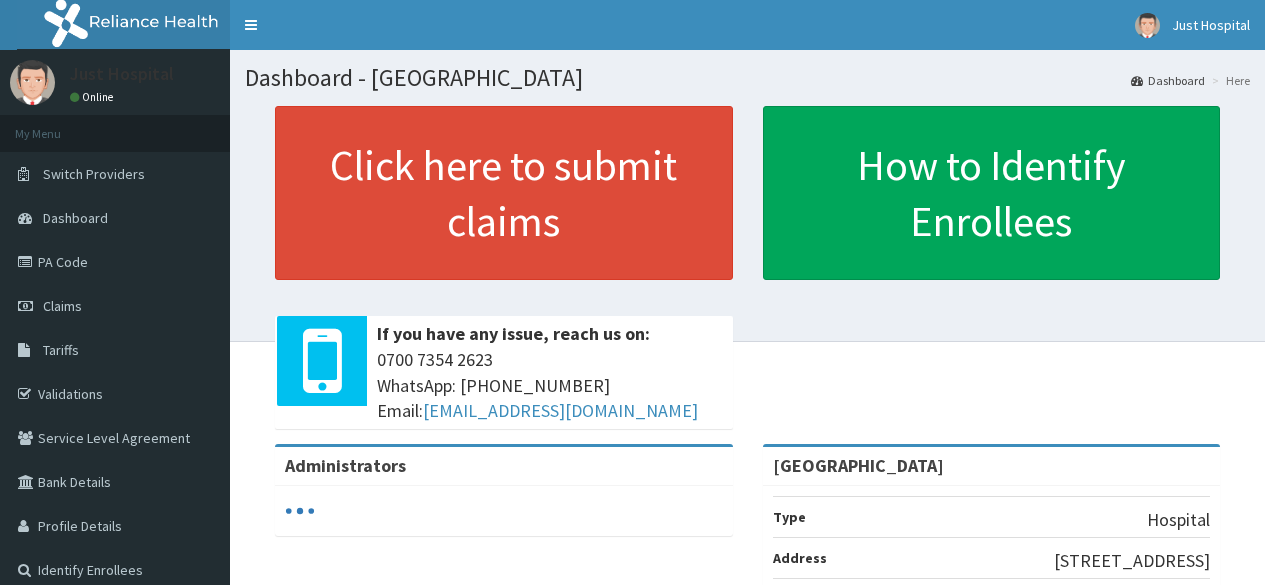 scroll, scrollTop: 0, scrollLeft: 0, axis: both 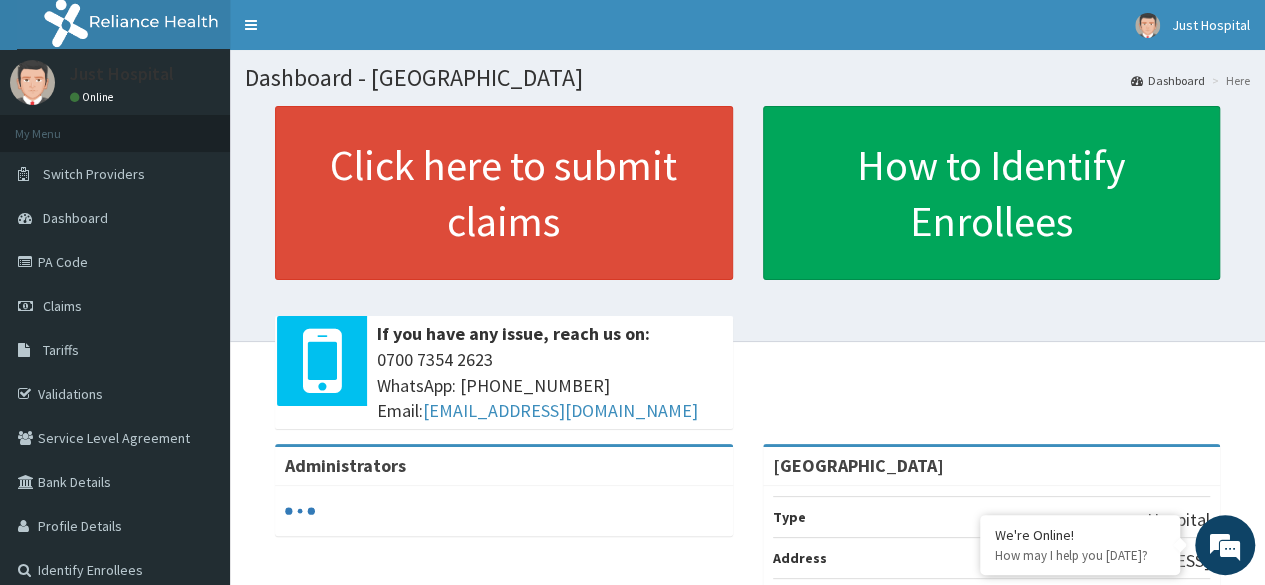 click on "PA Code" at bounding box center [115, 262] 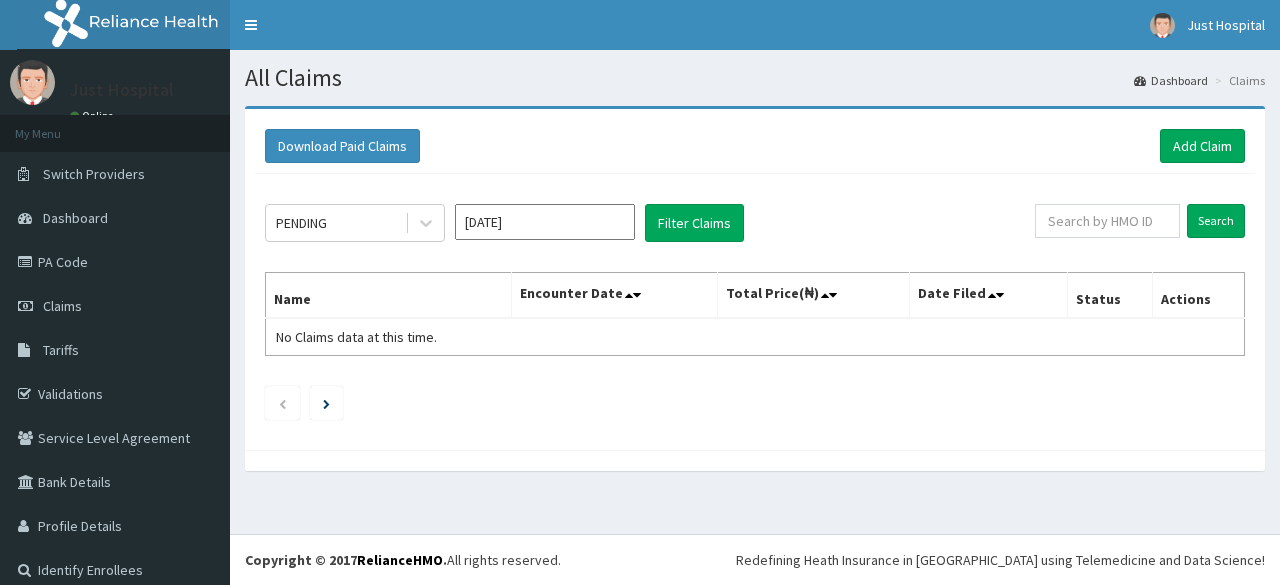 scroll, scrollTop: 0, scrollLeft: 0, axis: both 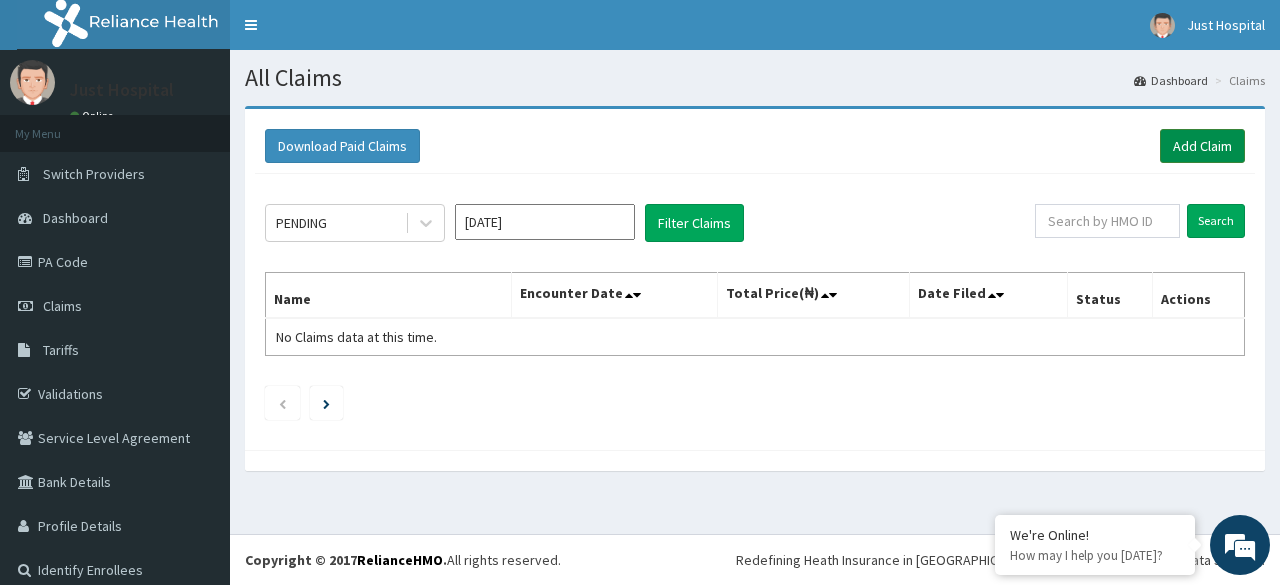 click on "Add Claim" at bounding box center [1202, 146] 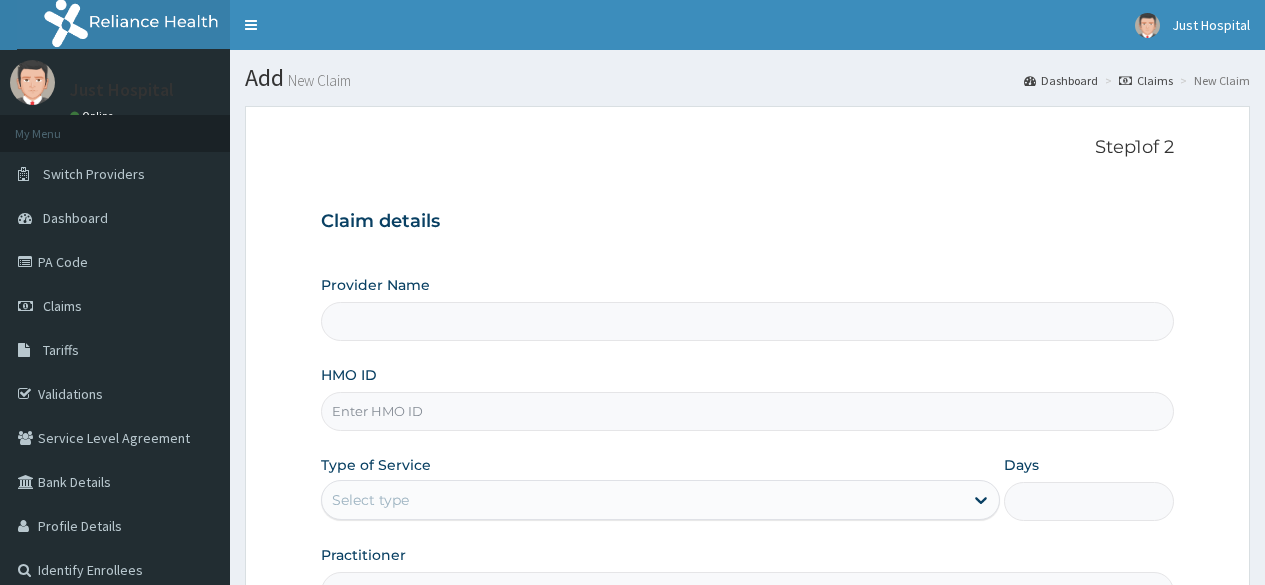 scroll, scrollTop: 0, scrollLeft: 0, axis: both 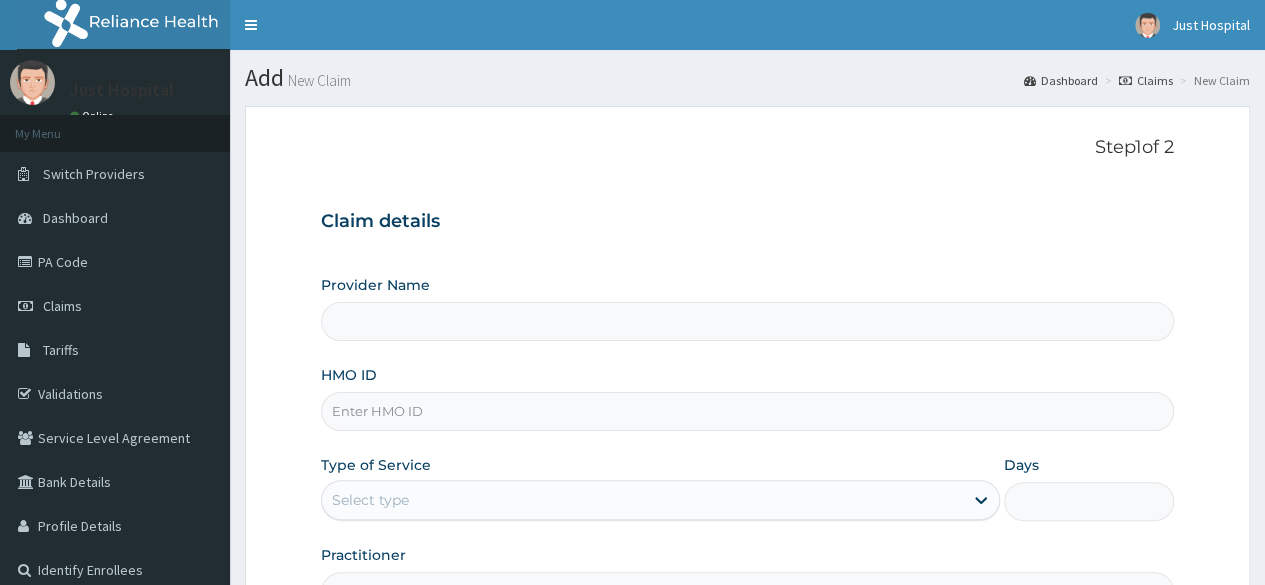type on "Just Hope Hospital" 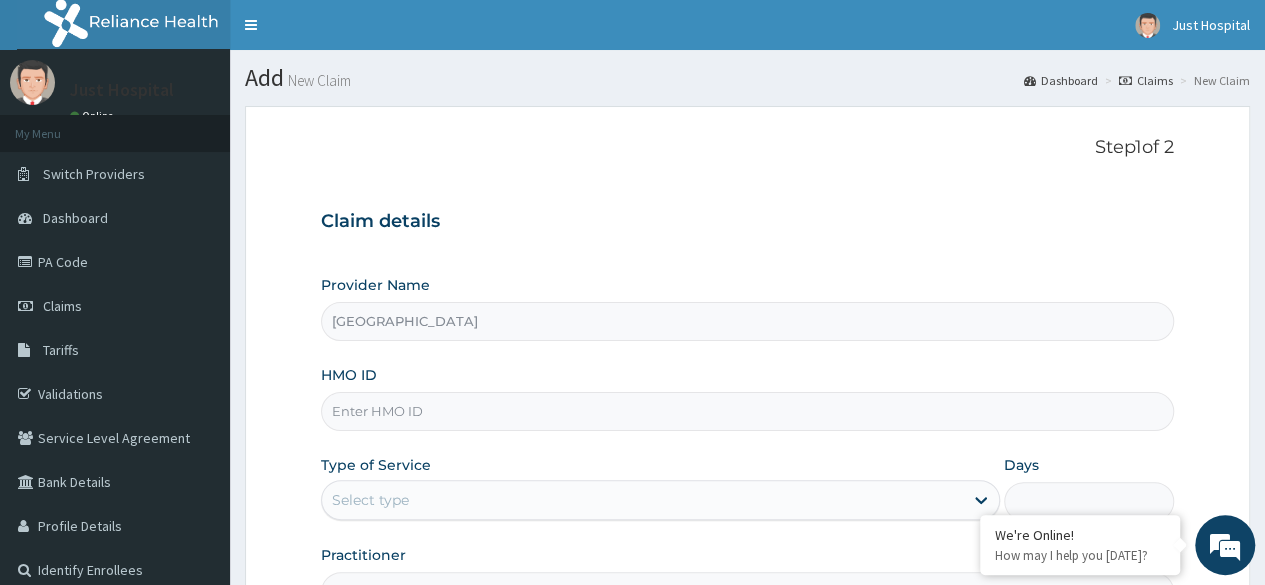 click on "HMO ID" at bounding box center (747, 411) 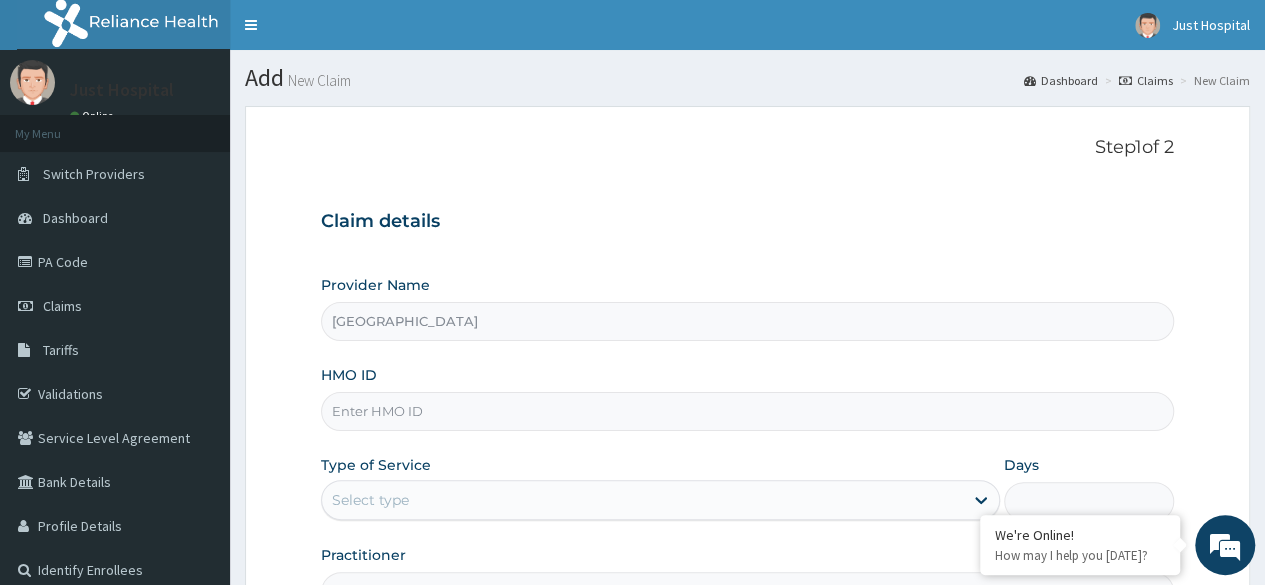 type on "SRS/10540/A" 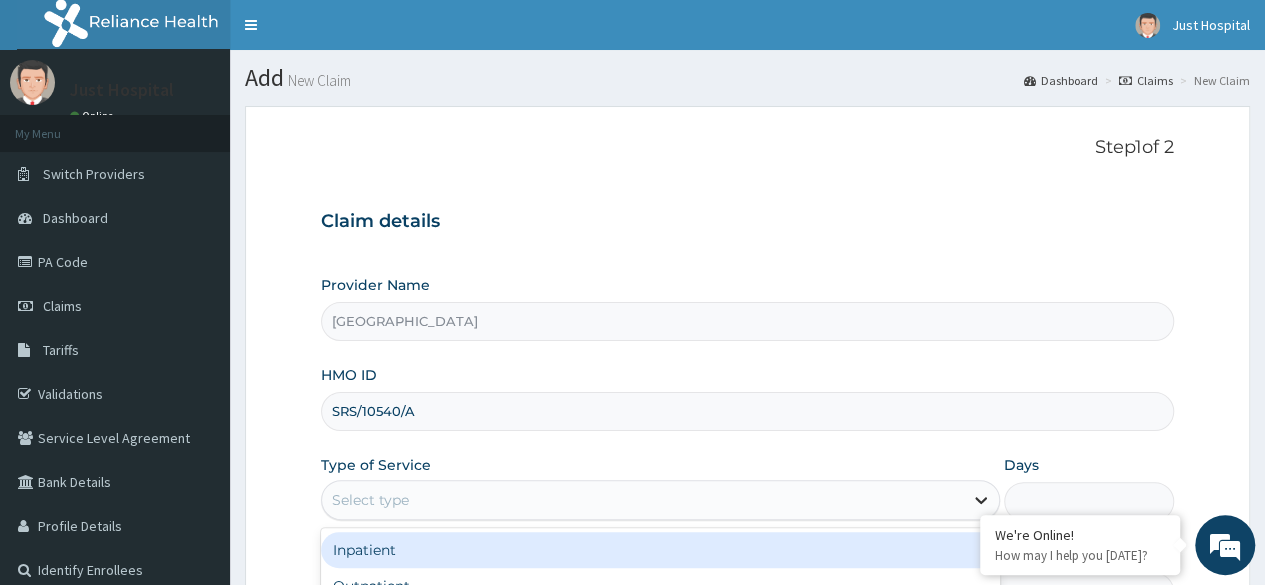 click 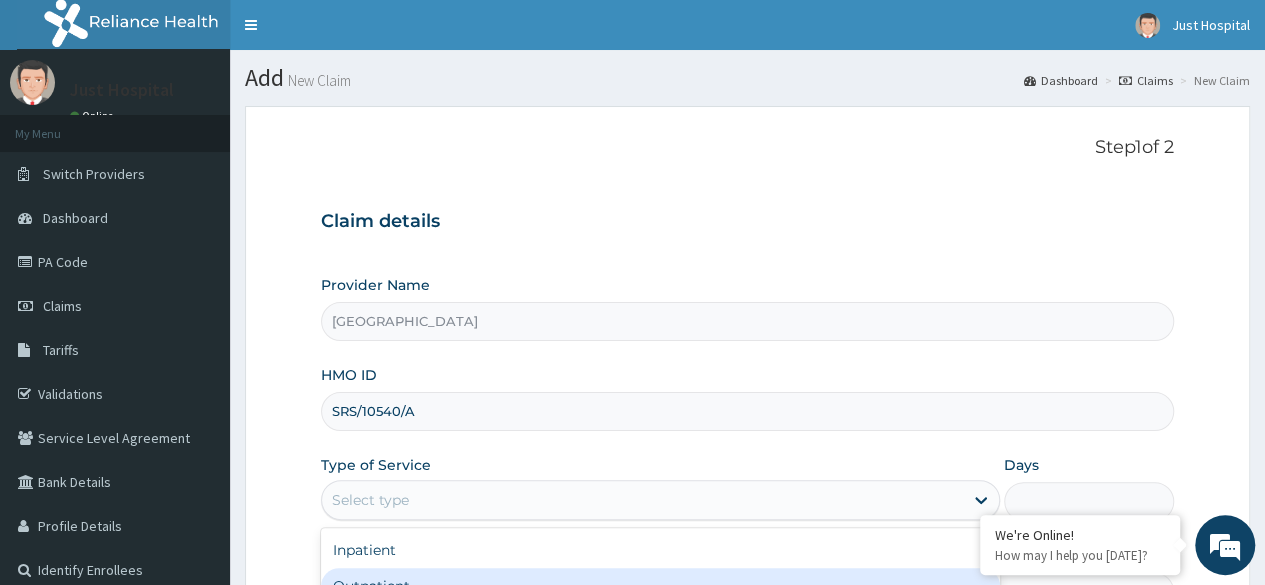scroll, scrollTop: 0, scrollLeft: 0, axis: both 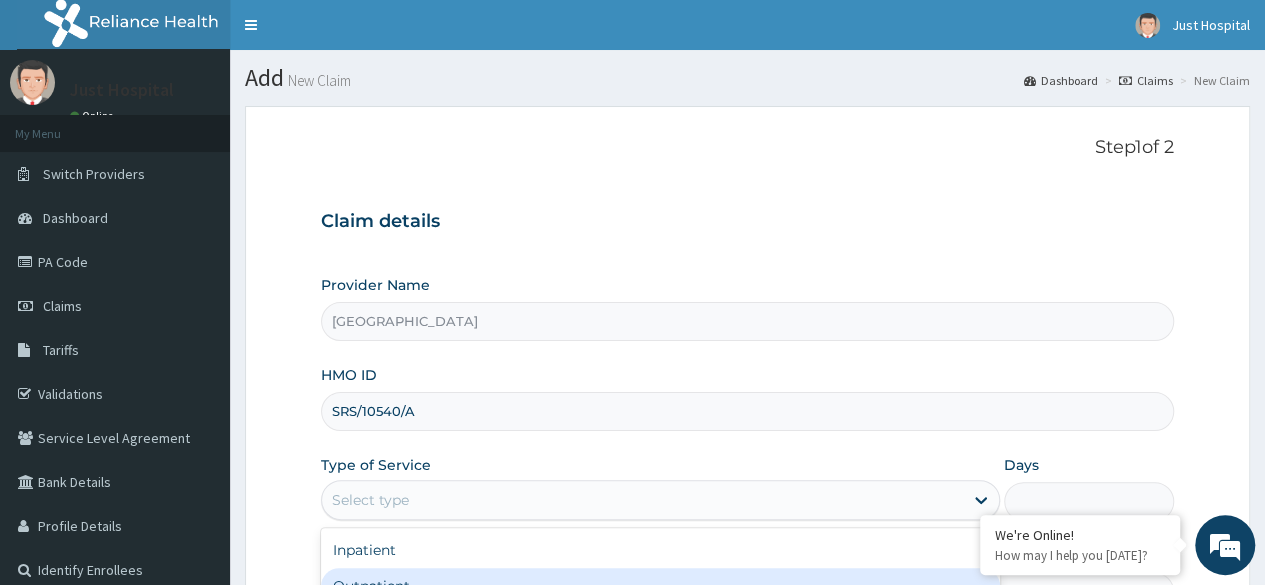 click on "Outpatient" at bounding box center [660, 586] 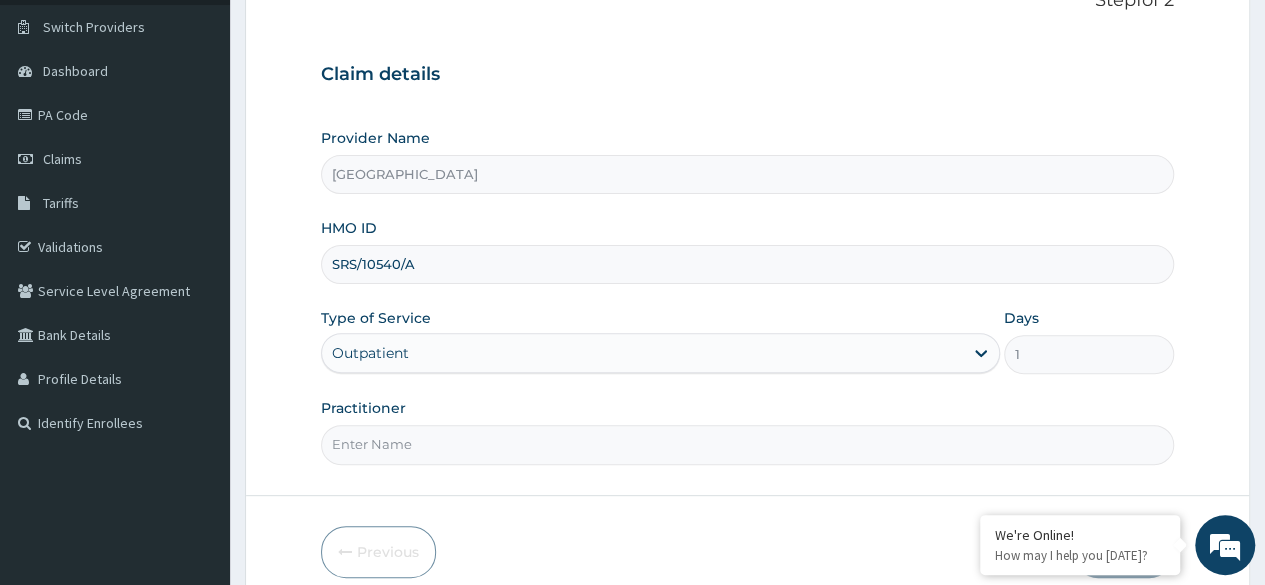scroll, scrollTop: 150, scrollLeft: 0, axis: vertical 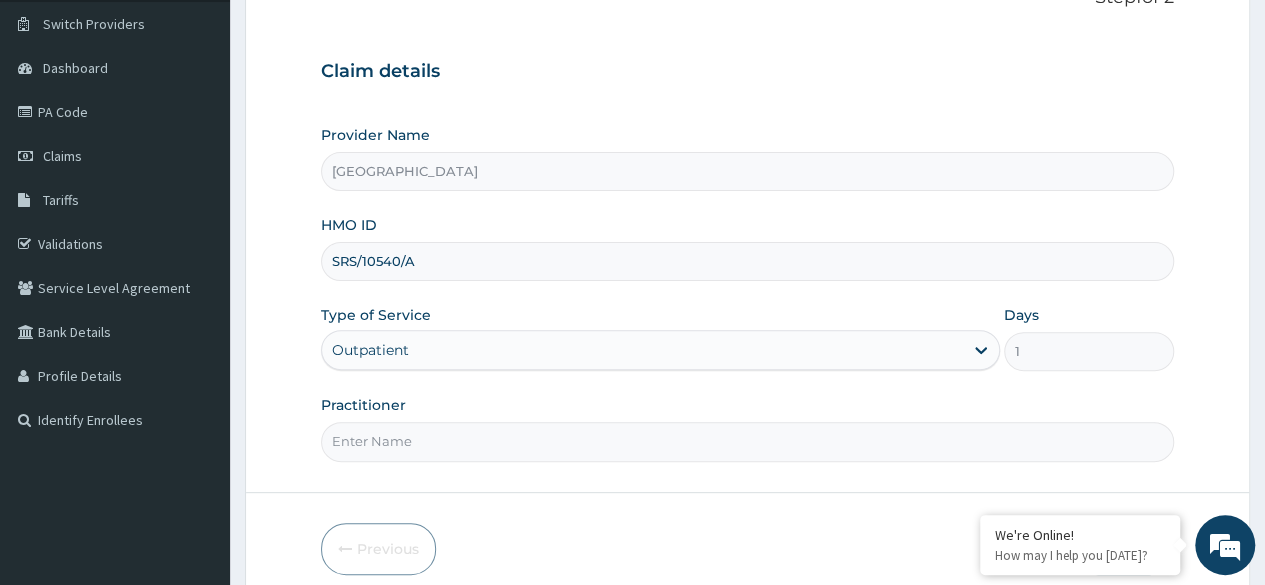 click on "Practitioner" at bounding box center (747, 441) 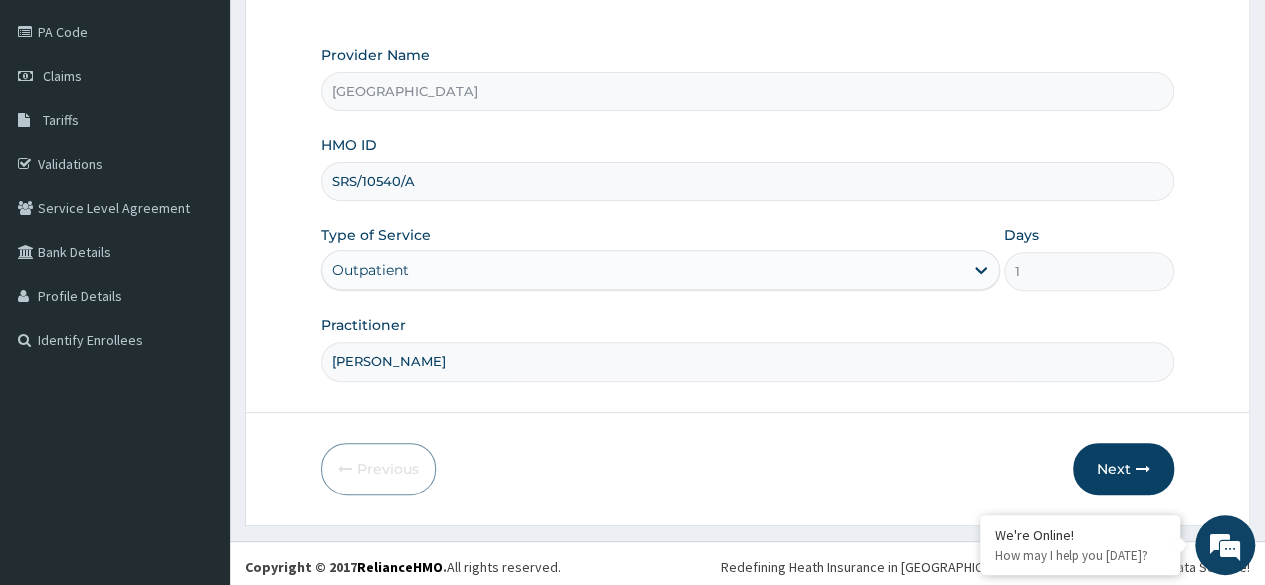 scroll, scrollTop: 232, scrollLeft: 0, axis: vertical 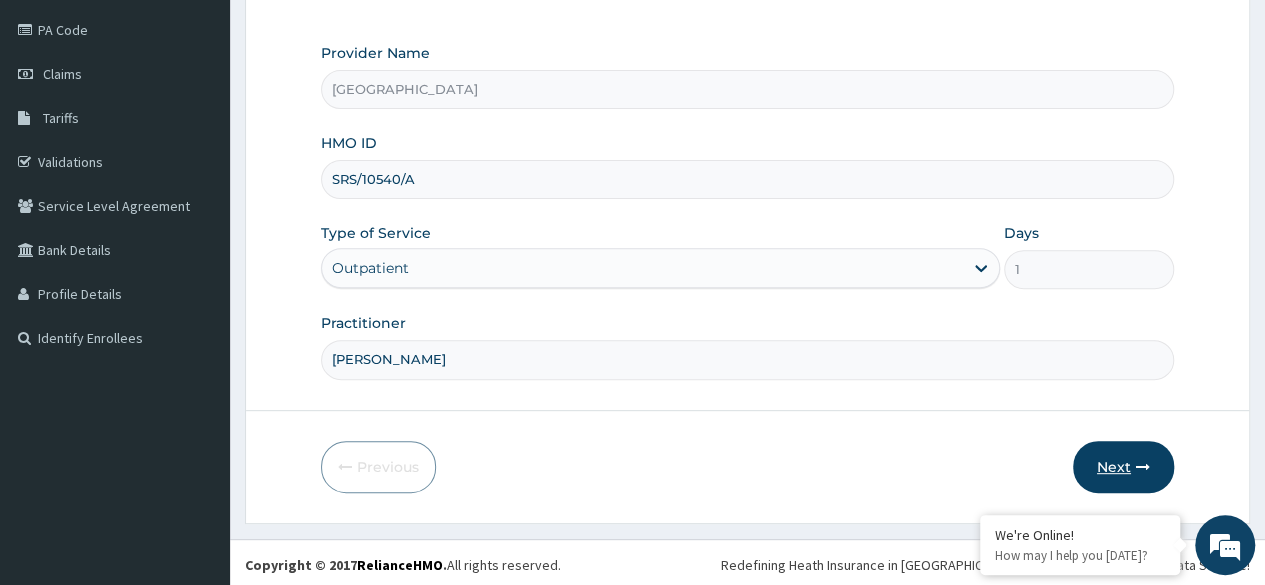 type on "Dr Florence" 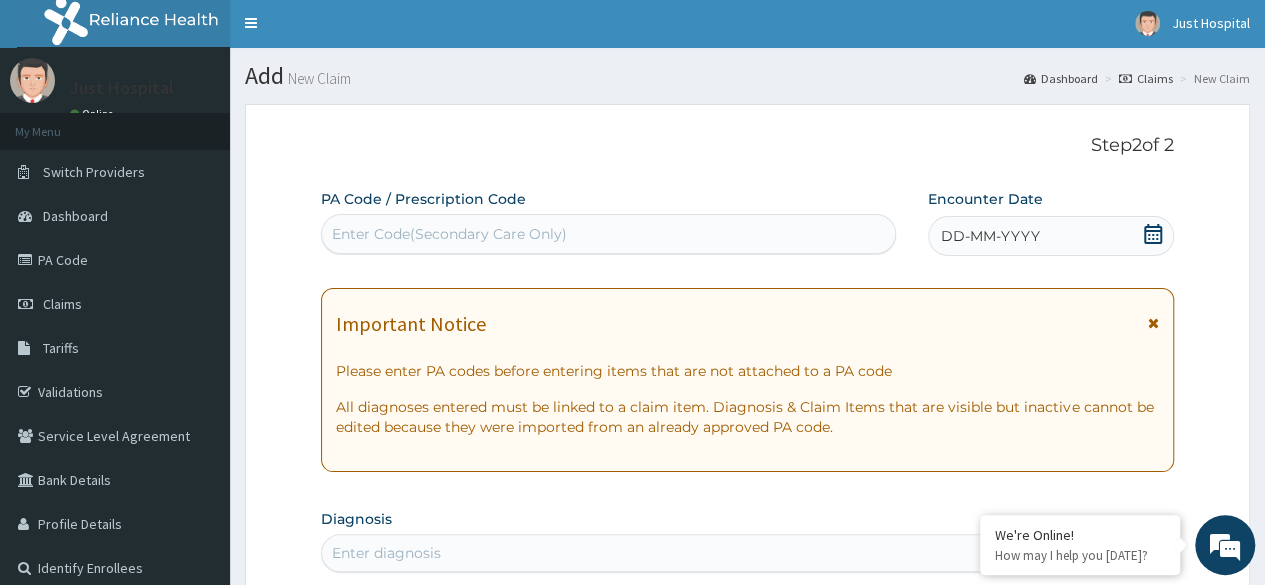 scroll, scrollTop: 0, scrollLeft: 0, axis: both 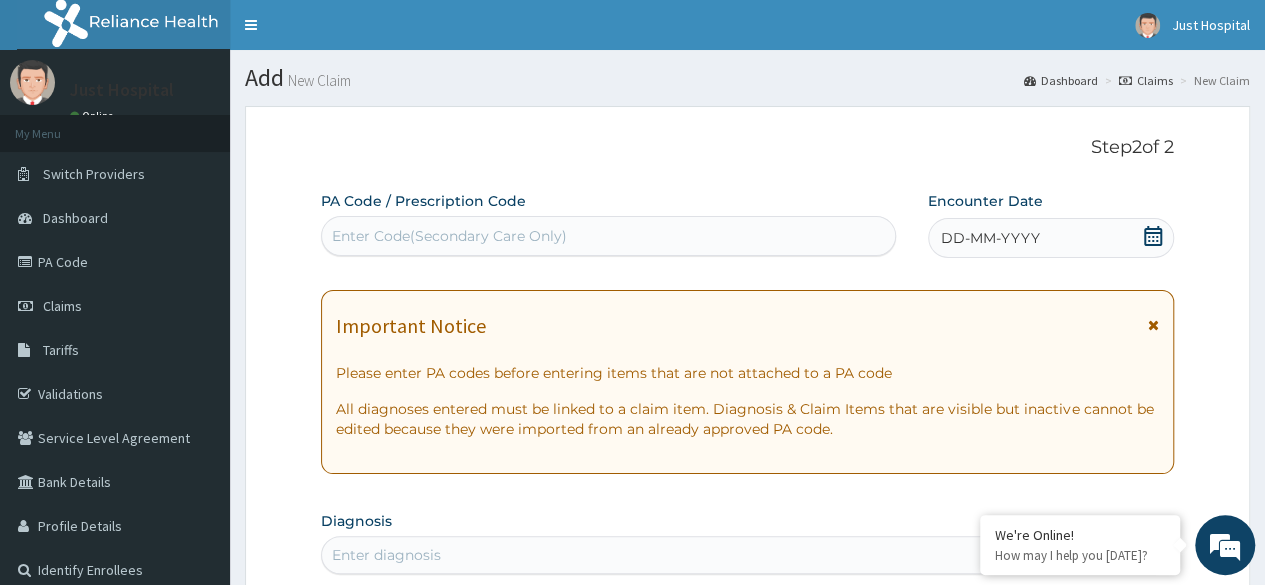 click on "Enter Code(Secondary Care Only)" at bounding box center (608, 236) 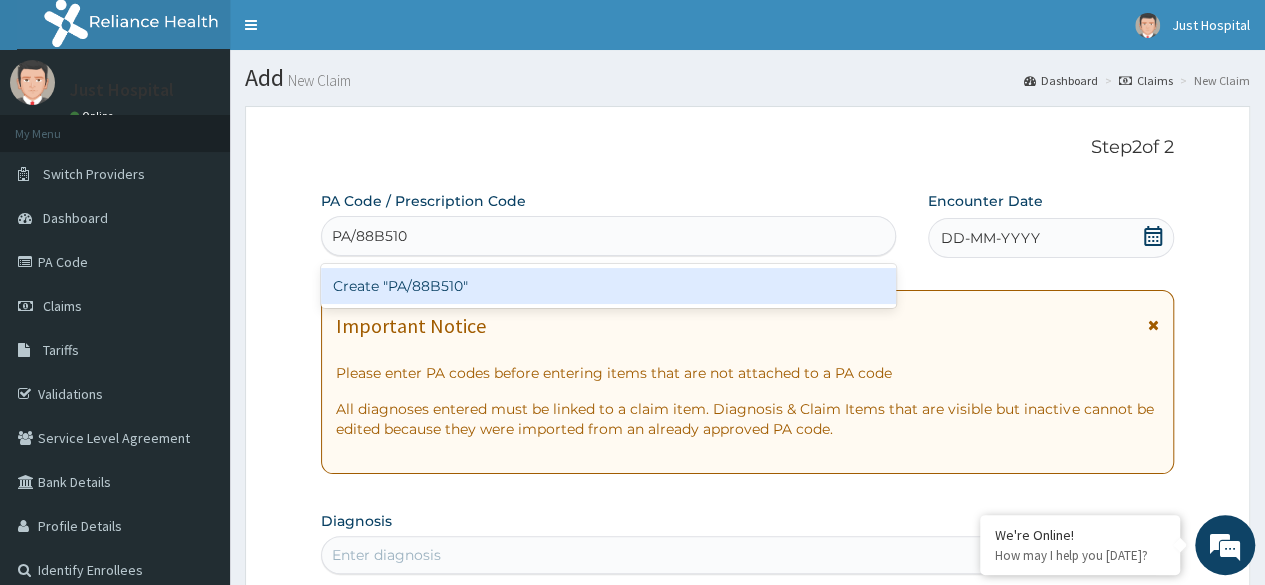click on "Create "PA/88B510"" at bounding box center (608, 286) 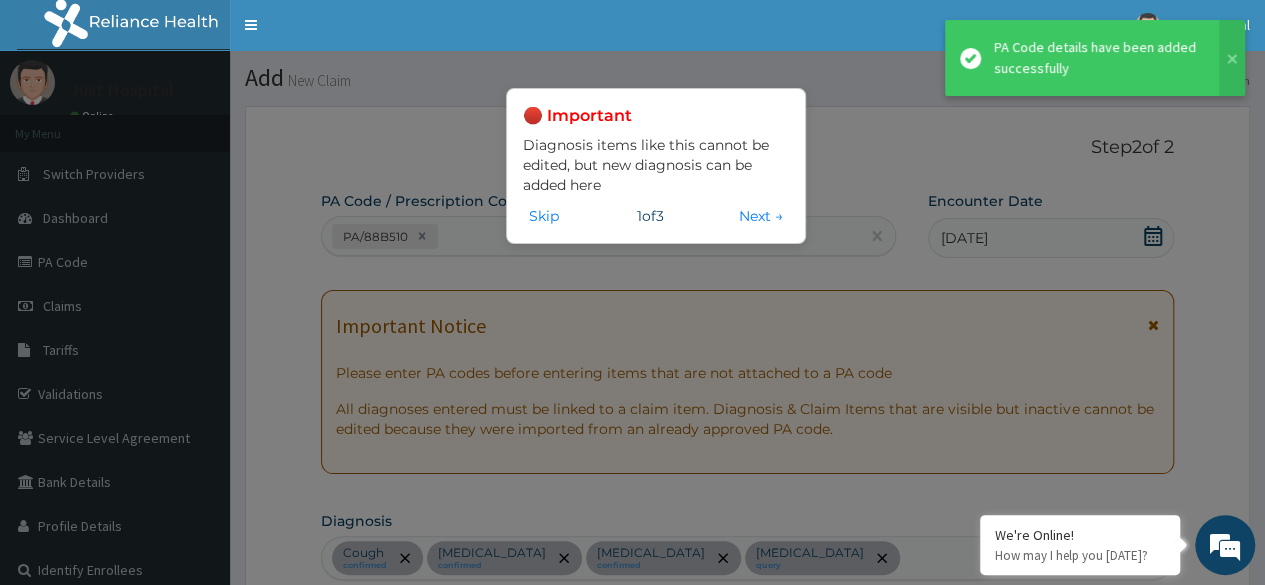 scroll, scrollTop: 1242, scrollLeft: 0, axis: vertical 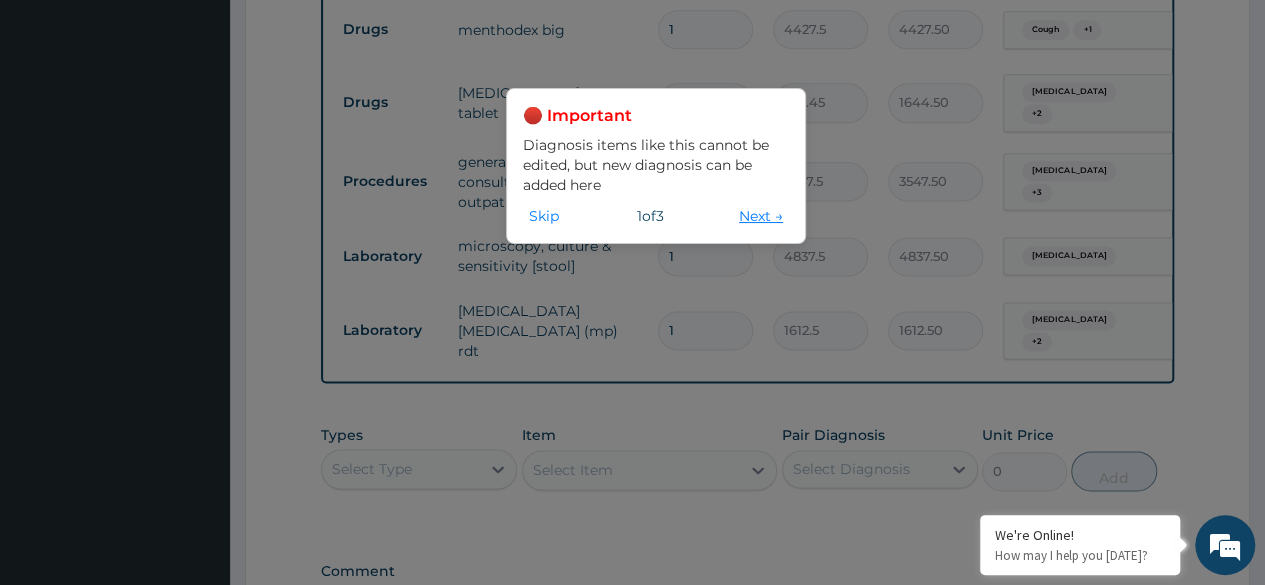 click on "Next →" at bounding box center (761, 216) 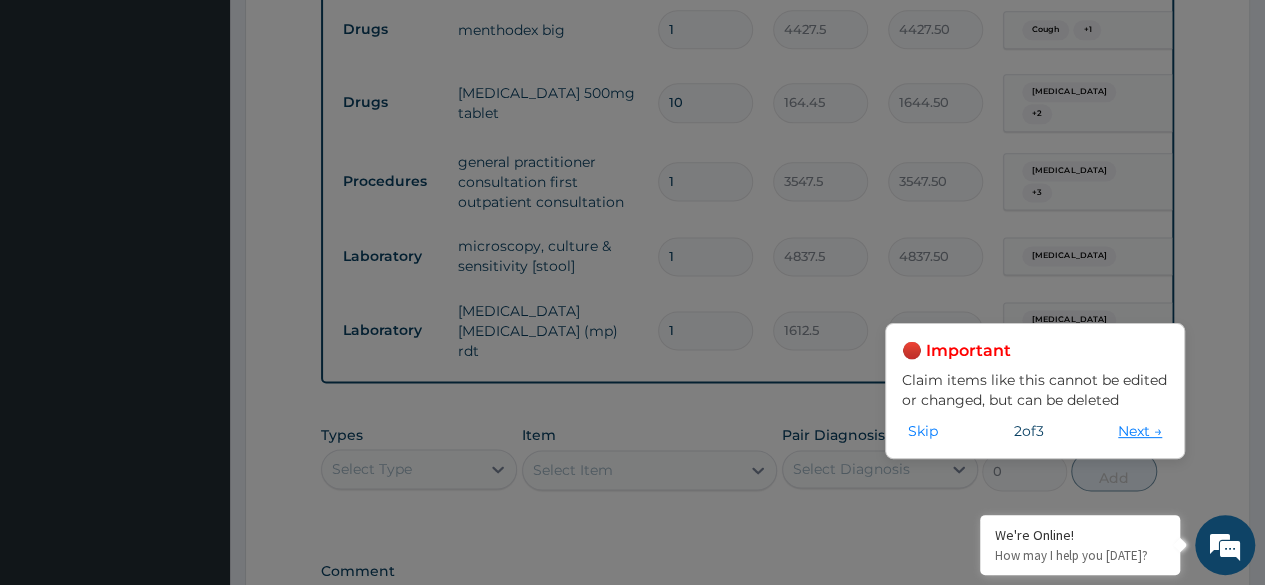 click on "Next →" at bounding box center (1140, 431) 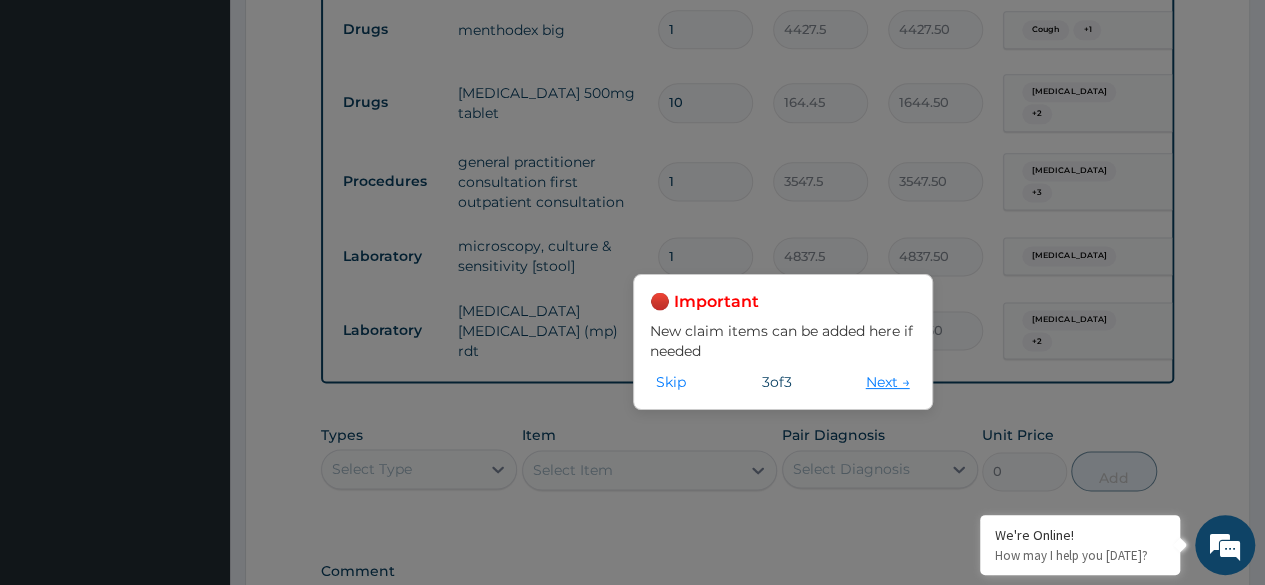click on "Next →" at bounding box center [888, 382] 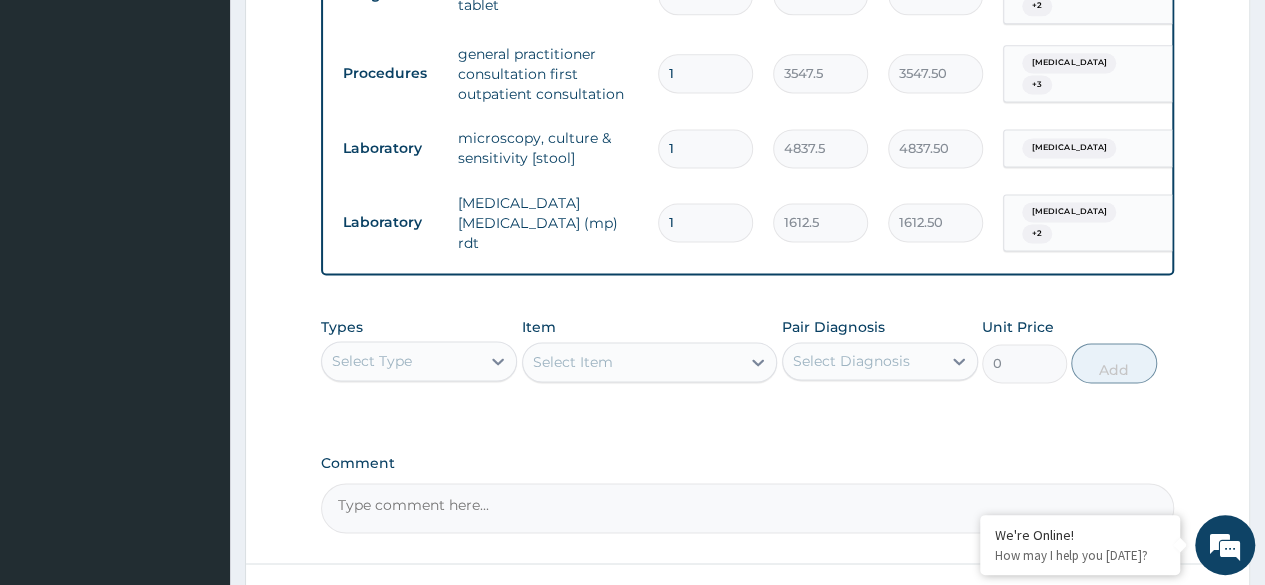 scroll, scrollTop: 1478, scrollLeft: 0, axis: vertical 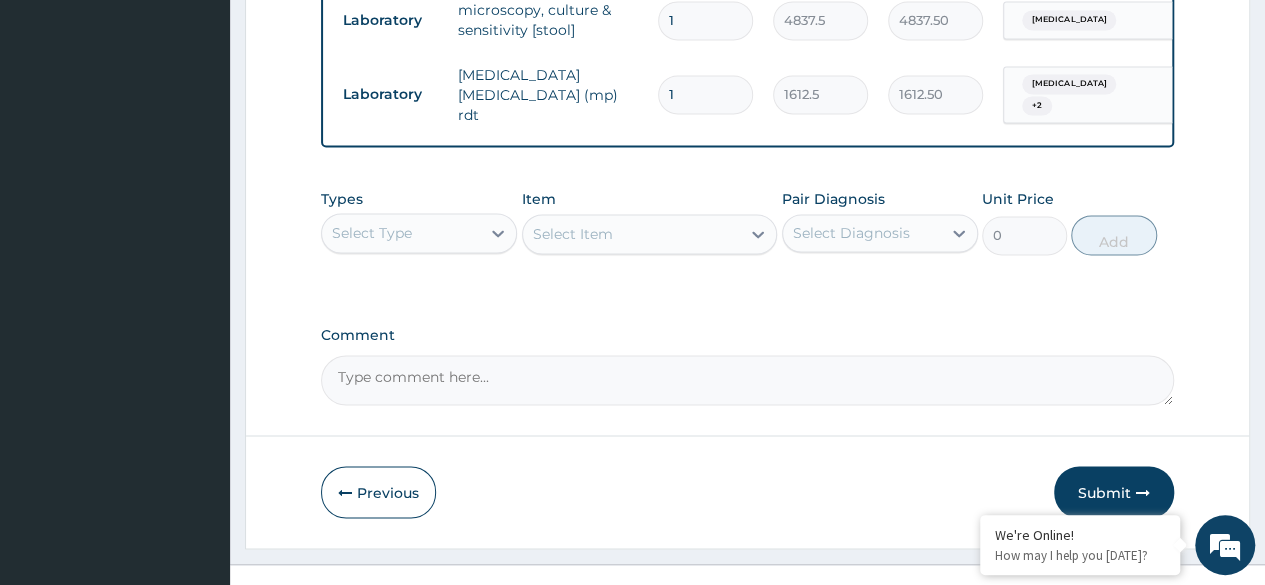 click on "Comment" at bounding box center [747, 380] 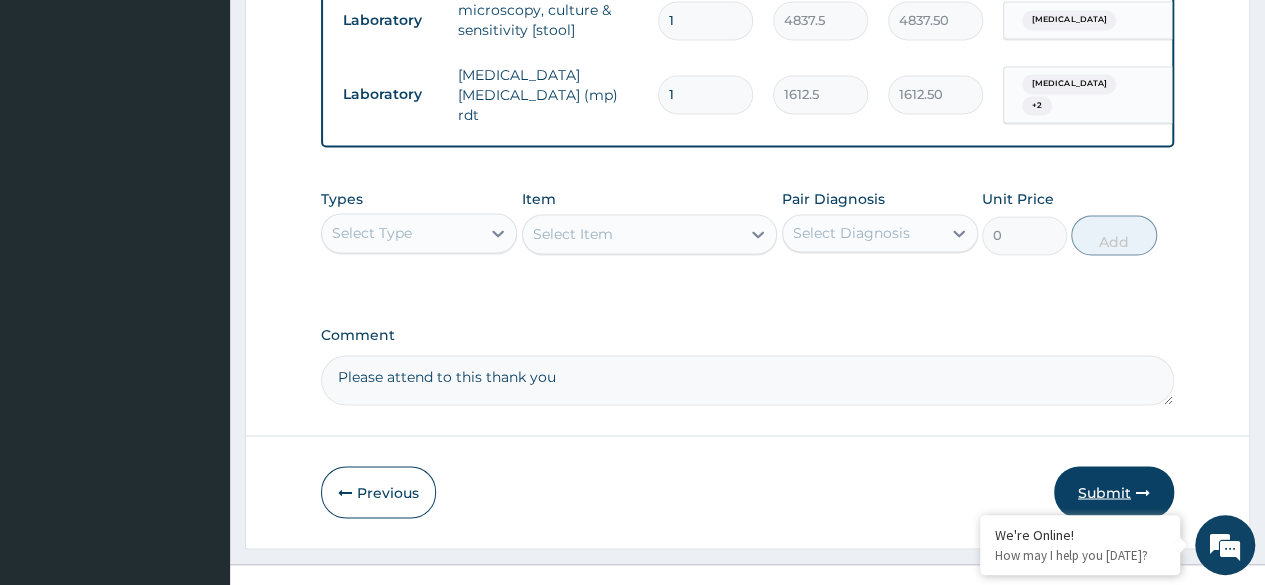 type on "Please attend to this thank you" 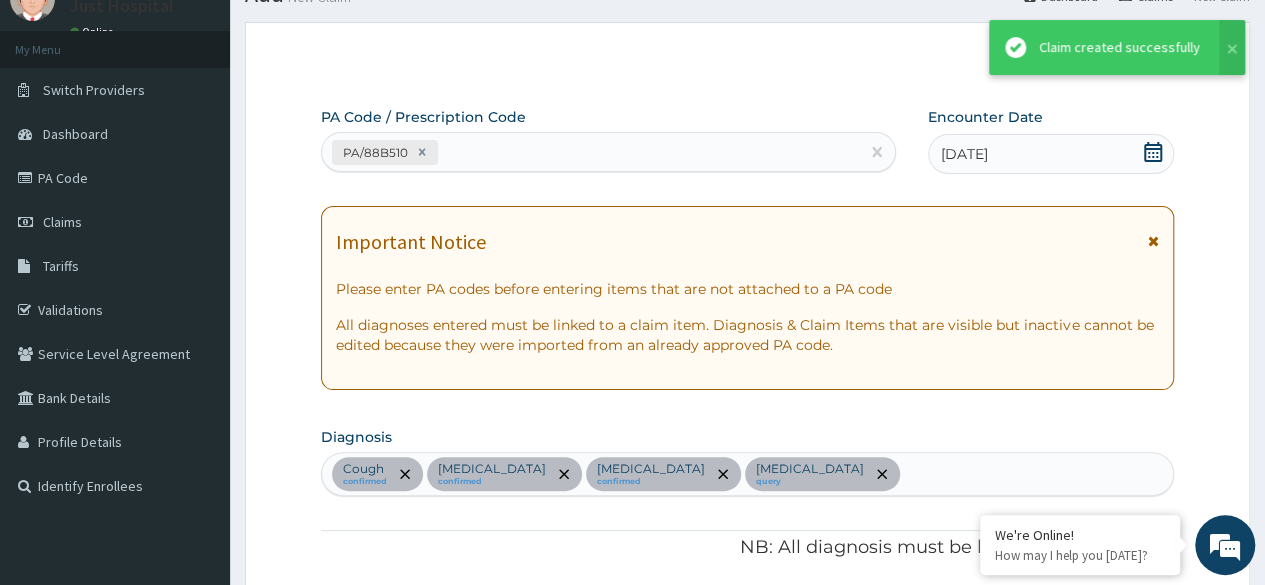 scroll, scrollTop: 1478, scrollLeft: 0, axis: vertical 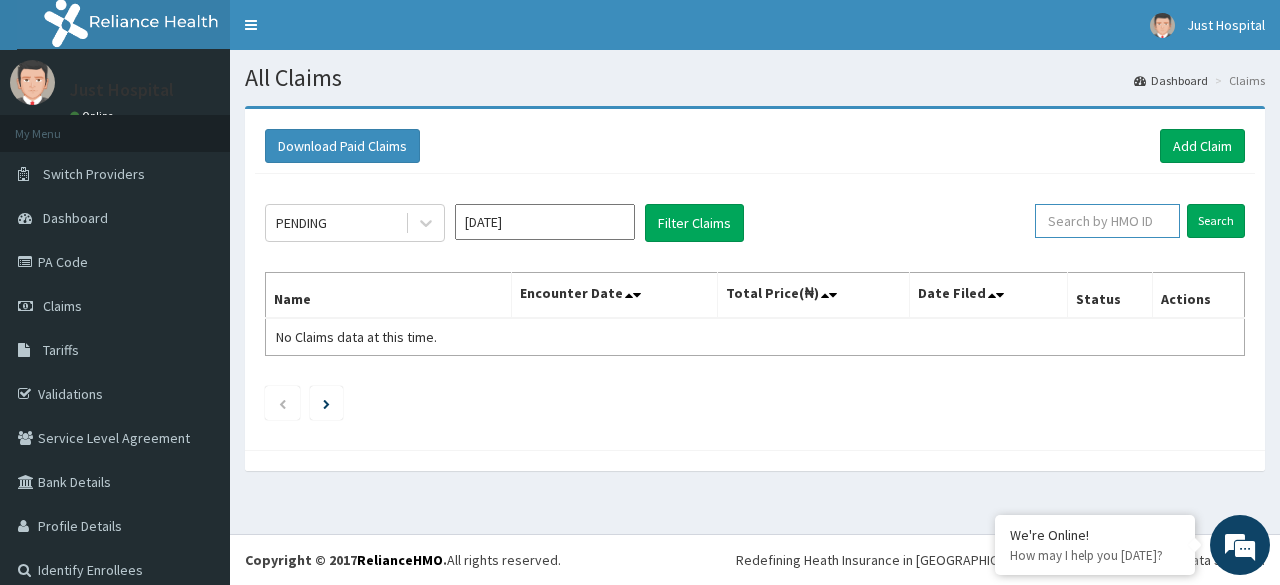 click at bounding box center (1107, 221) 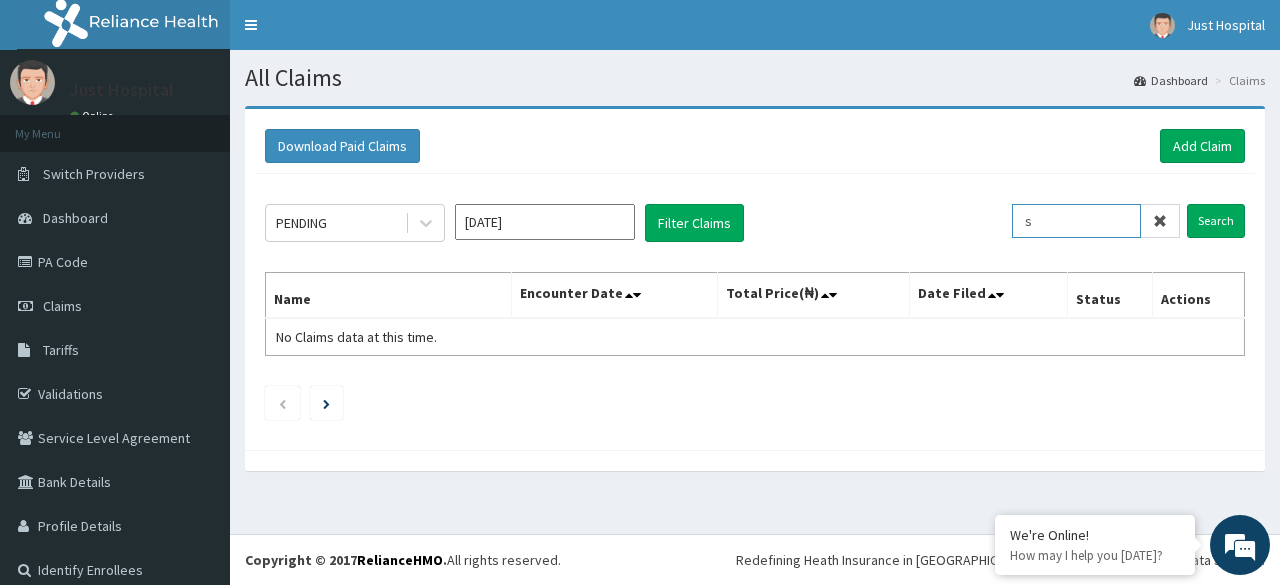 scroll, scrollTop: 0, scrollLeft: 0, axis: both 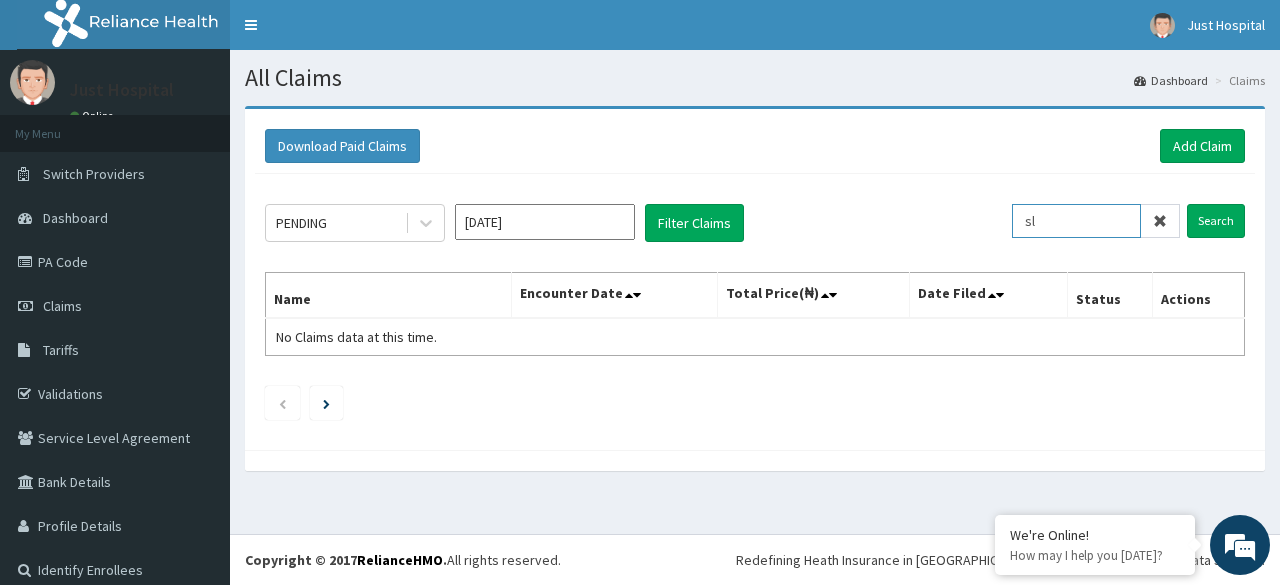 type on "s" 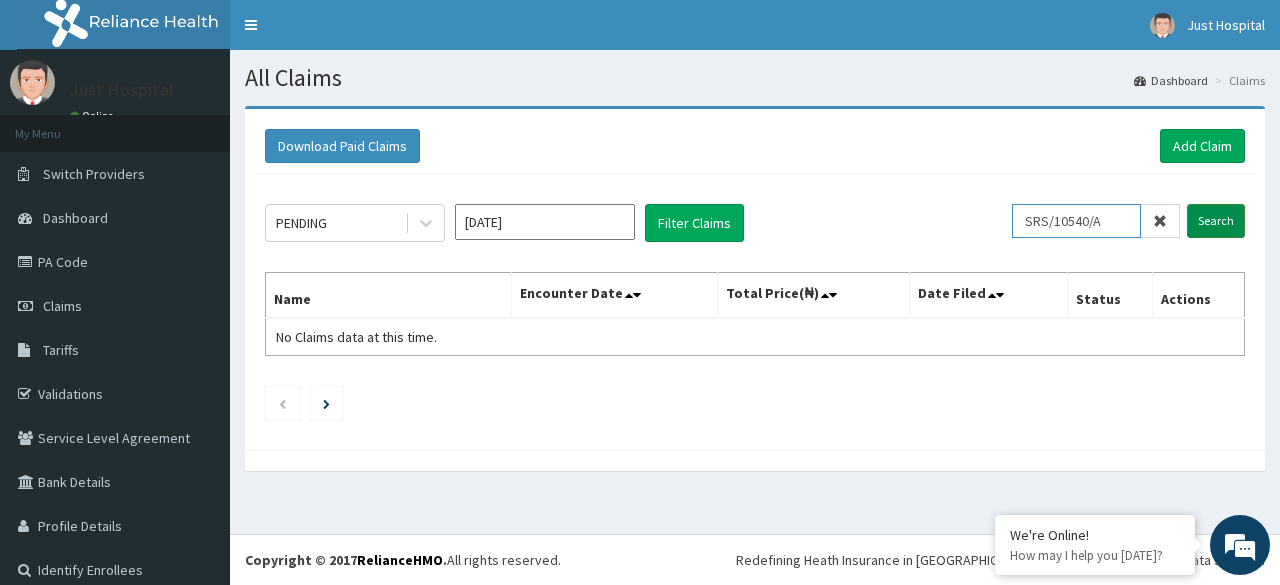 type on "SRS/10540/A" 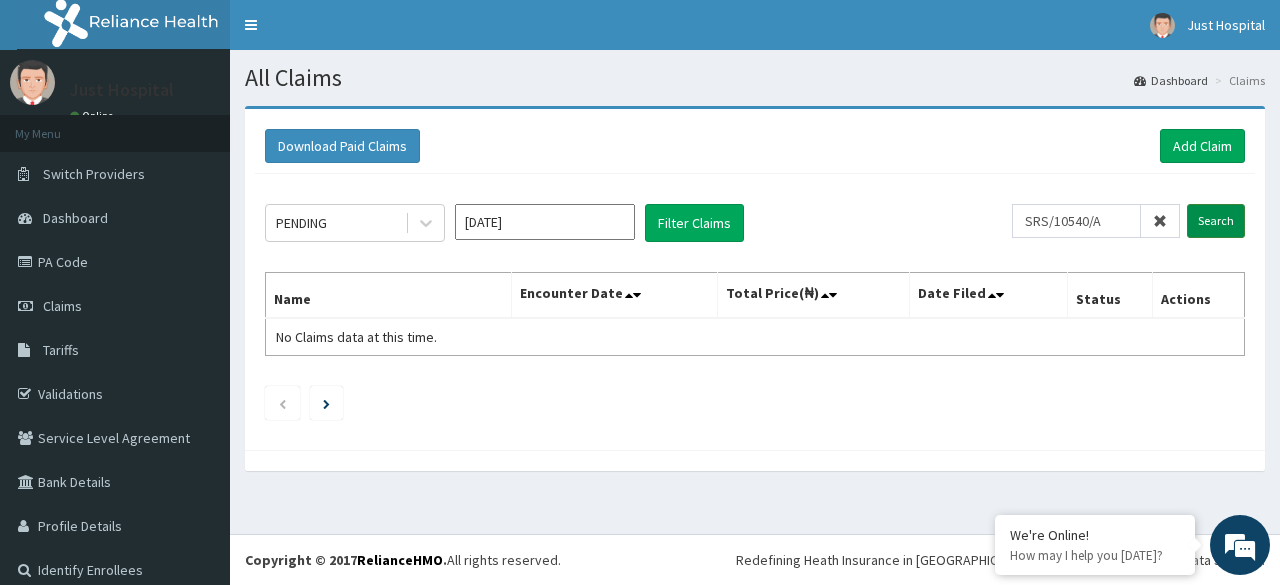 click on "Search" at bounding box center [1216, 221] 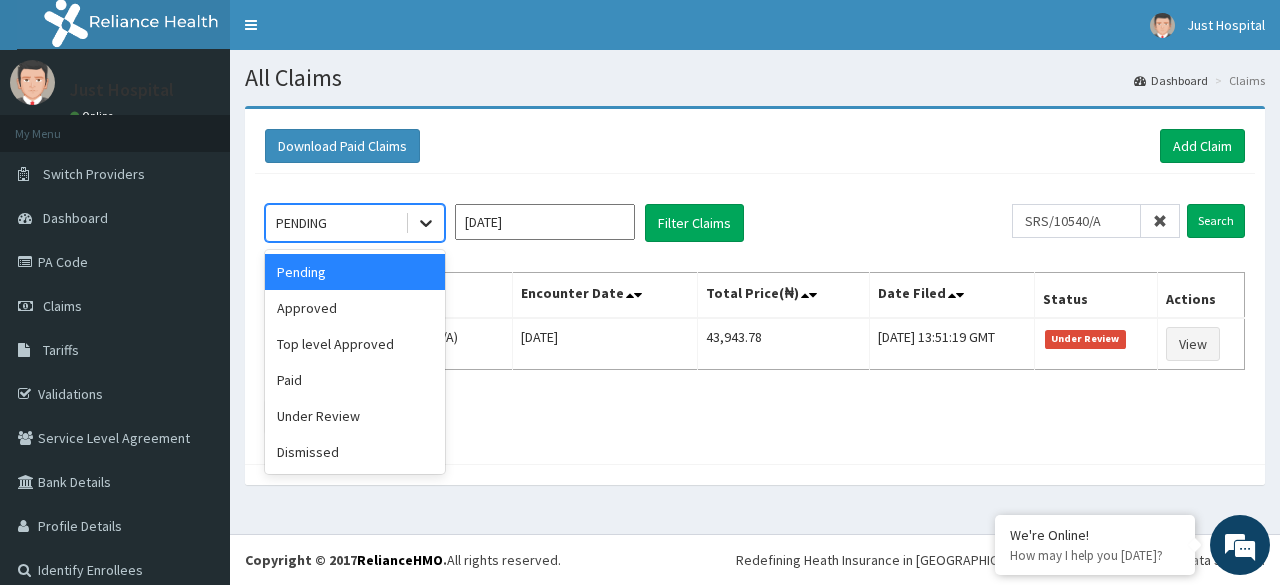 click 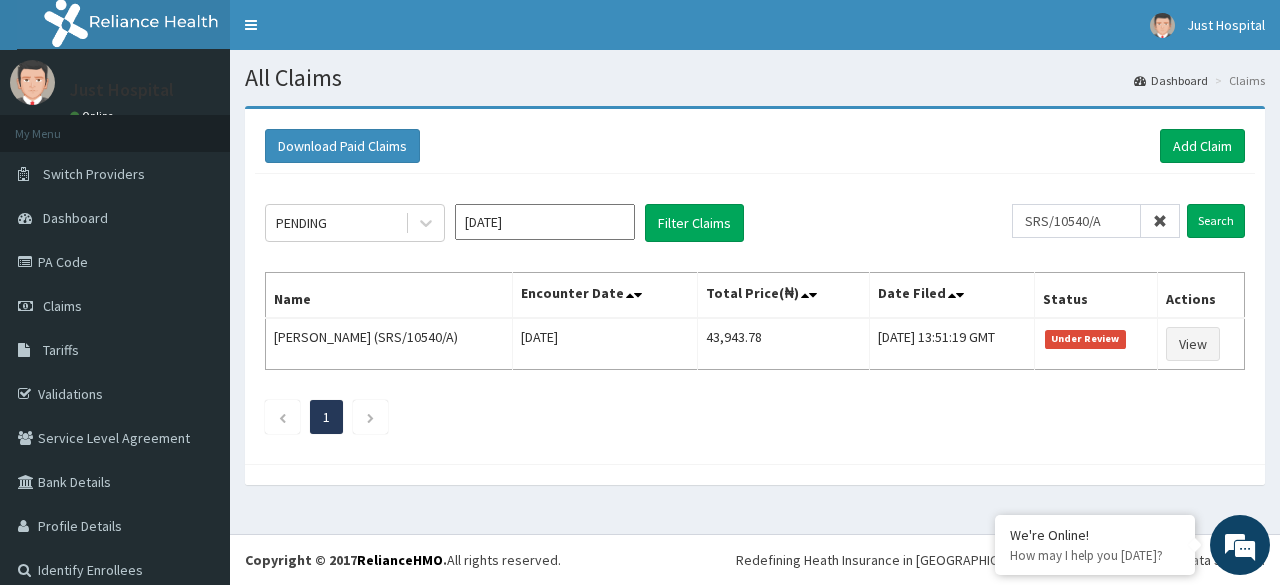 click on "1" at bounding box center (755, 417) 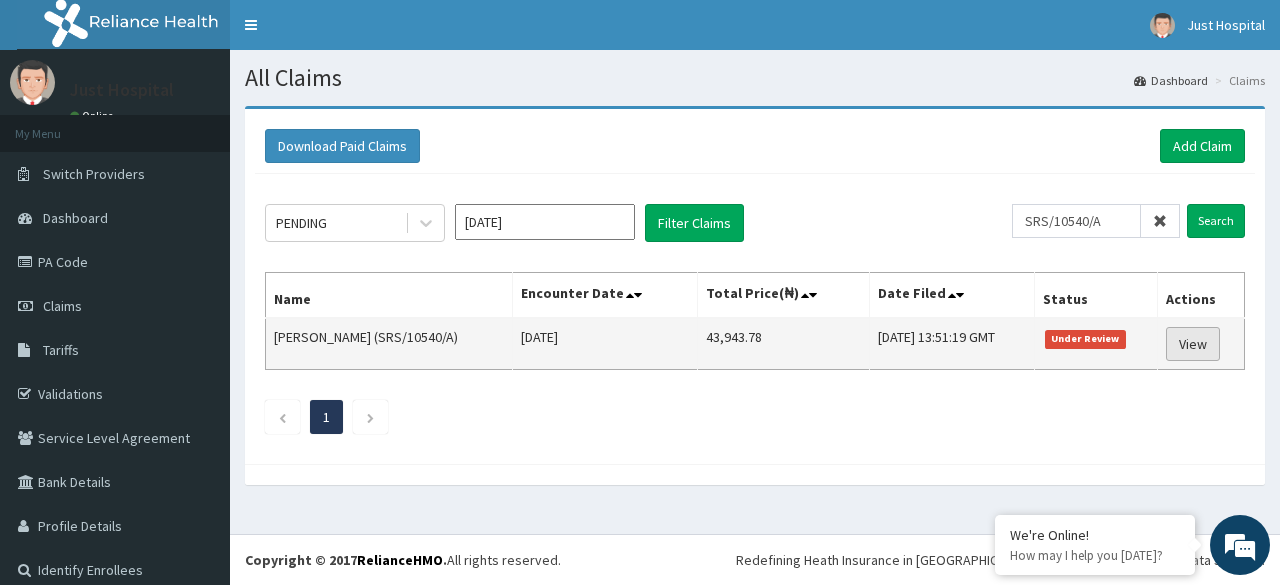 click on "View" at bounding box center (1193, 344) 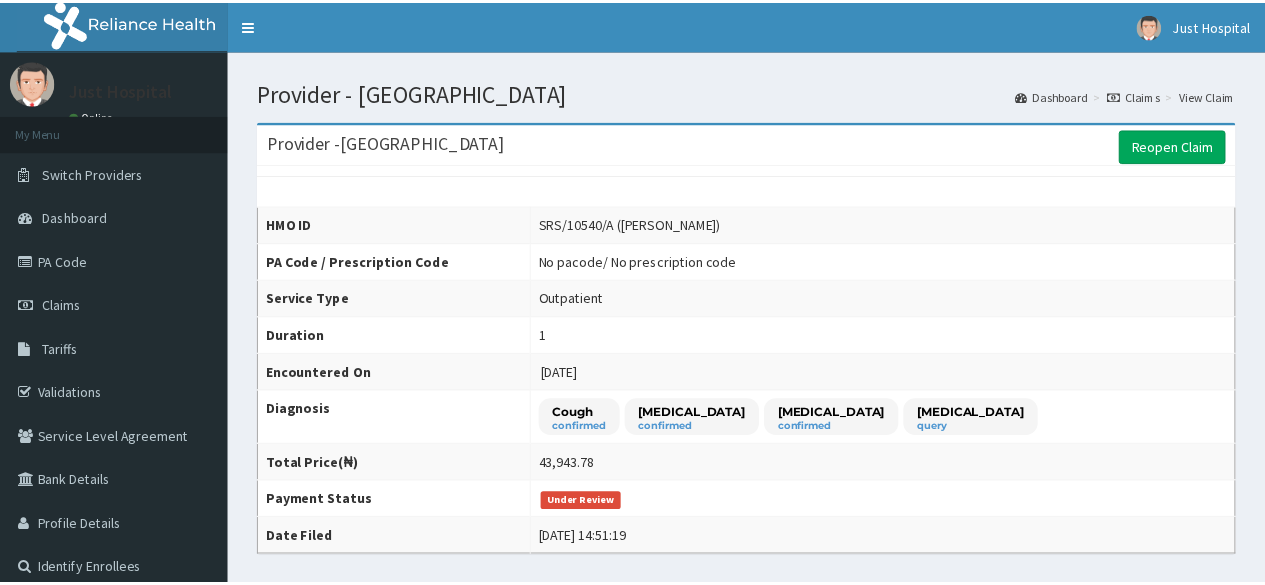 scroll, scrollTop: 0, scrollLeft: 0, axis: both 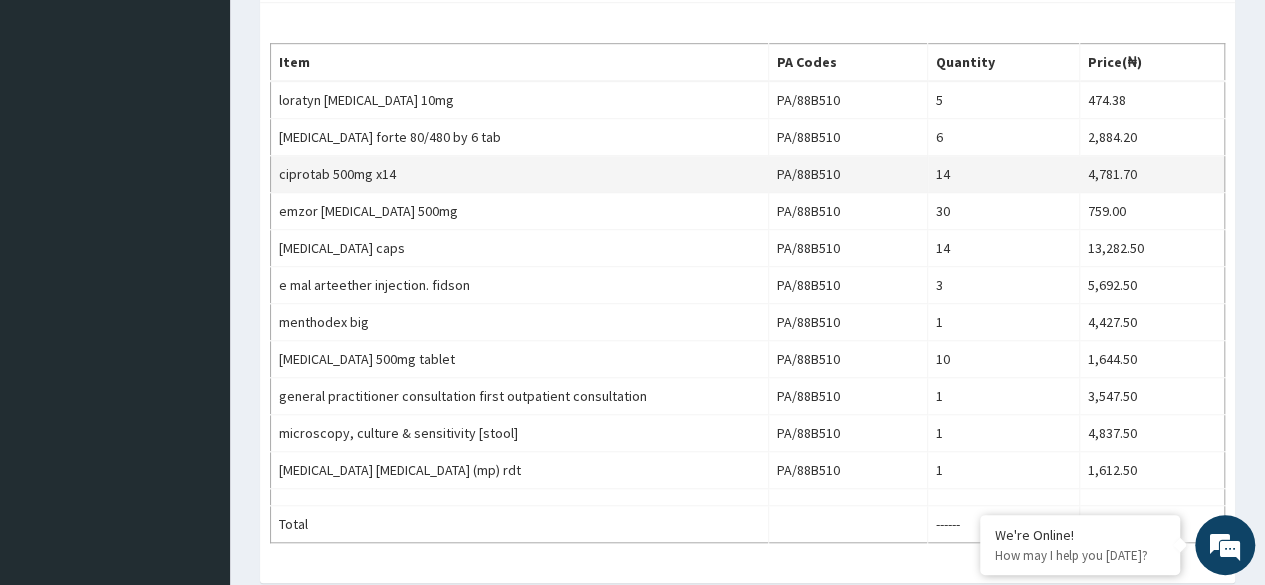 click on "PA/88B510" at bounding box center (847, 174) 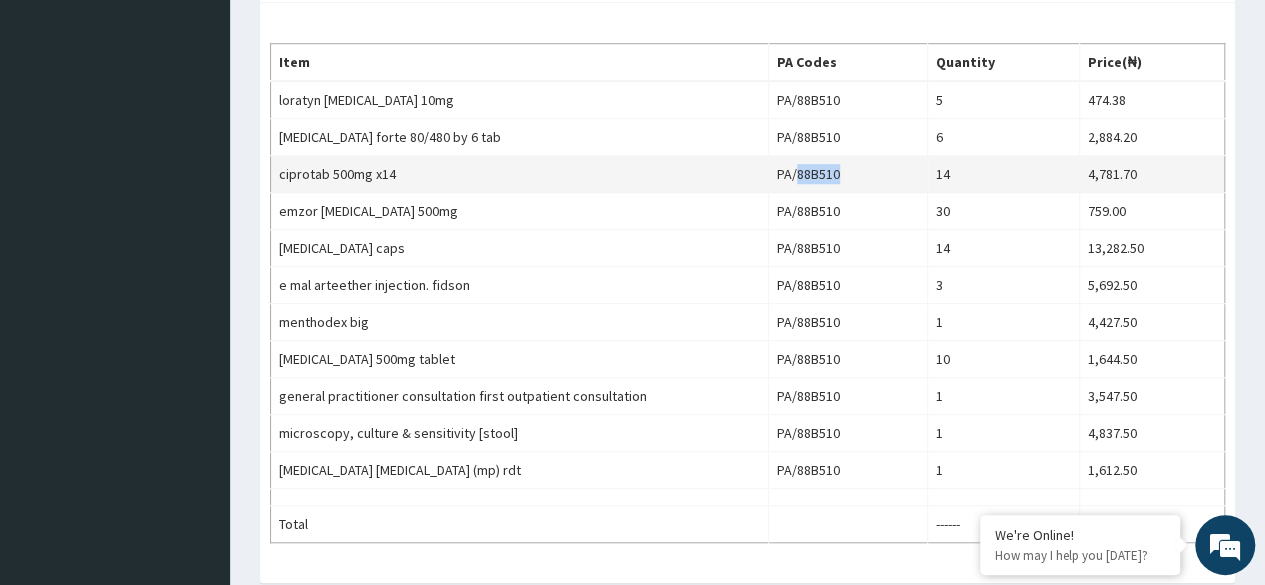 click on "PA/88B510" at bounding box center (847, 174) 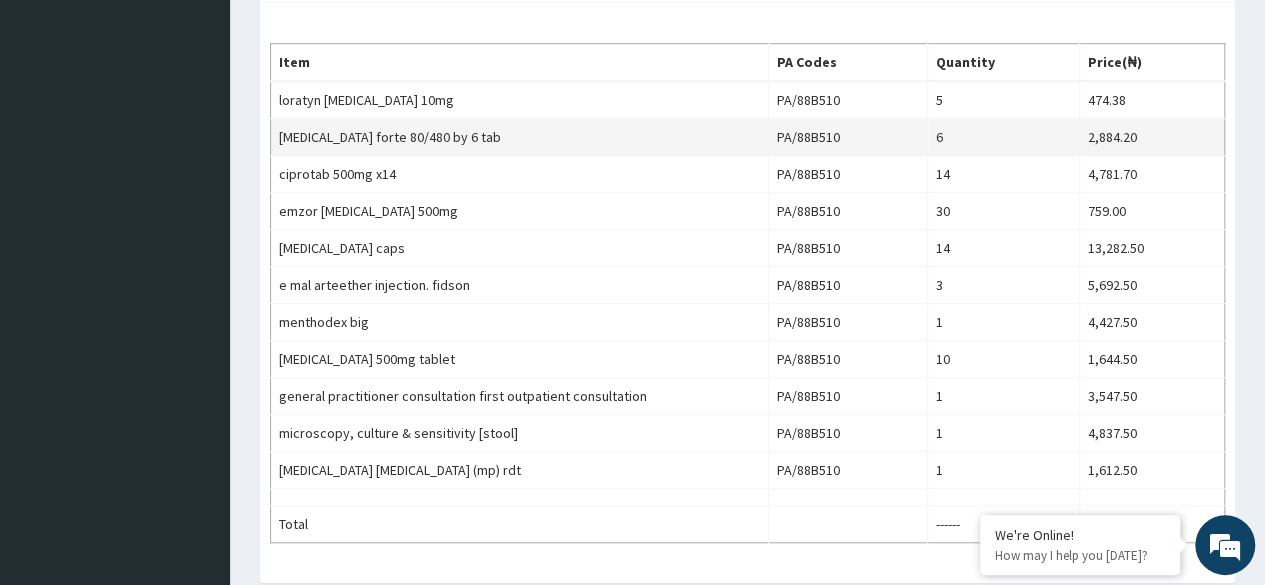 click on "6" at bounding box center [1003, 137] 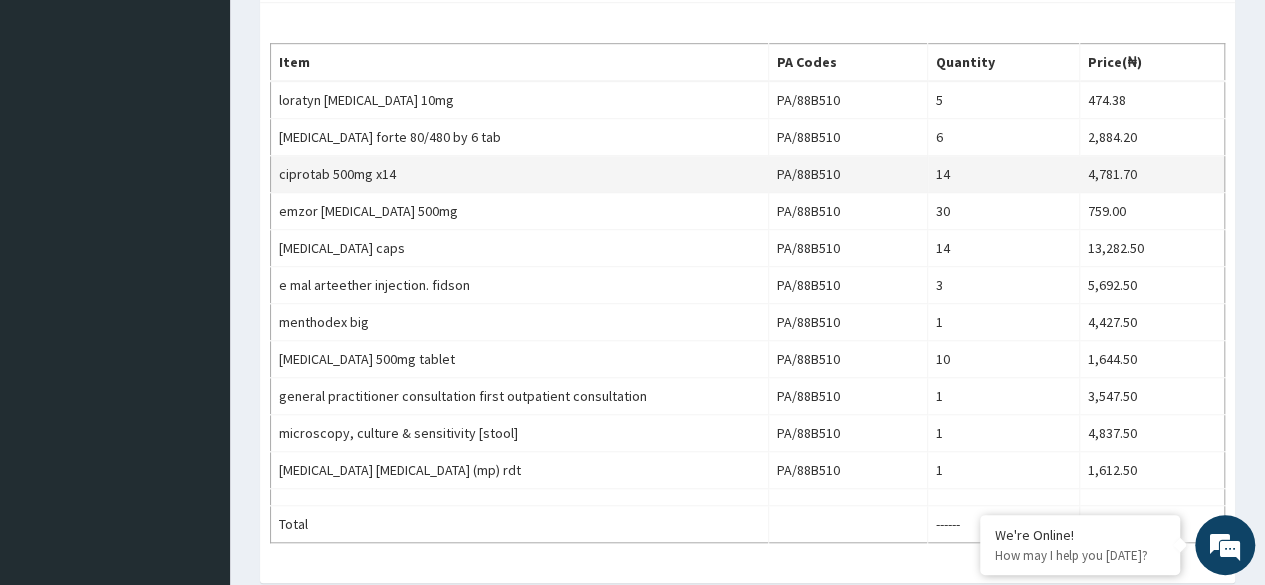 click on "14" at bounding box center (1003, 174) 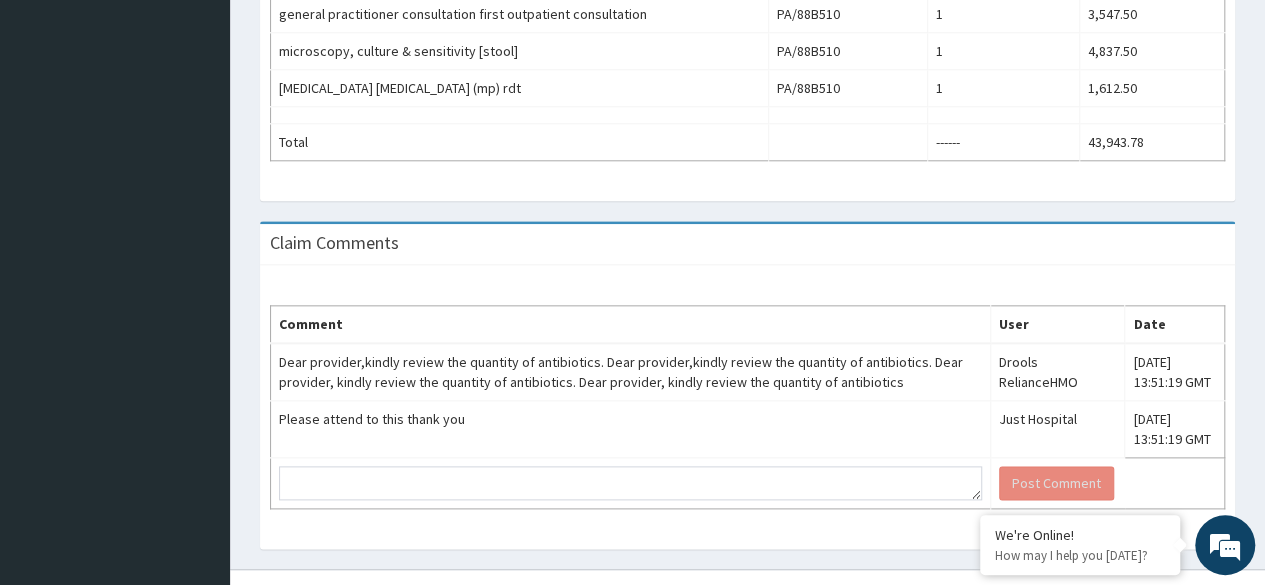 scroll, scrollTop: 1034, scrollLeft: 0, axis: vertical 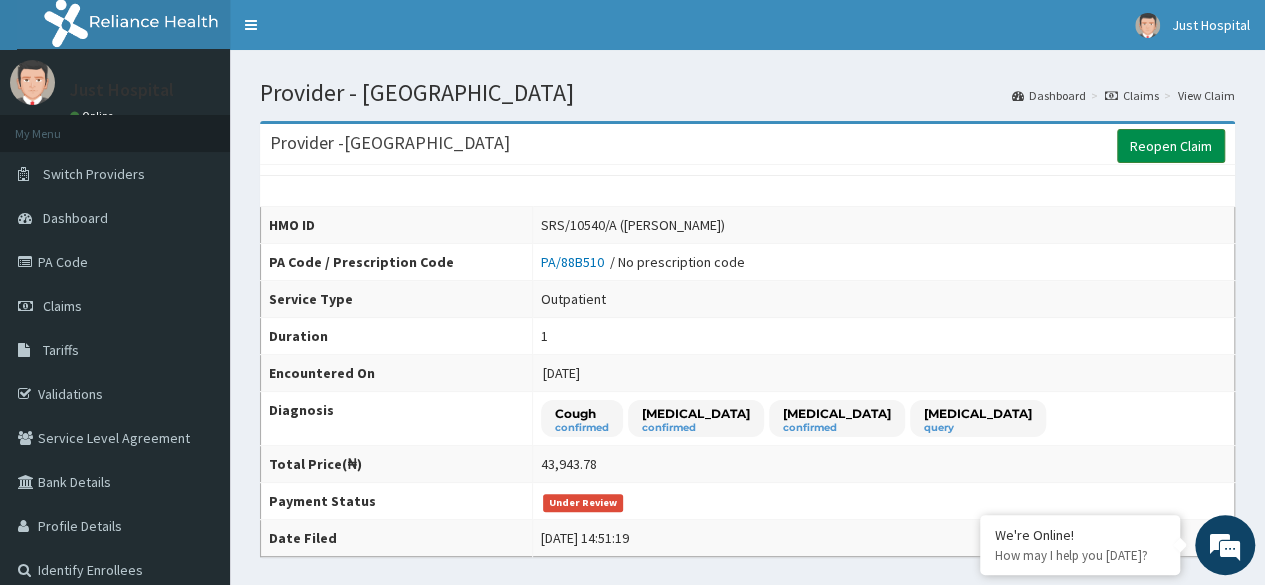 click on "Reopen Claim" at bounding box center (1171, 146) 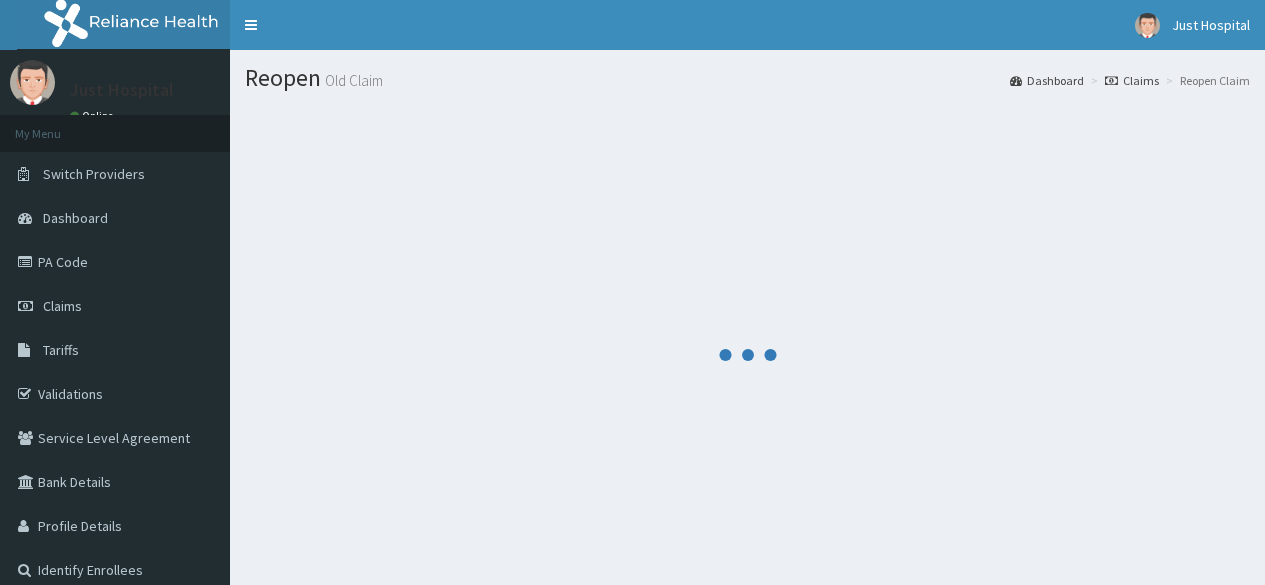 scroll, scrollTop: 0, scrollLeft: 0, axis: both 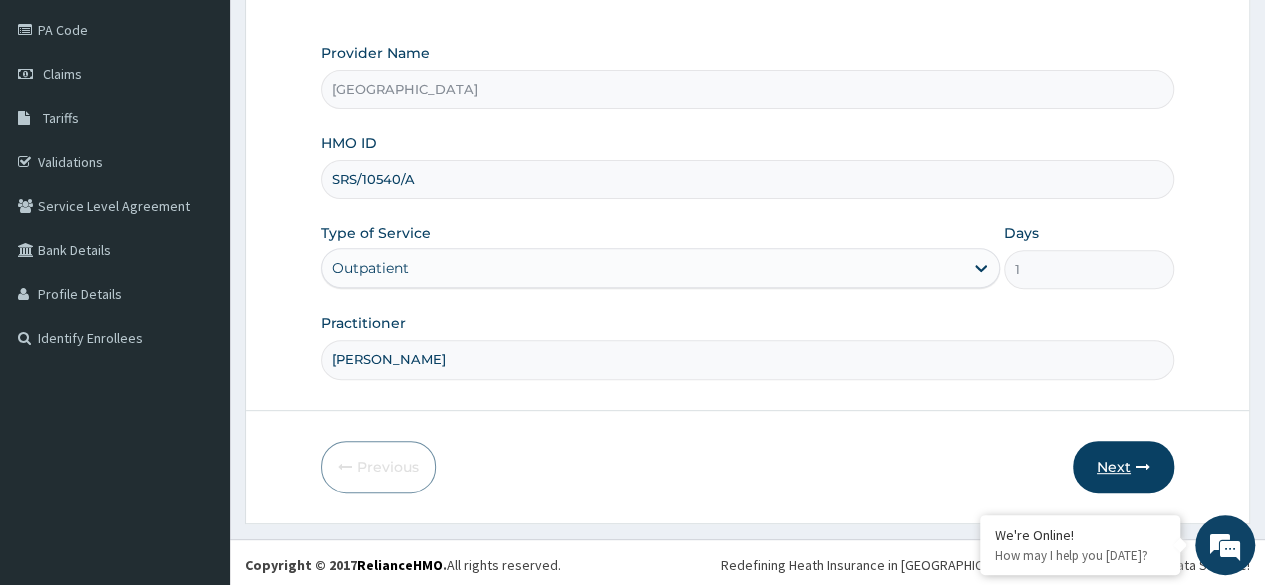 click on "Next" at bounding box center [1123, 467] 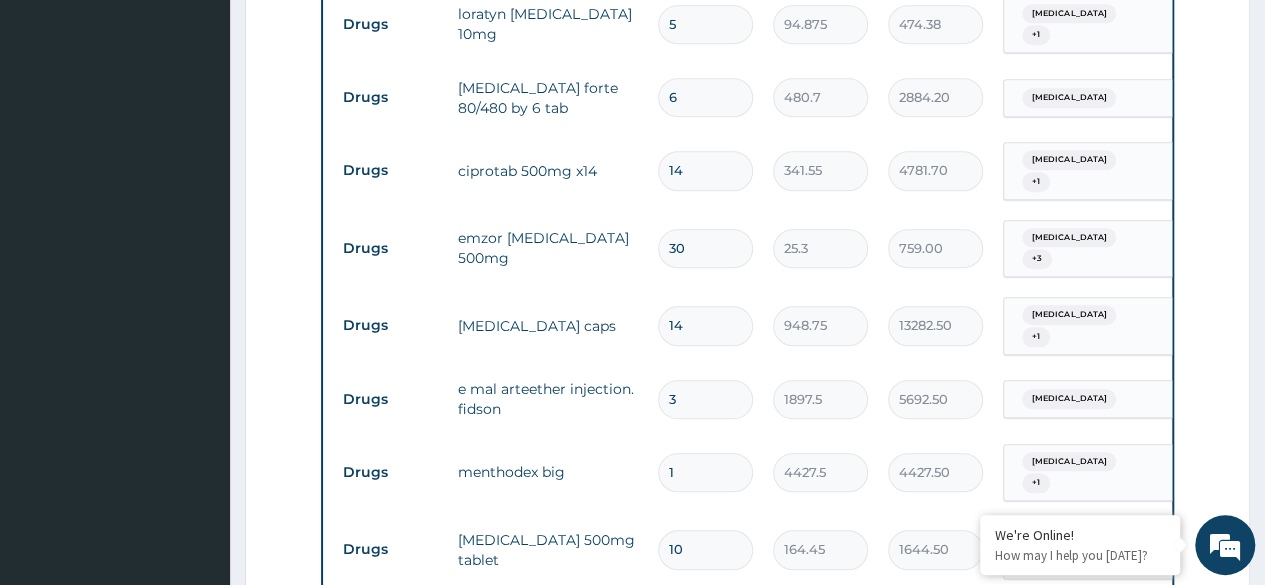 scroll, scrollTop: 788, scrollLeft: 0, axis: vertical 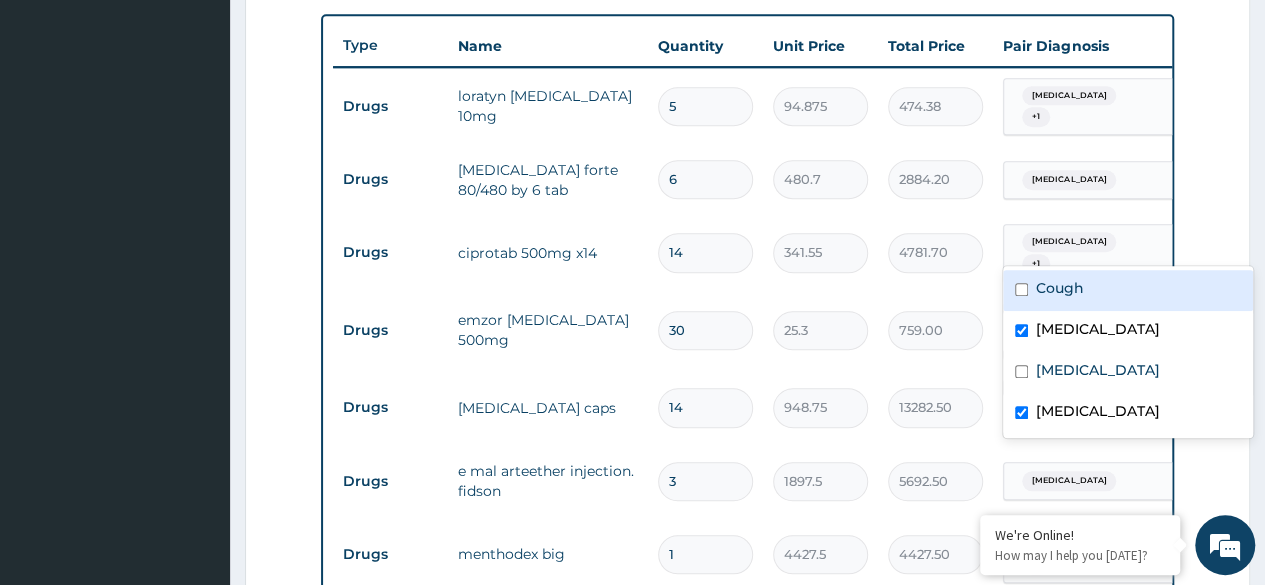 click on "+ 1" at bounding box center (1036, 264) 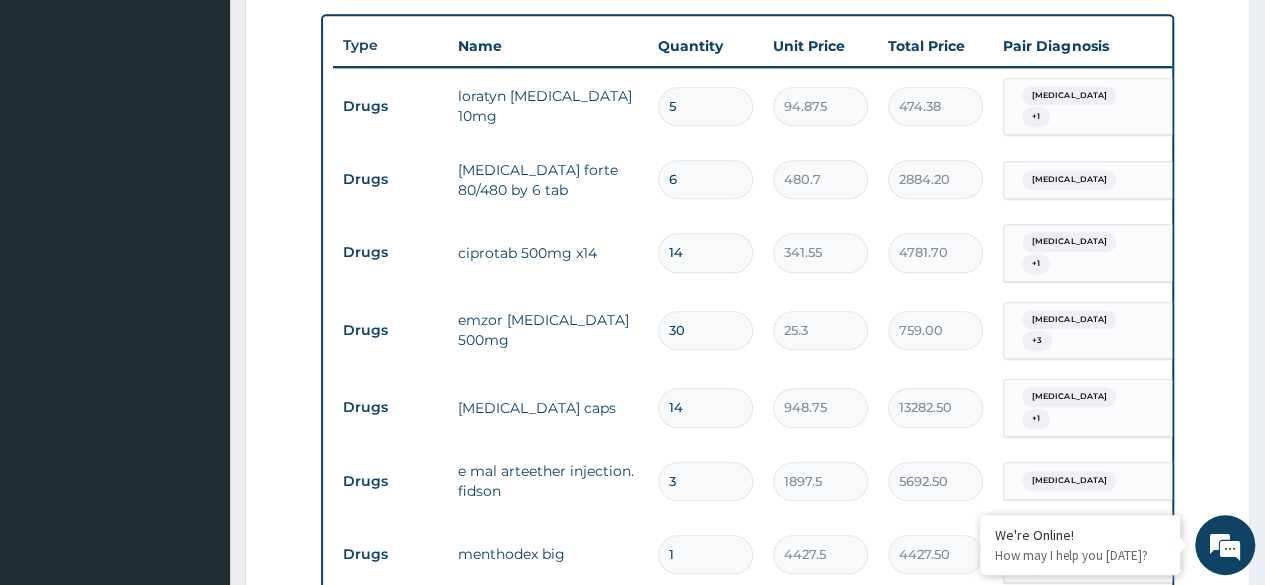 click on "ciprotab 500mg x14" at bounding box center [548, 253] 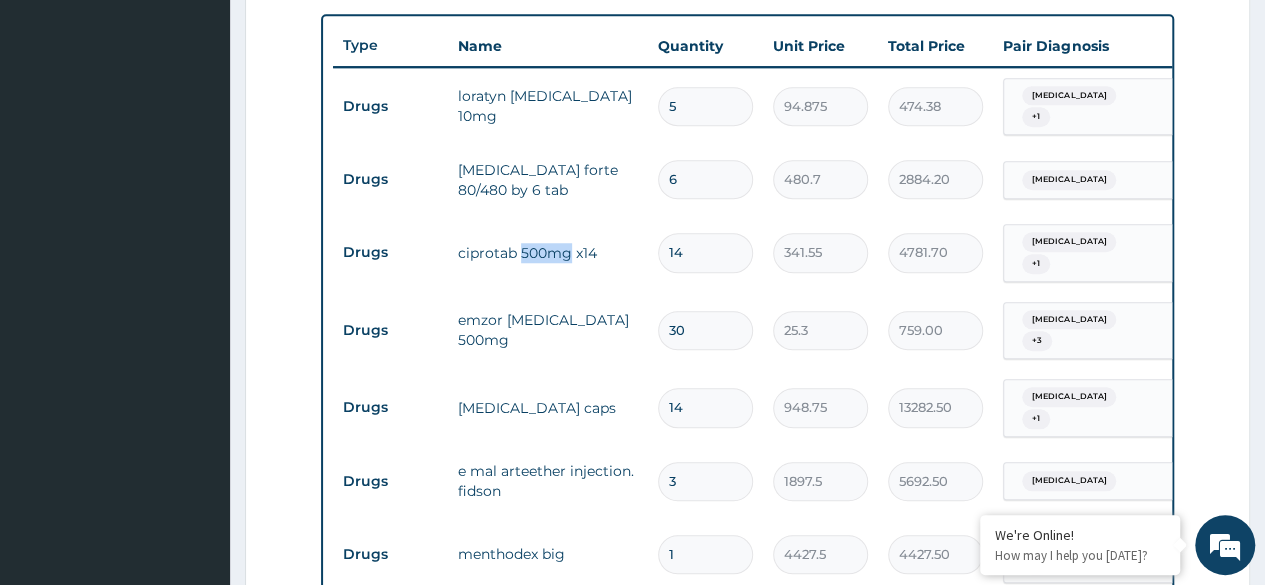 click on "ciprotab 500mg x14" at bounding box center [548, 253] 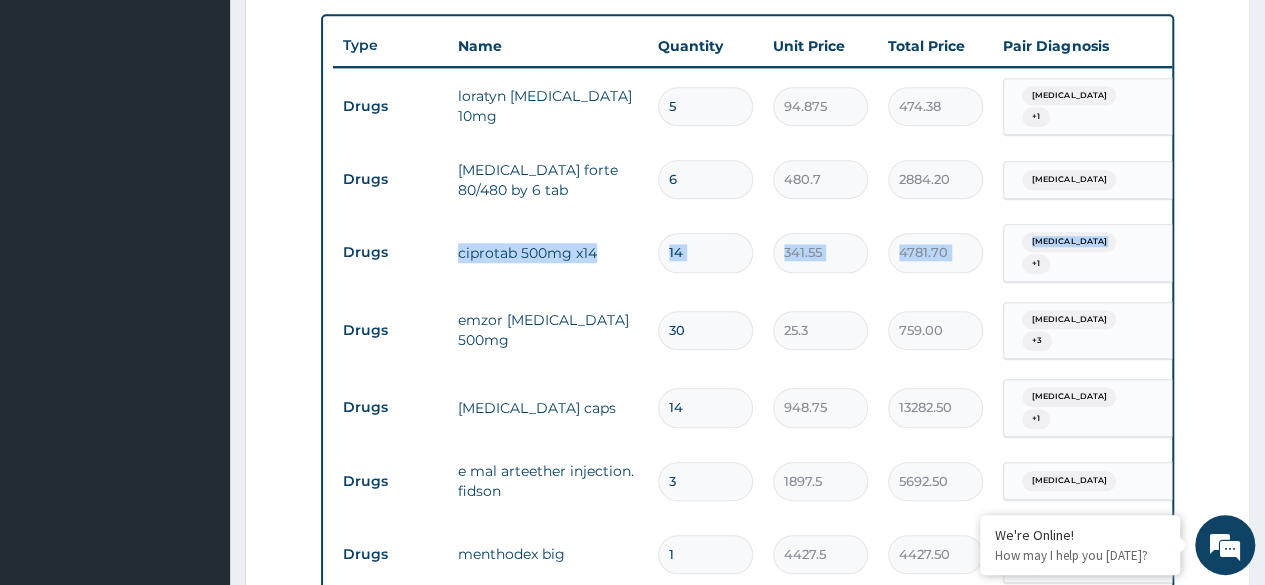 drag, startPoint x: 542, startPoint y: 239, endPoint x: 1027, endPoint y: 248, distance: 485.0835 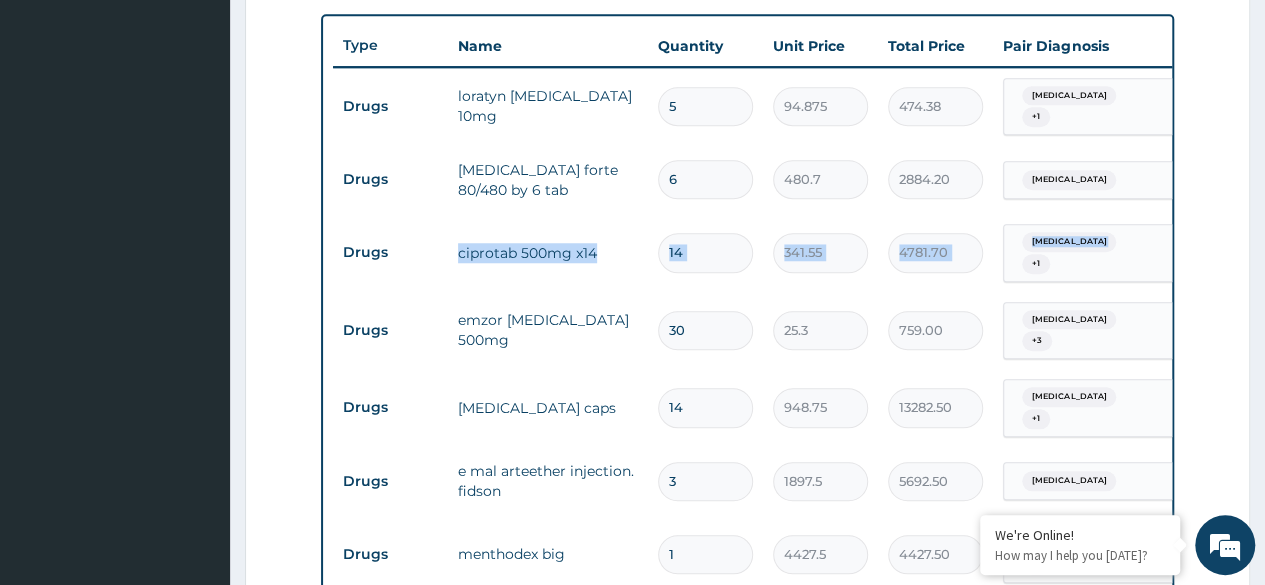 click on "Drugs ciprotab 500mg x14 14 341.55 4781.70 [MEDICAL_DATA]  + 1 Delete" at bounding box center (823, 253) 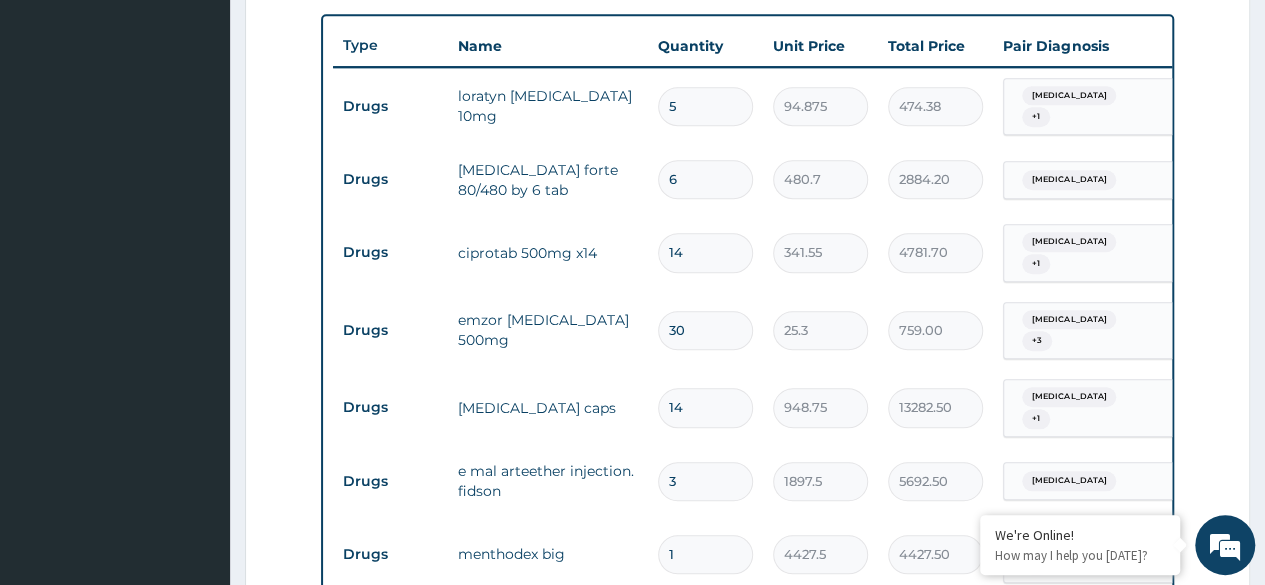 click on "[MEDICAL_DATA]  + 1" at bounding box center [1103, 253] 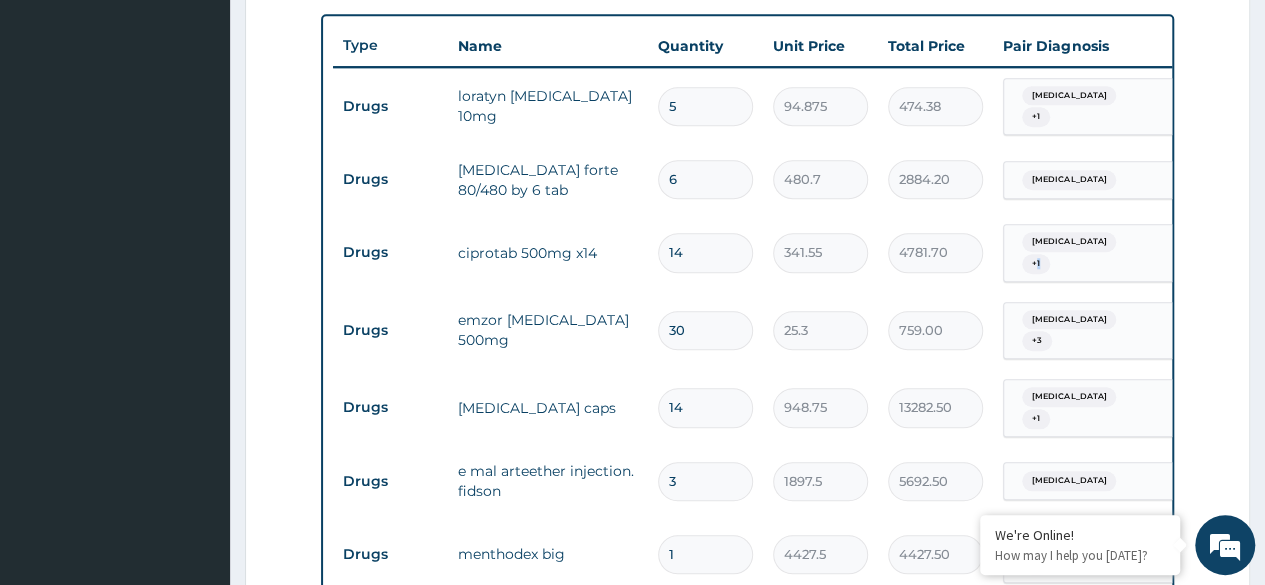 click on "Common cold  + 1" at bounding box center (1103, 253) 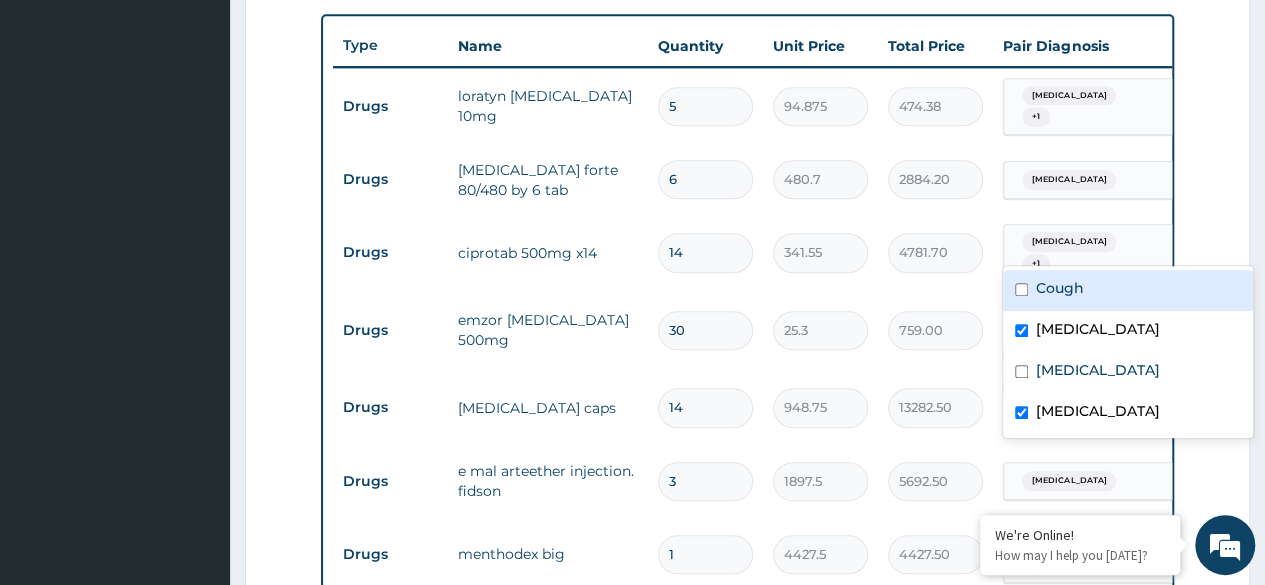 click on "Common cold  + 1" at bounding box center (1082, 253) 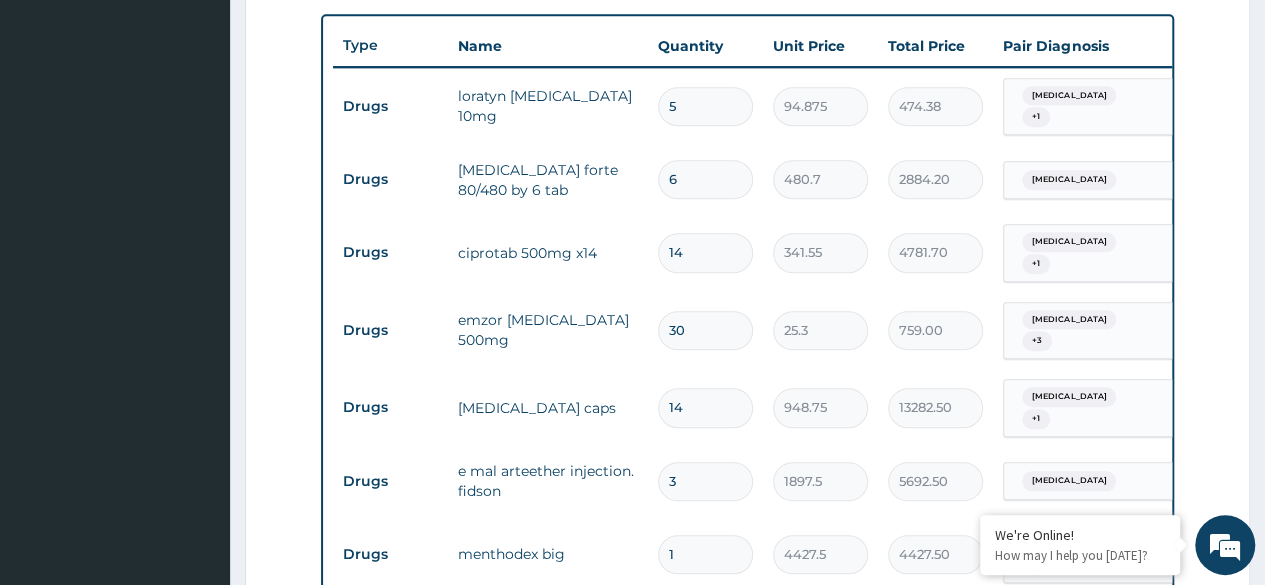 drag, startPoint x: 1126, startPoint y: 225, endPoint x: 1148, endPoint y: 229, distance: 22.36068 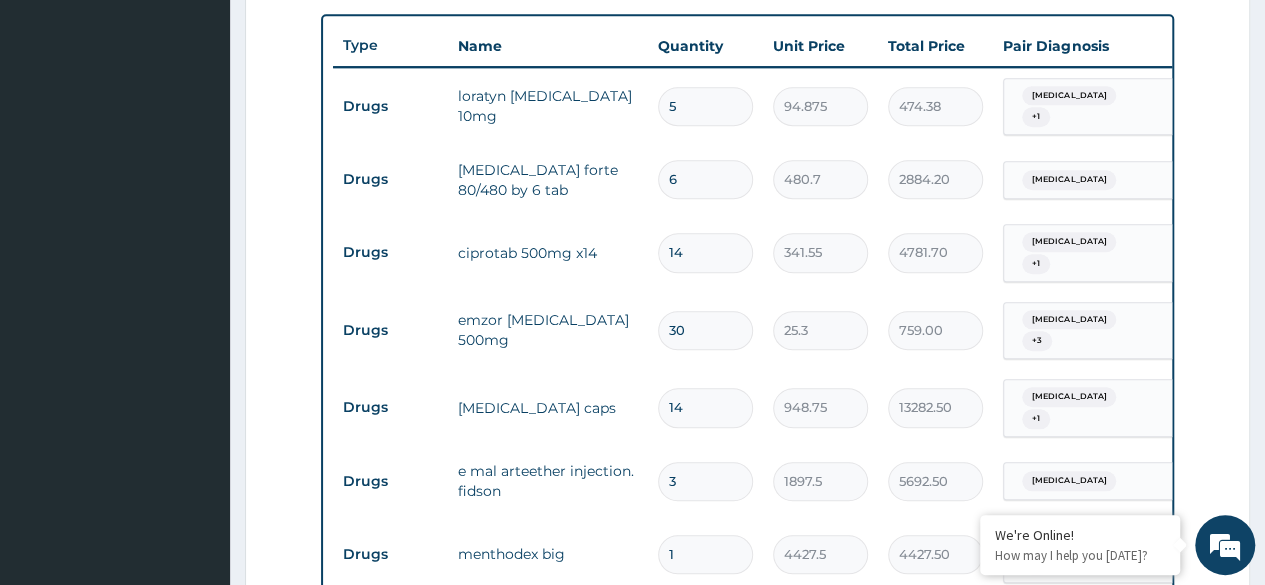 click on "Common cold  + 1" at bounding box center (1085, 253) 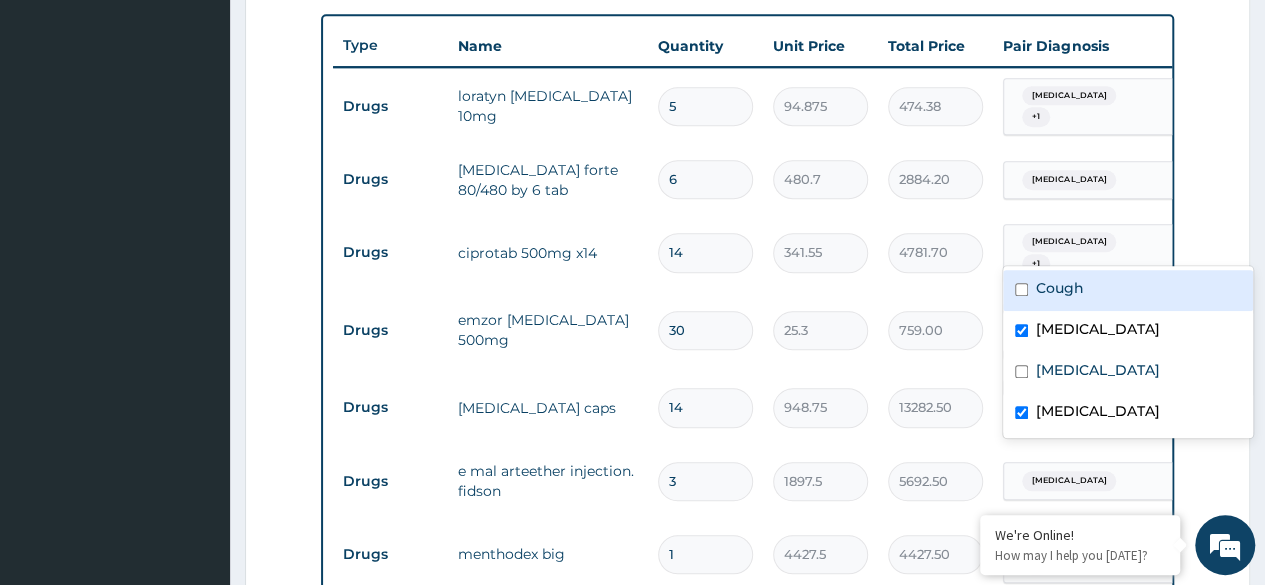 click on "Common cold  + 1" at bounding box center [1085, 253] 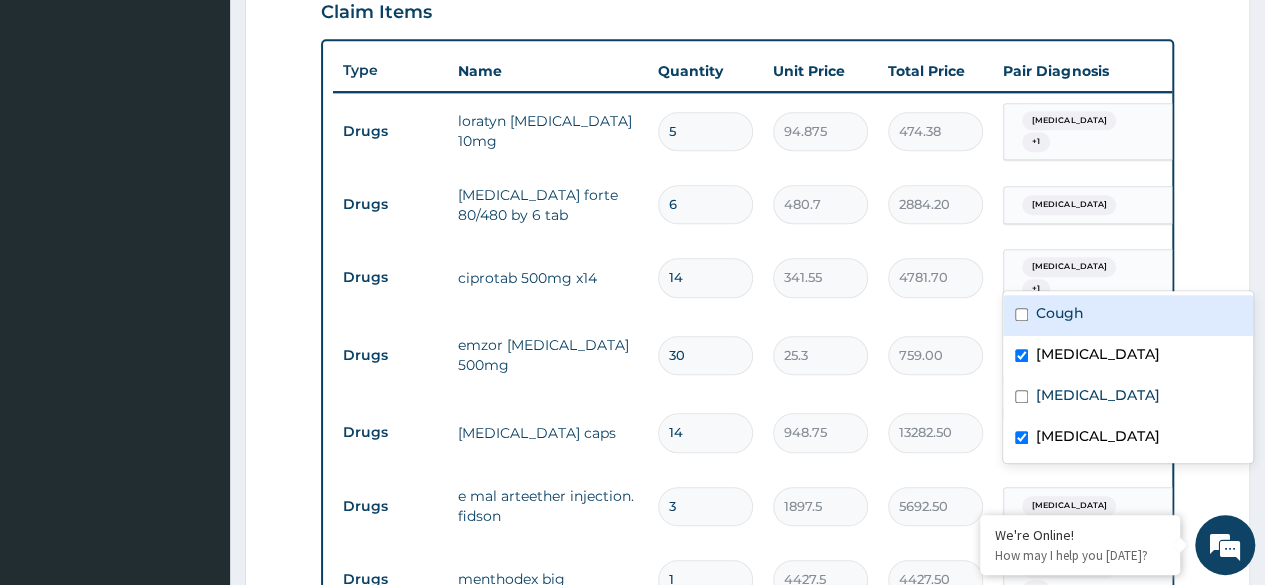 scroll, scrollTop: 698, scrollLeft: 0, axis: vertical 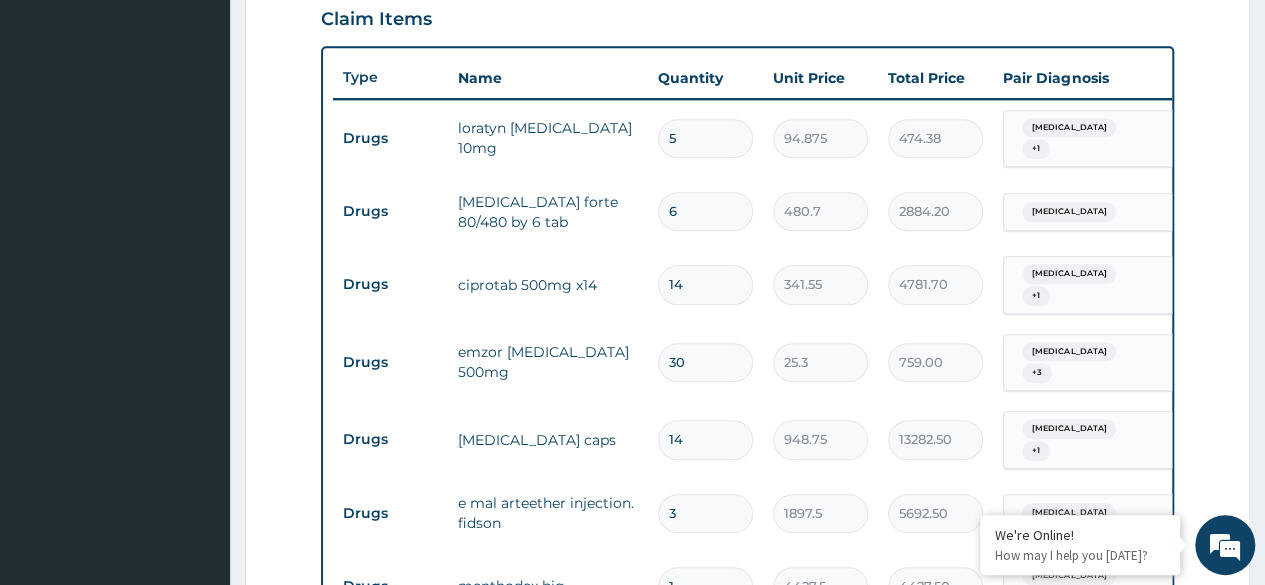 click on "14" at bounding box center (705, 284) 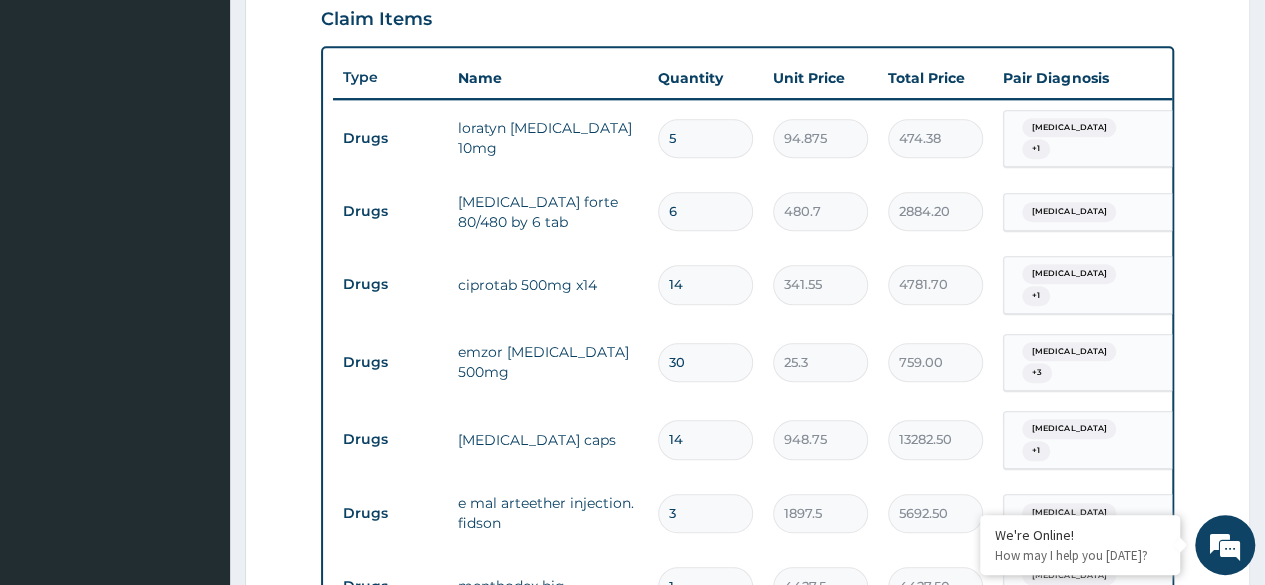 type on "1" 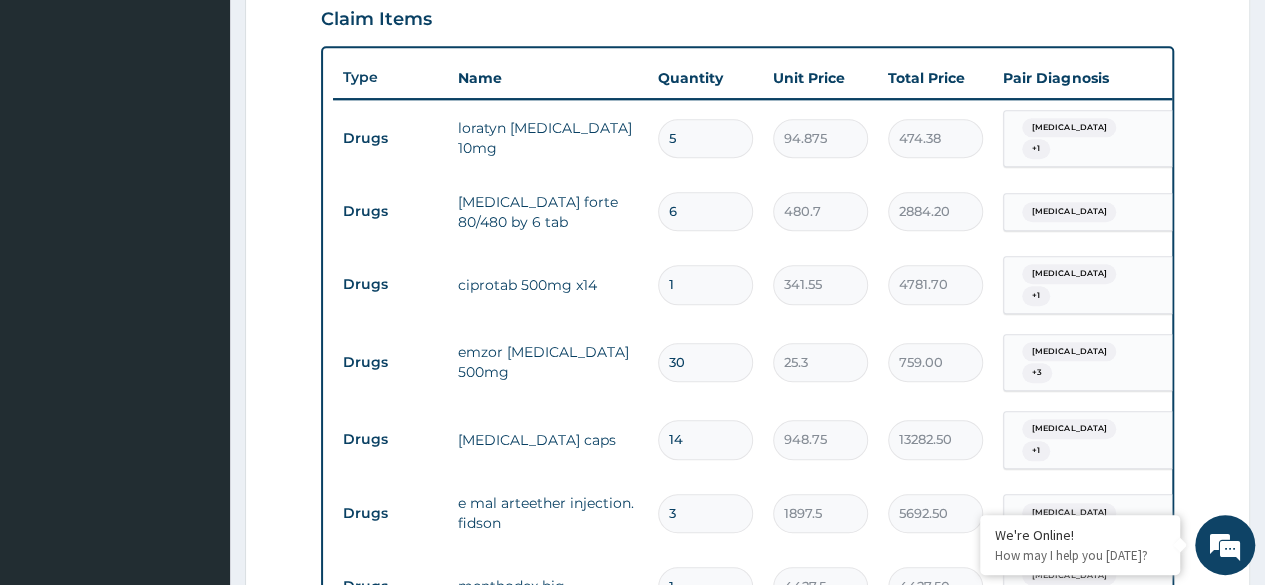 type on "341.55" 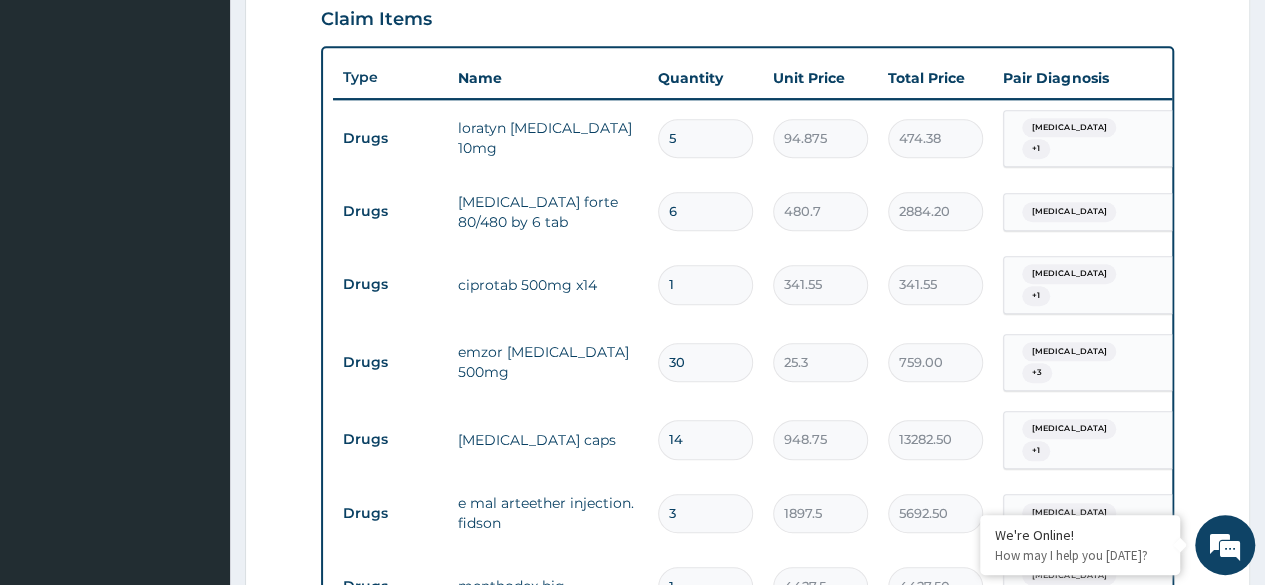 type on "1" 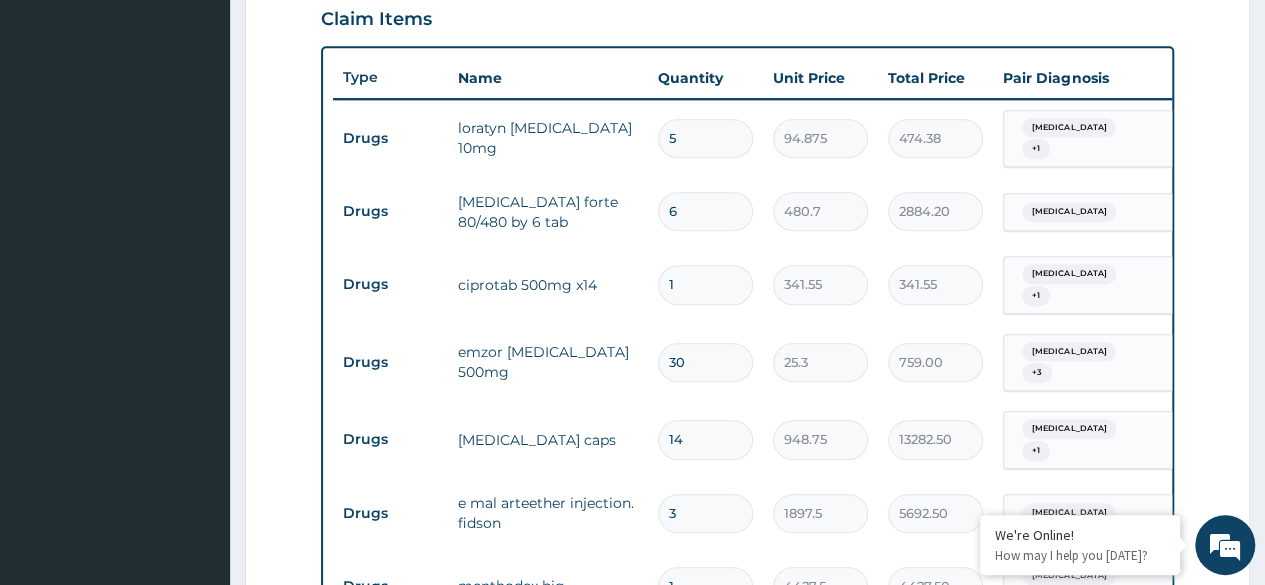 click on "341.55" at bounding box center (820, 284) 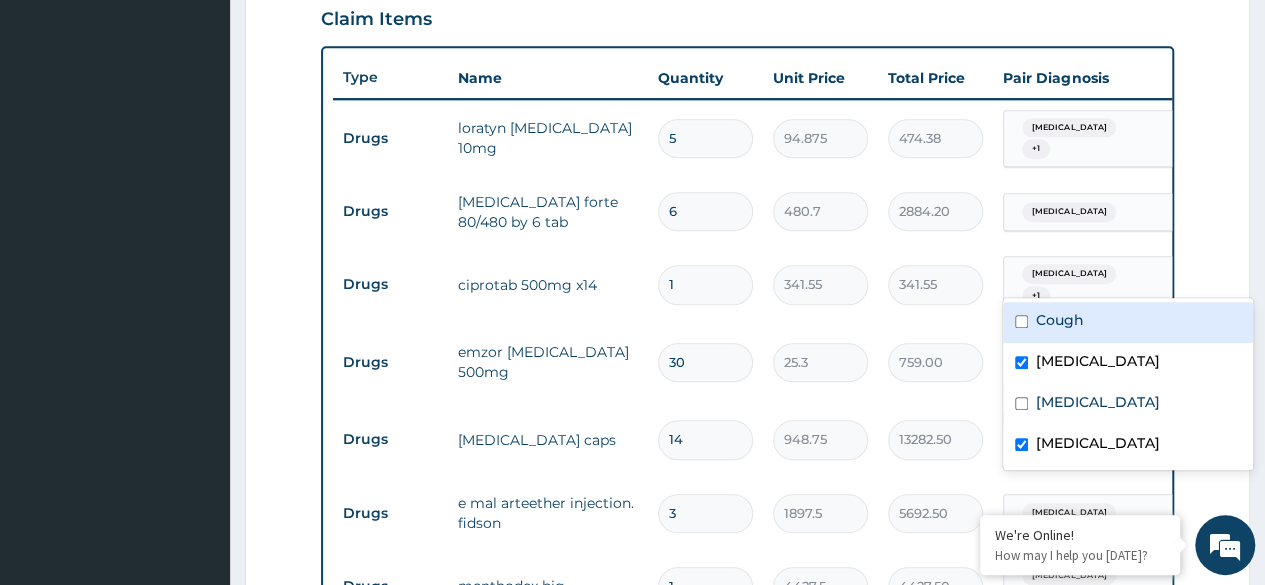 click on "+ 1" at bounding box center [1036, 296] 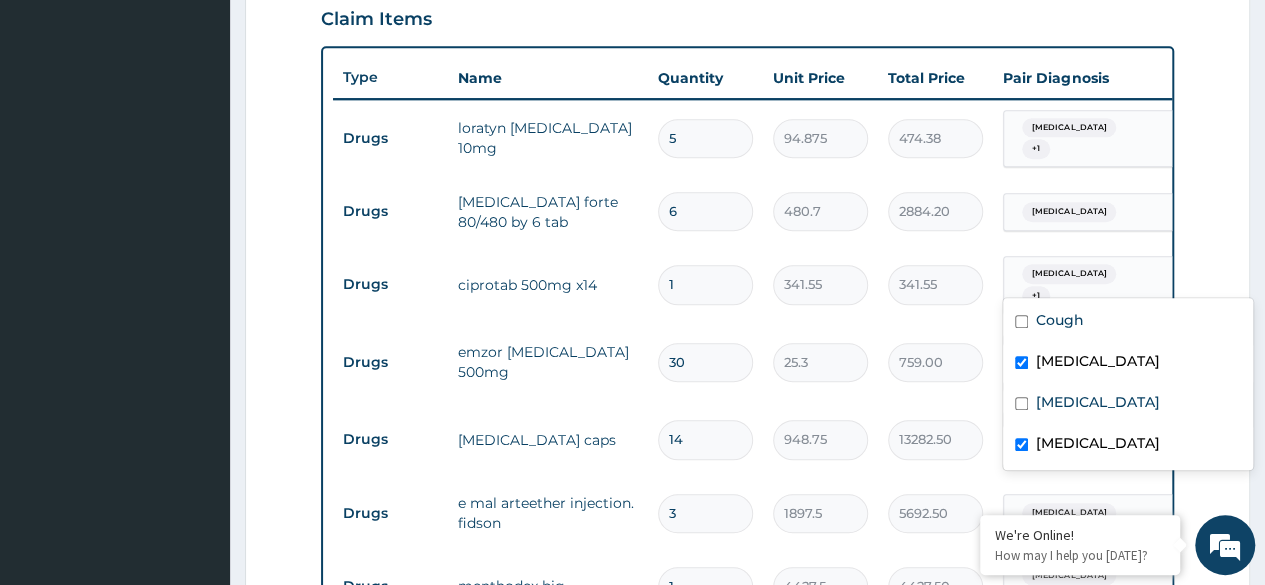 click at bounding box center (1021, 362) 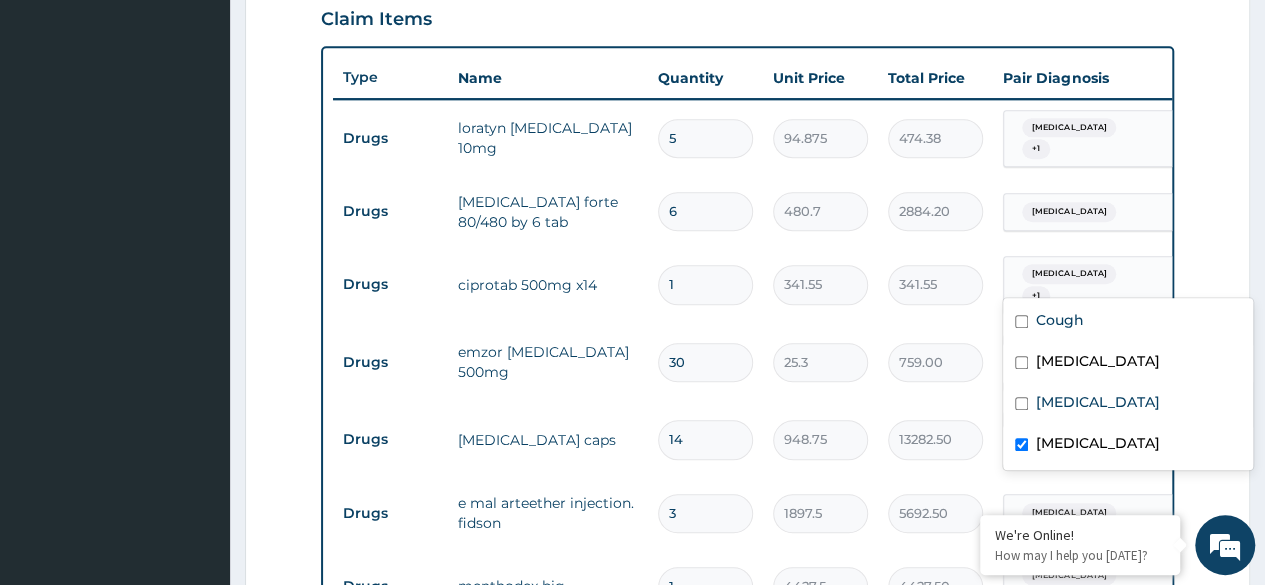checkbox on "false" 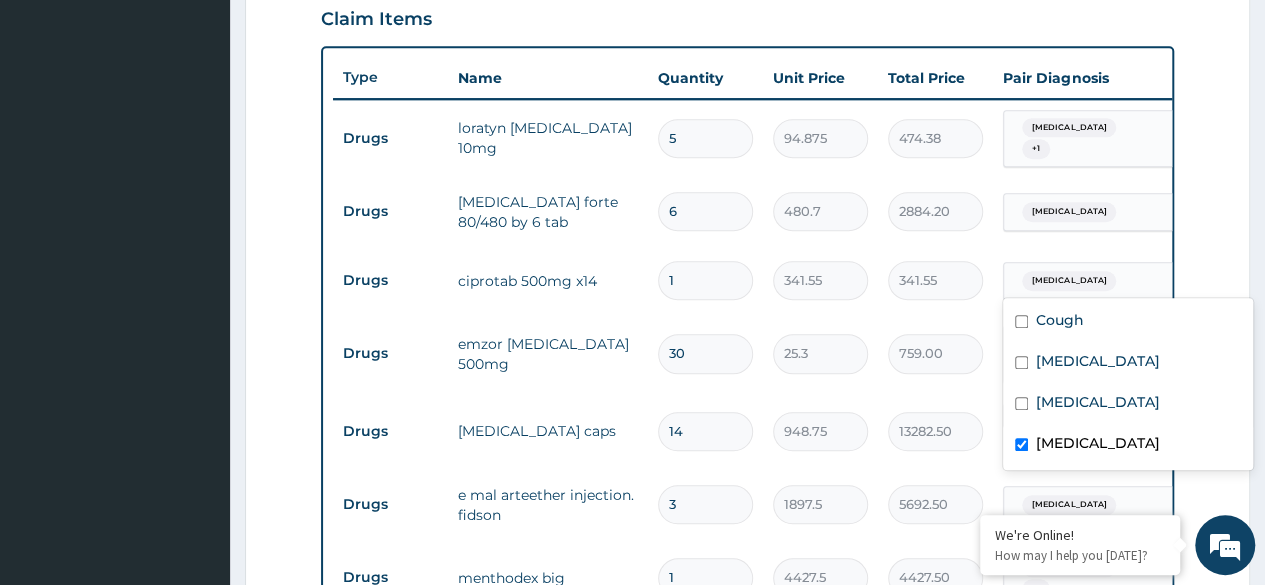 click at bounding box center (1021, 444) 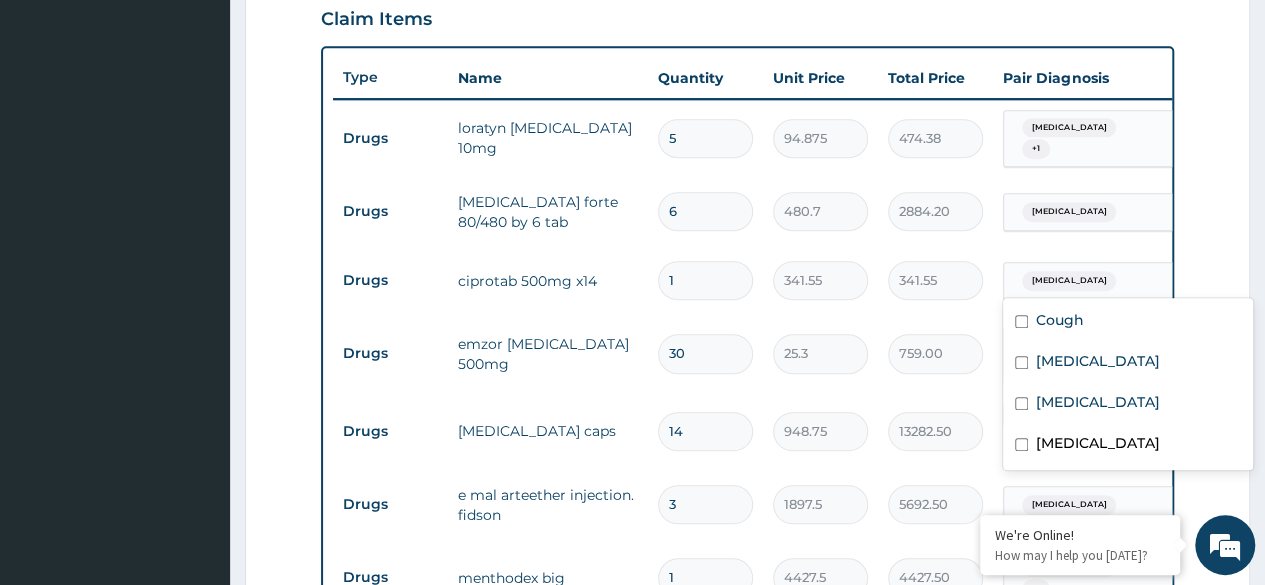 checkbox on "false" 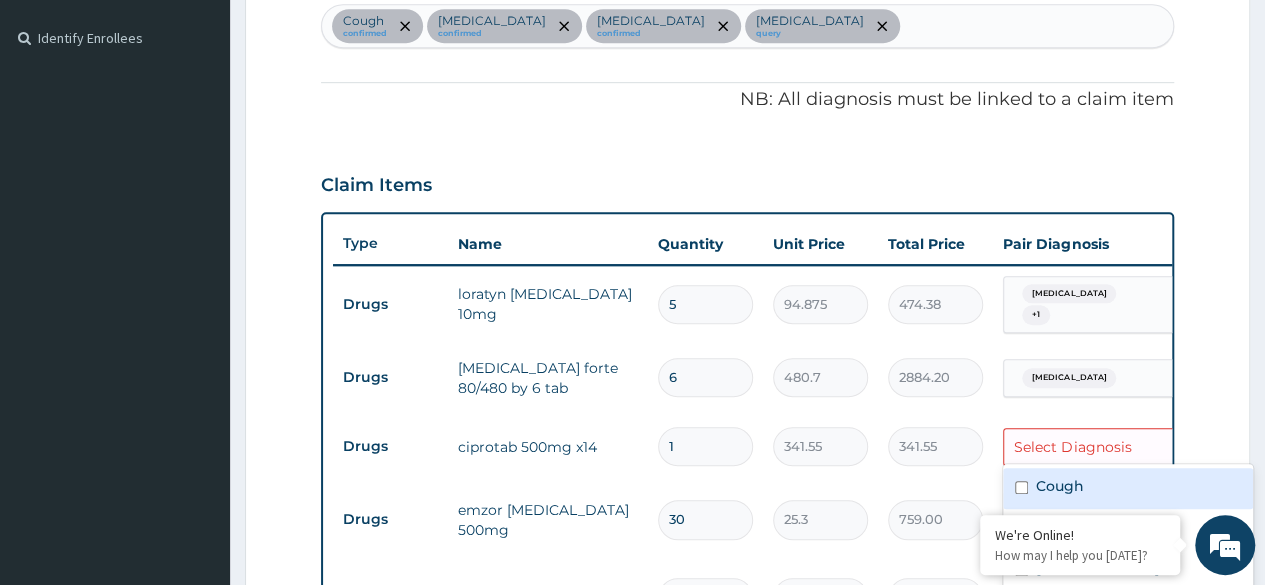 scroll, scrollTop: 534, scrollLeft: 0, axis: vertical 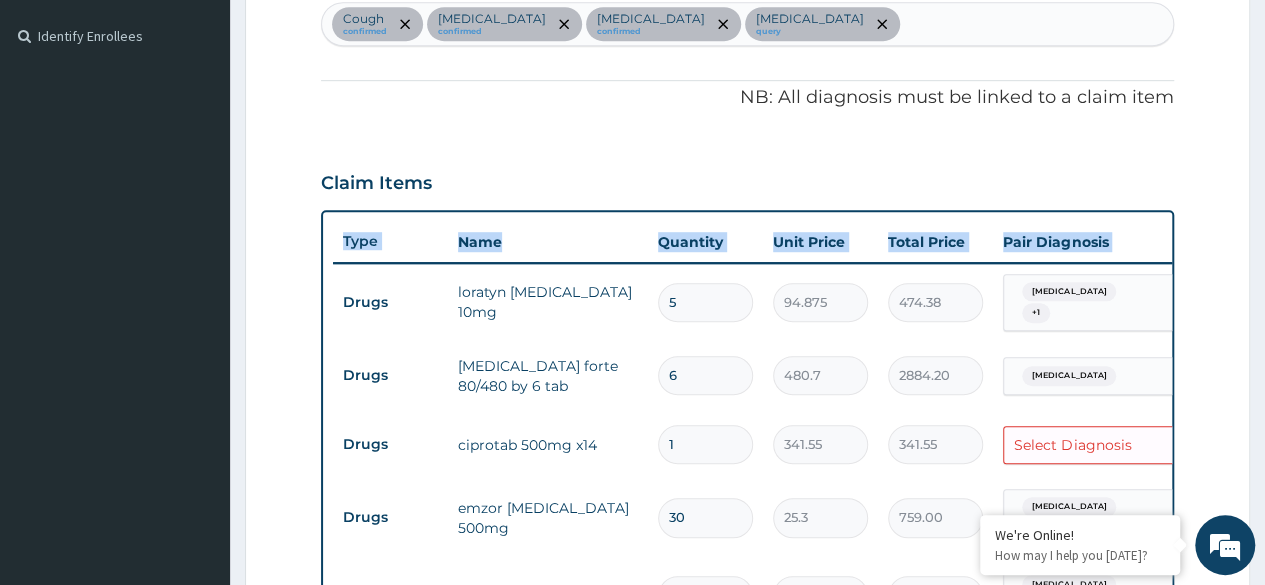drag, startPoint x: 1262, startPoint y: 217, endPoint x: 1268, endPoint y: 238, distance: 21.84033 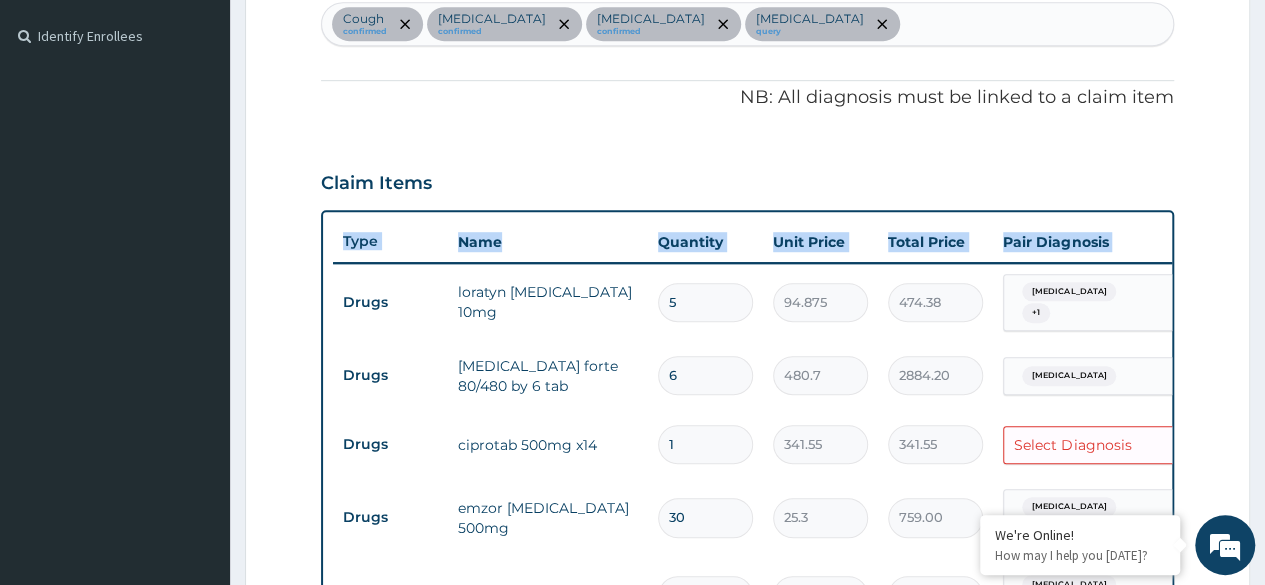 click on "R EL
Toggle navigation
Just Hospital Just Hospital - justhopehospital@gmail.com Member since  May 23, 2025 at 7:37:29 AM   Profile Sign out" at bounding box center (632, 461) 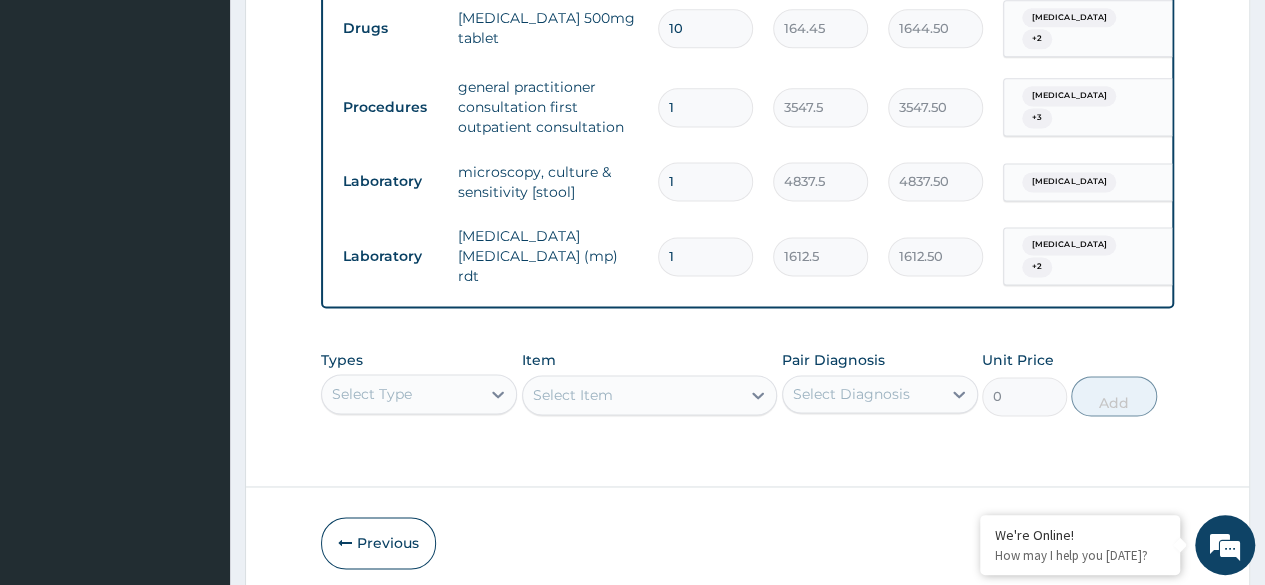 scroll, scrollTop: 1368, scrollLeft: 0, axis: vertical 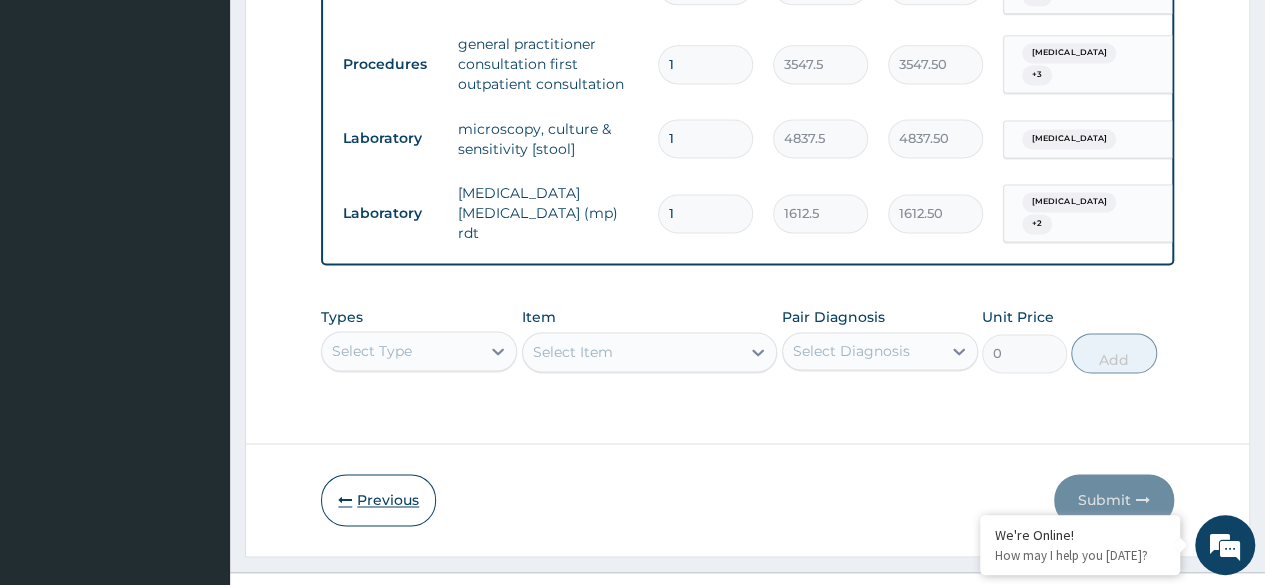 click on "Previous" at bounding box center [378, 500] 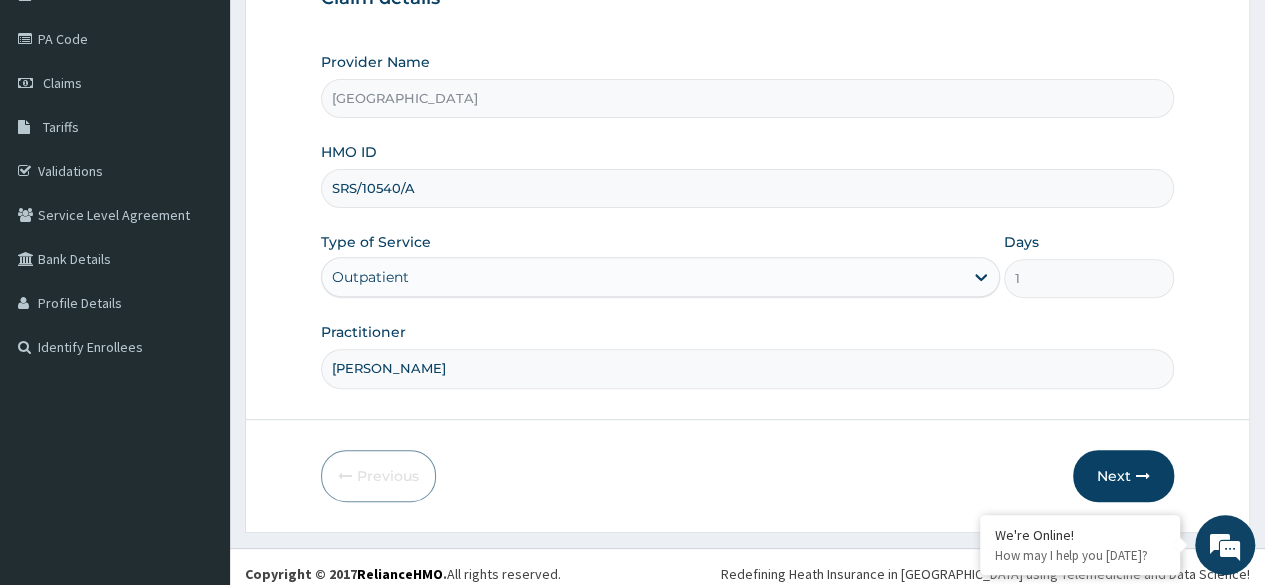 scroll, scrollTop: 232, scrollLeft: 0, axis: vertical 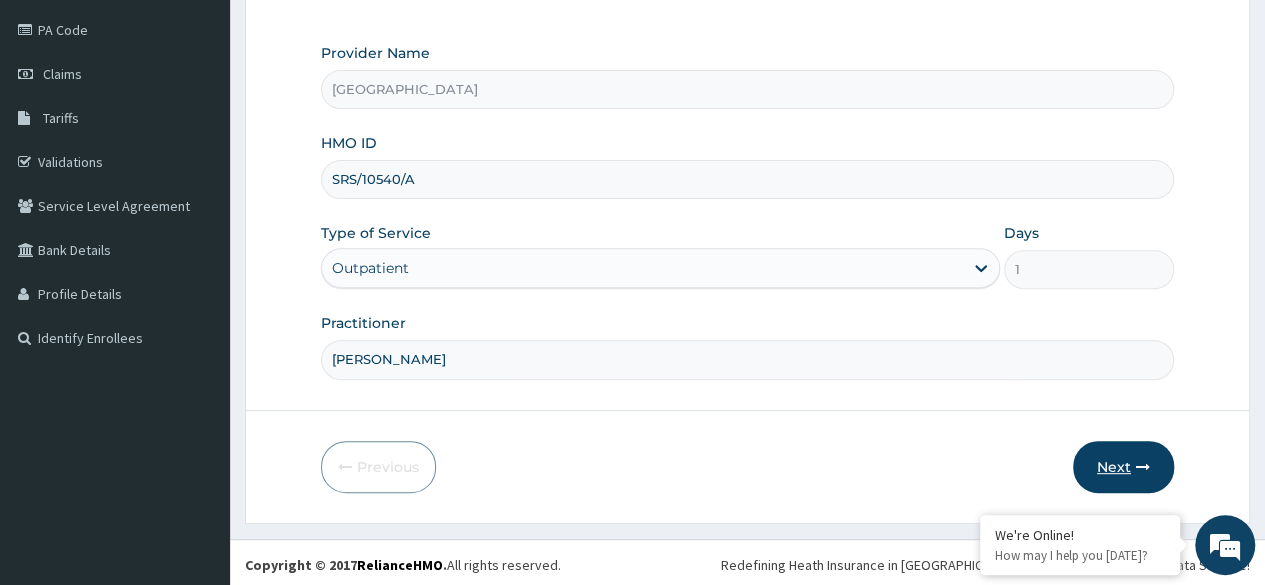 click on "Next" at bounding box center (1123, 467) 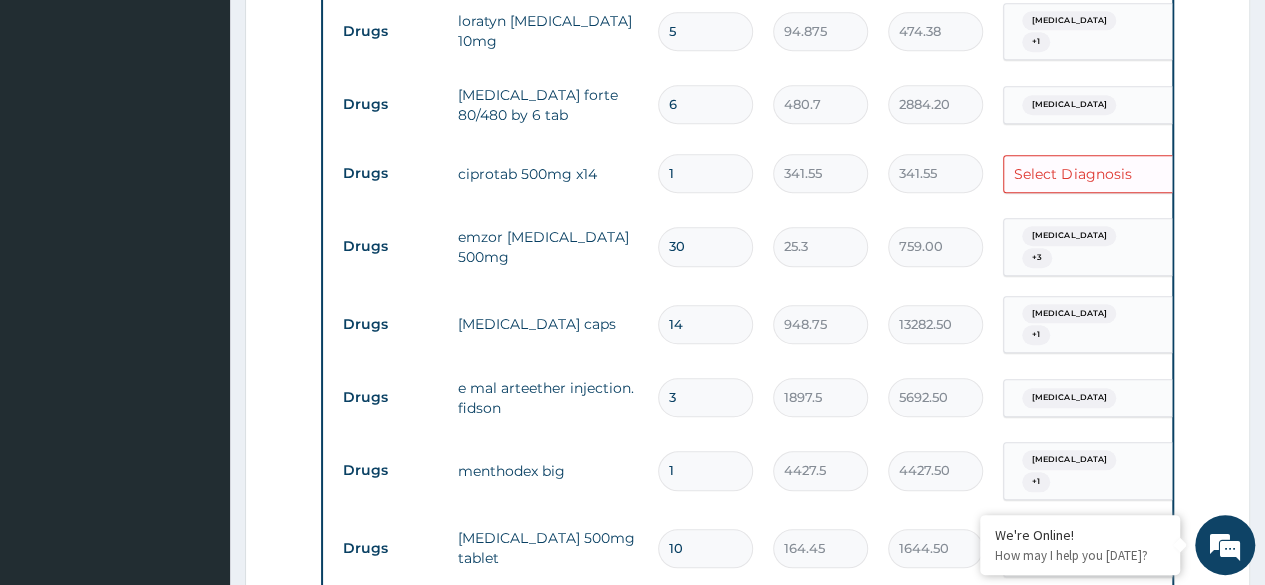 scroll, scrollTop: 770, scrollLeft: 0, axis: vertical 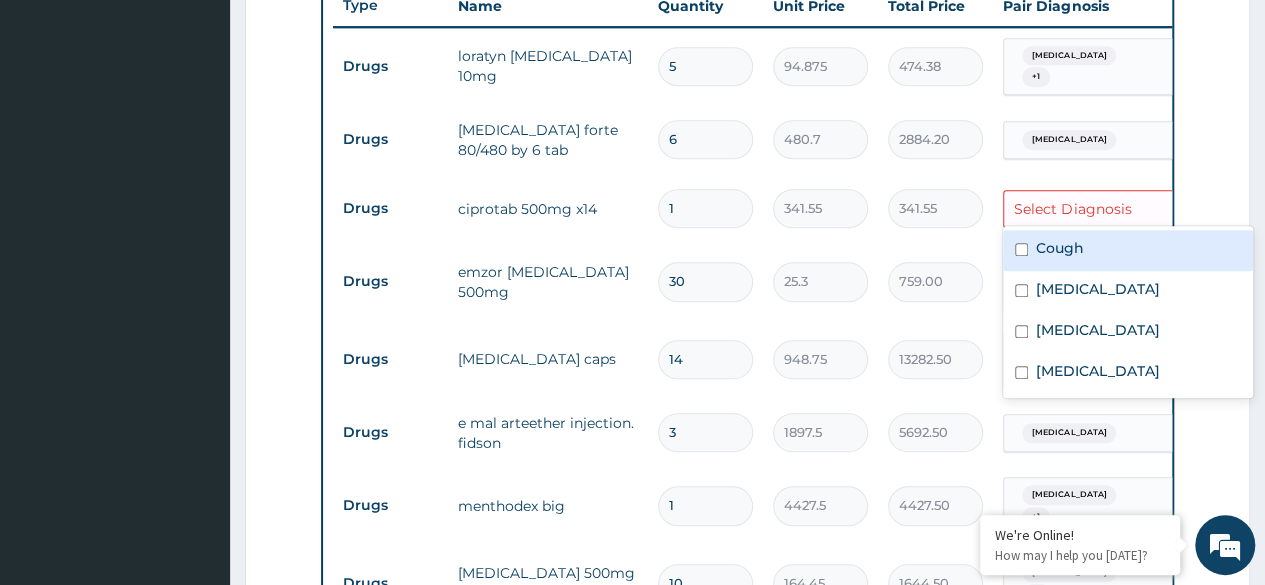 click on "Select Diagnosis" at bounding box center [1085, 209] 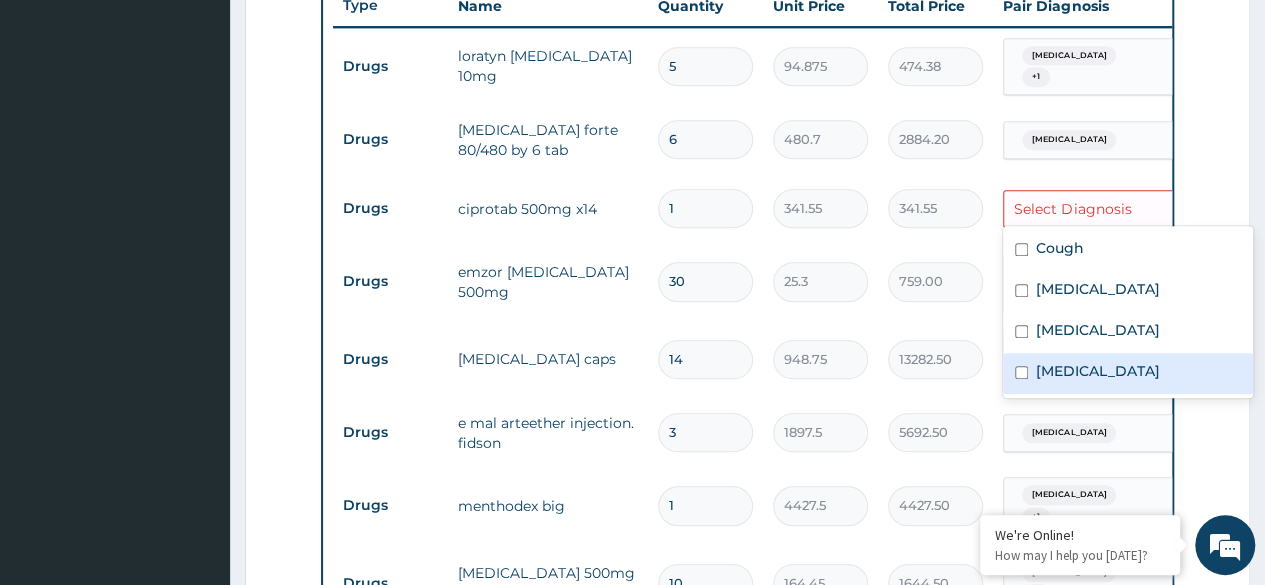 click at bounding box center (1021, 372) 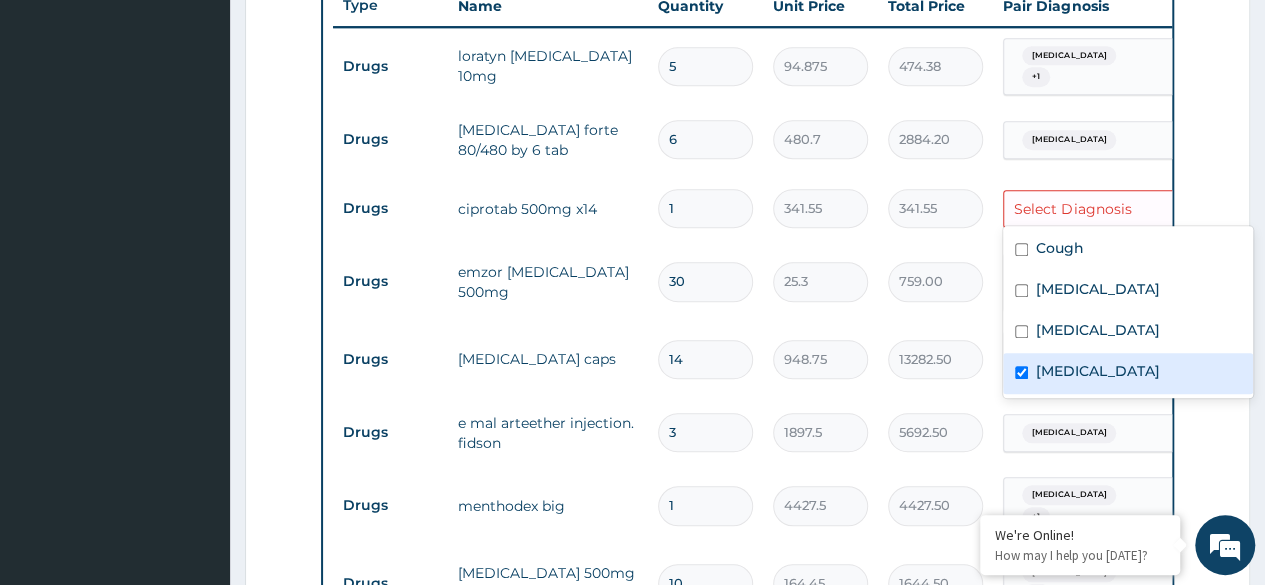 checkbox on "true" 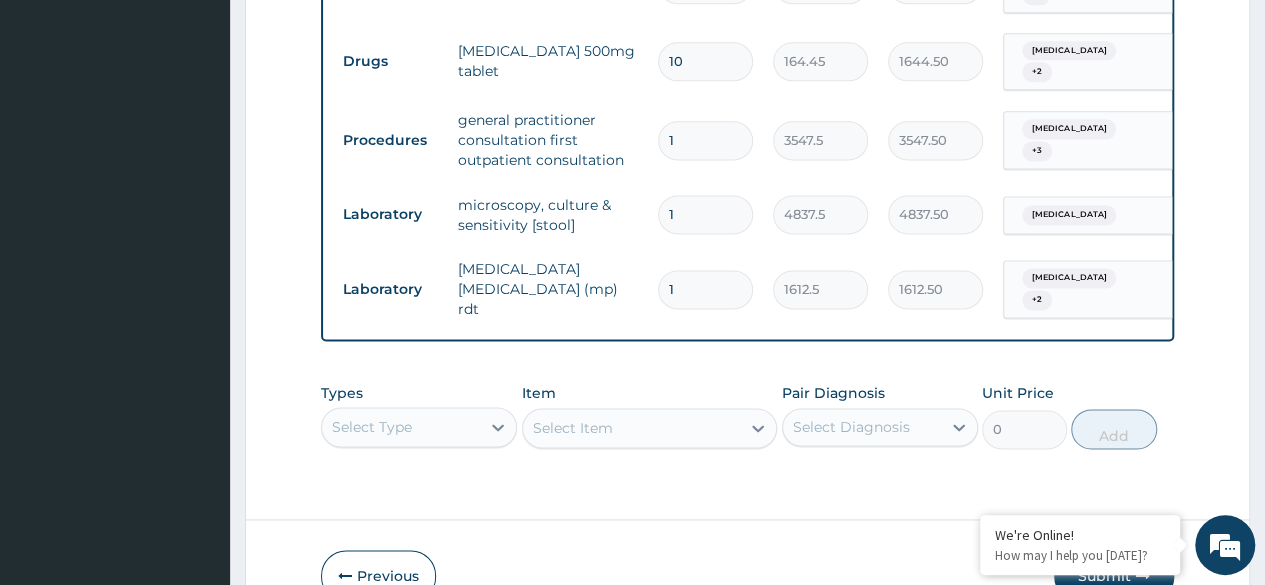 scroll, scrollTop: 1304, scrollLeft: 0, axis: vertical 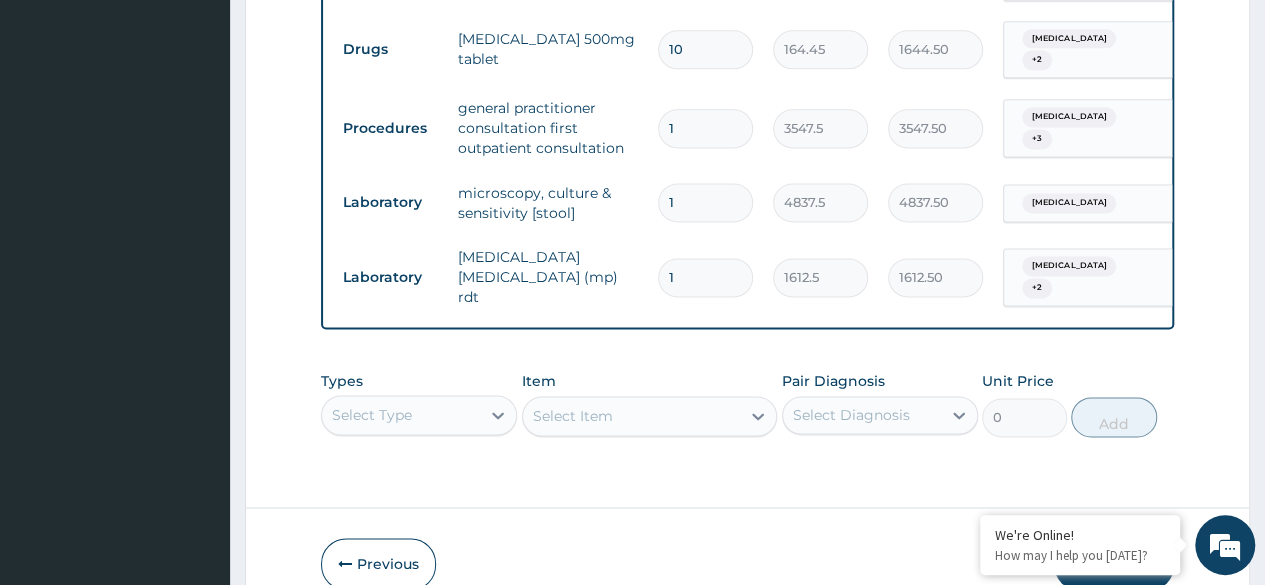 click on "Step  2  of 2 PA Code / Prescription Code PA/88B510 Encounter Date 11-07-2025 Important Notice Please enter PA codes before entering items that are not attached to a PA code   All diagnoses entered must be linked to a claim item. Diagnosis & Claim Items that are visible but inactive cannot be edited because they were imported from an already approved PA code. Diagnosis Cough confirmed Common cold confirmed Malaria confirmed Typhoid fever query NB: All diagnosis must be linked to a claim item Claim Items Type Name Quantity Unit Price Total Price Pair Diagnosis Actions Drugs loratyn loratadine 10mg 5 94.875 474.38 Common cold  + 1 Delete Drugs coartem forte 80/480 by 6 tab 6 480.7 2884.20 Malaria Delete Drugs ciprotab 500mg x14 1 341.55 341.55 Typhoid fever Delete Drugs emzor paracetamol 500mg 30 25.3 759.00 Common cold  + 3 Delete Drugs zithromax caps 14 948.75 13282.50 Common cold  + 1 Delete Drugs e mal arteether injection. fidson 3 1897.5 5692.50 Malaria Delete Drugs menthodex big 1 4427.5 4427.50  + 1 10 2" at bounding box center (747, -289) 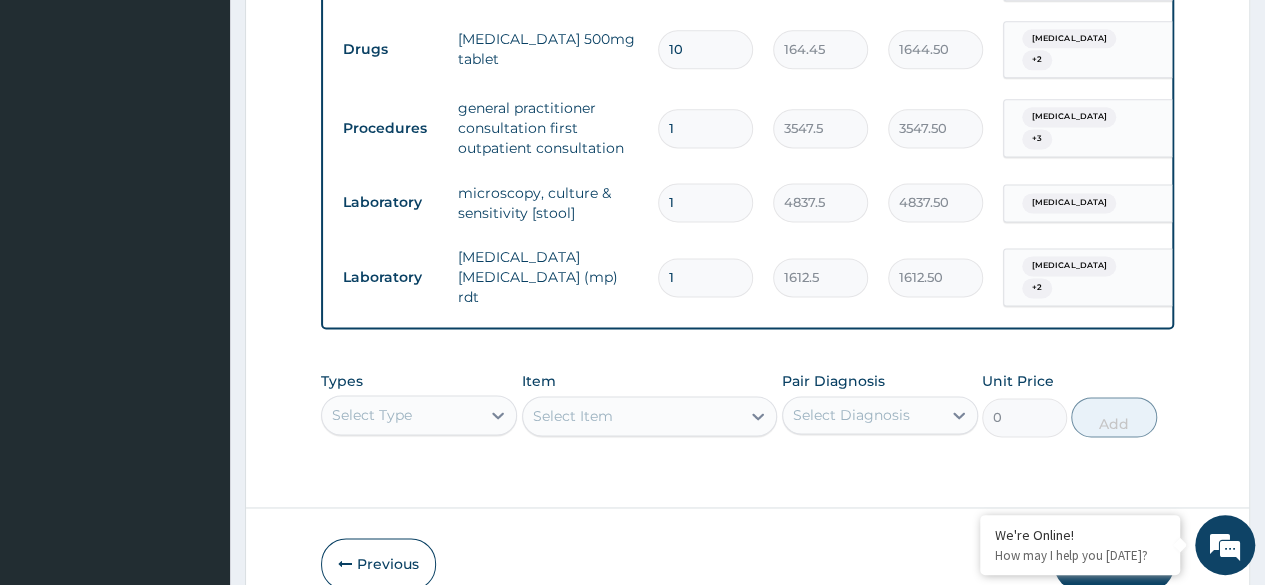 click on "Submit" at bounding box center [1114, 564] 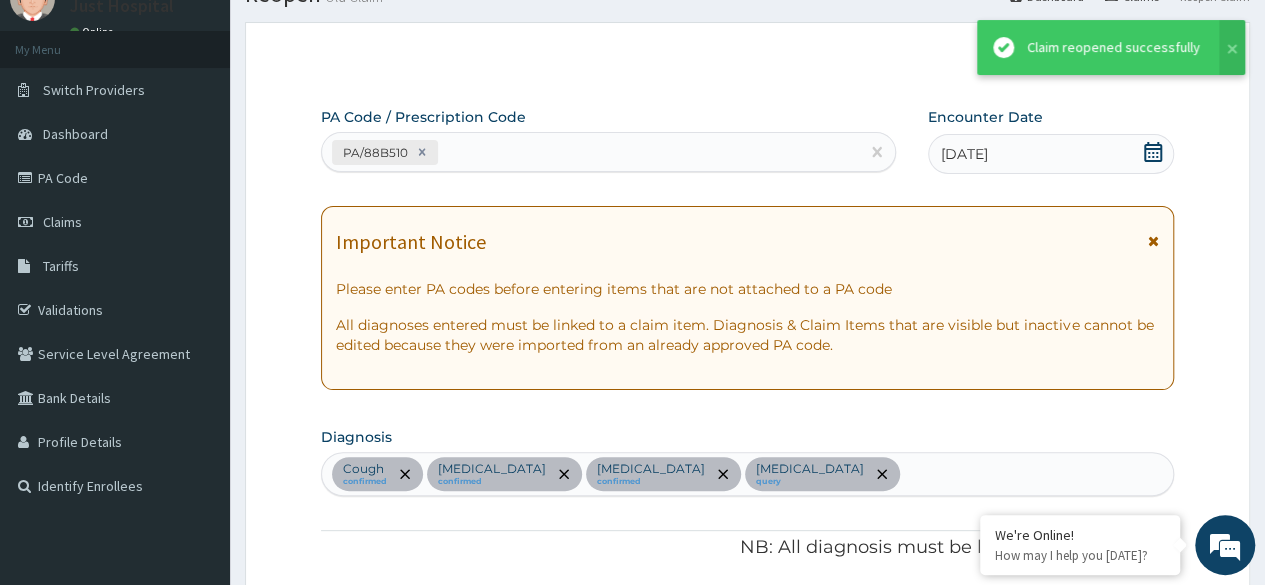 scroll, scrollTop: 1304, scrollLeft: 0, axis: vertical 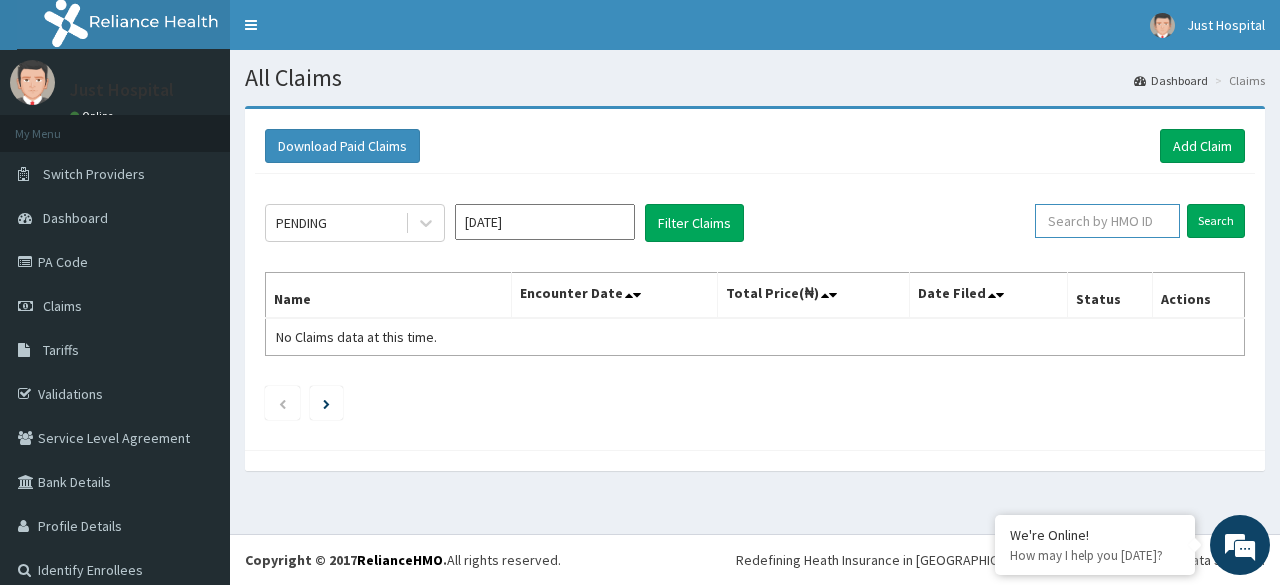 click at bounding box center (1107, 221) 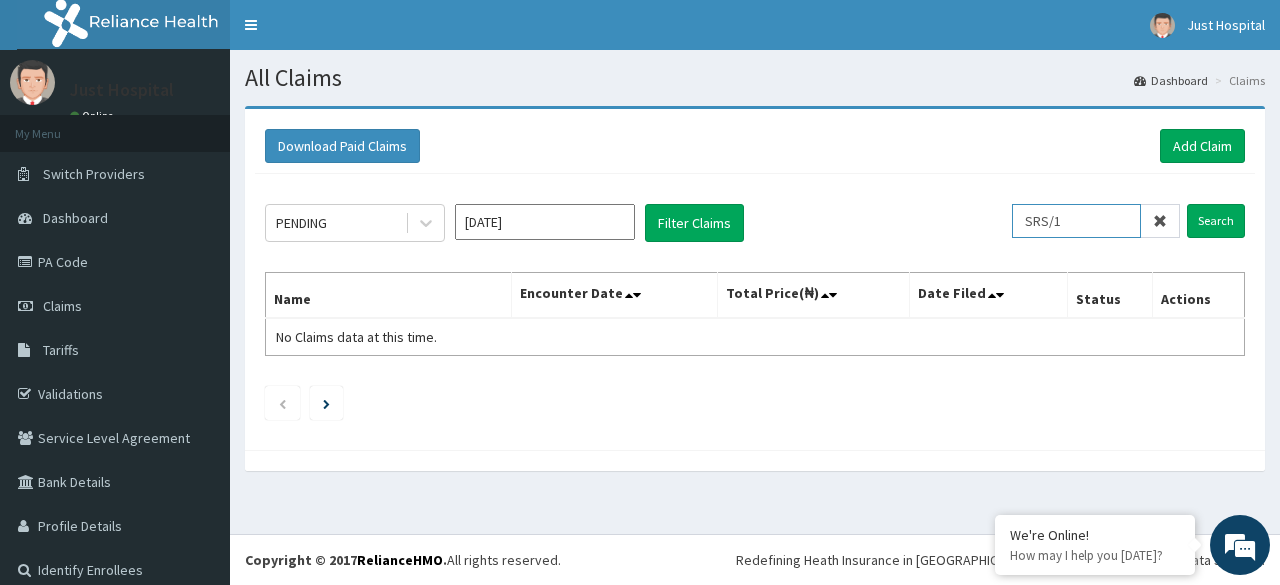 scroll, scrollTop: 0, scrollLeft: 0, axis: both 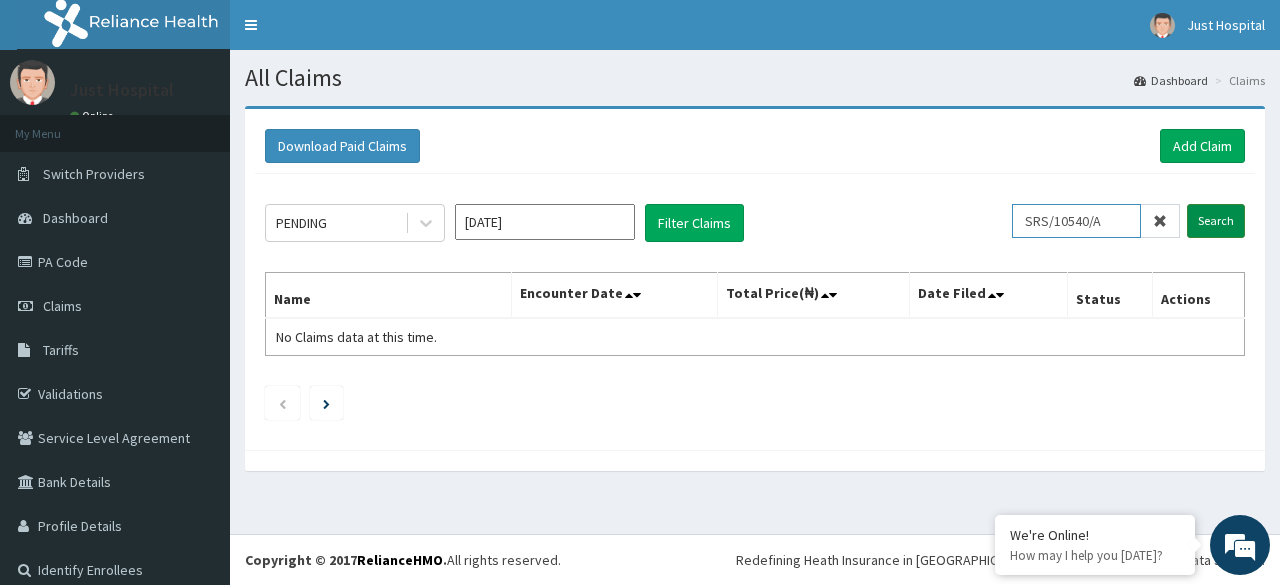 type on "SRS/10540/A" 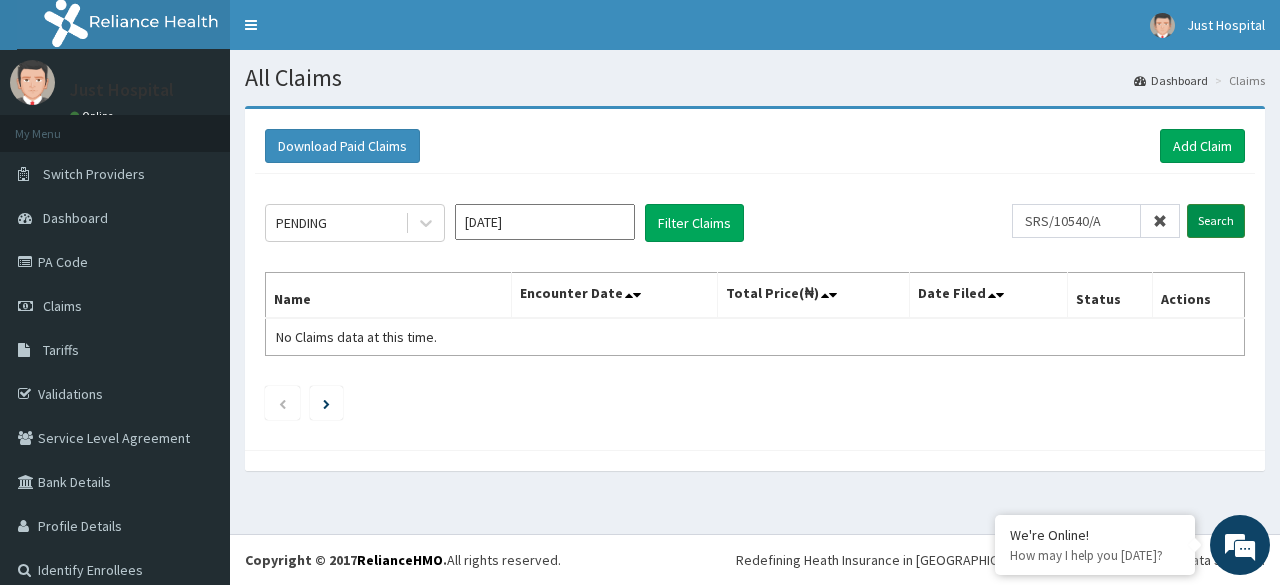 click on "Search" at bounding box center (1216, 221) 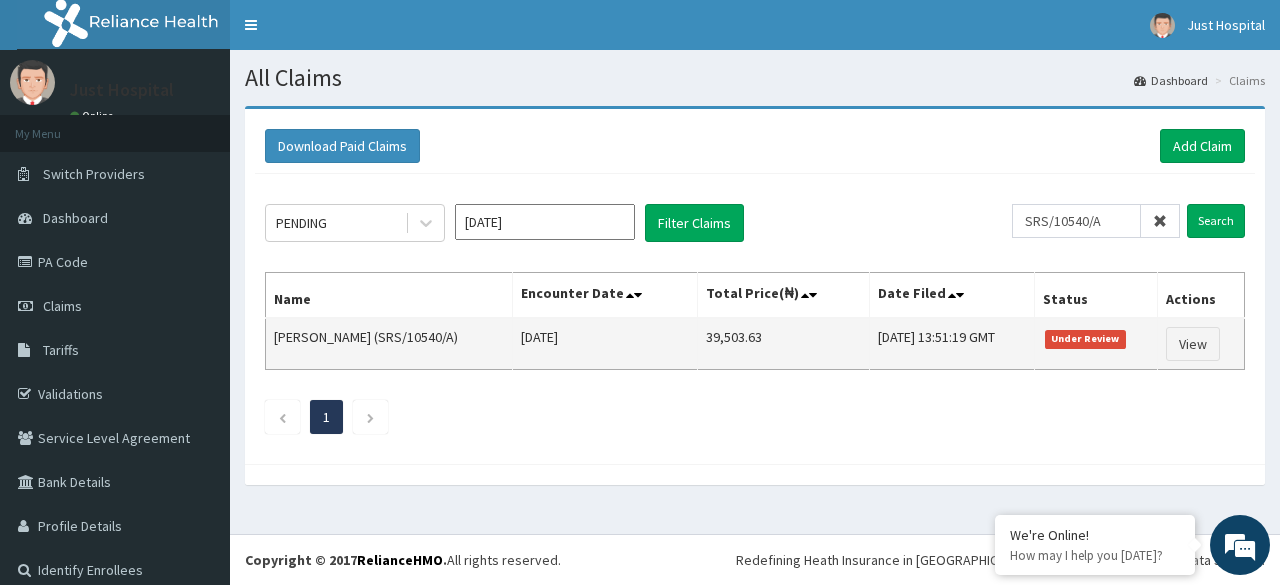 click on "Under Review" at bounding box center (1085, 339) 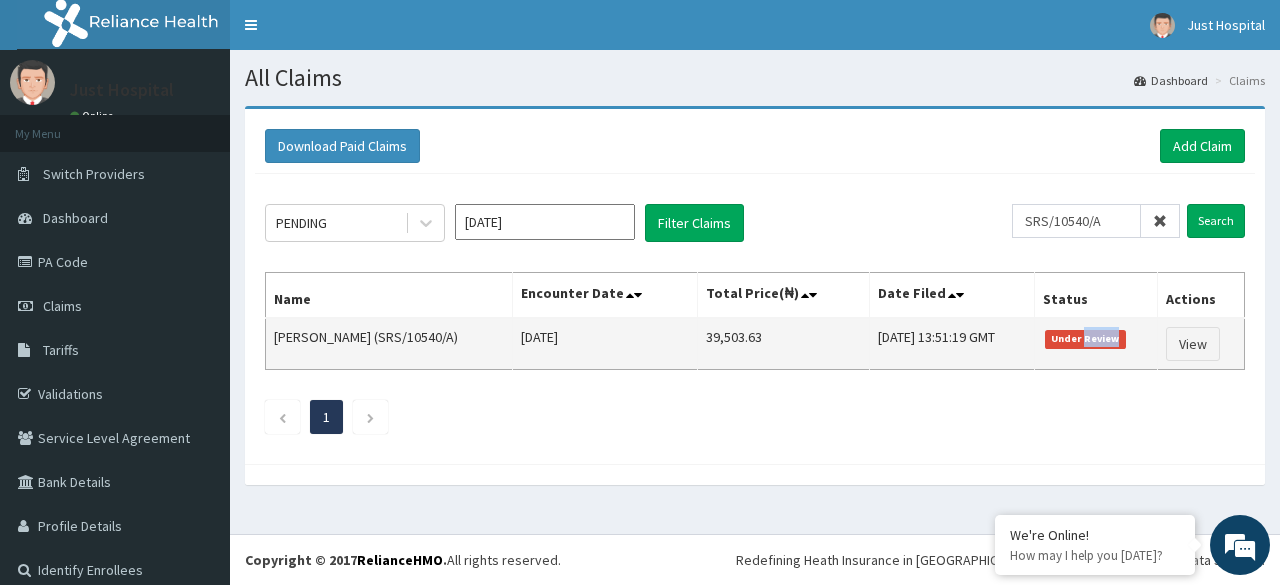 click on "Under Review" at bounding box center (1085, 339) 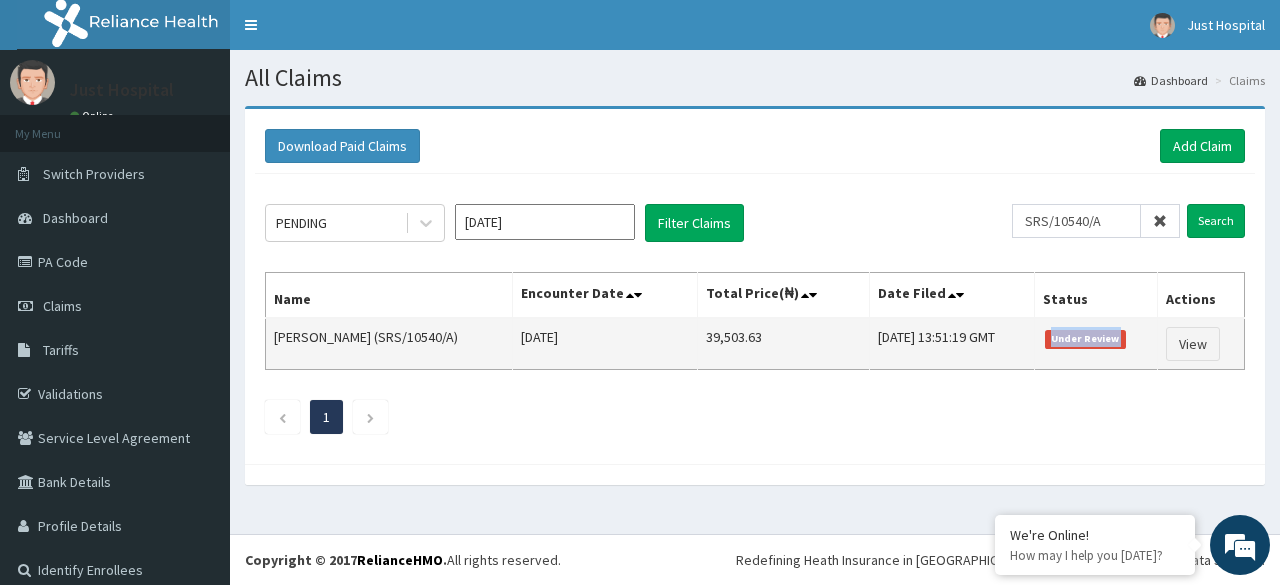click on "Under Review" at bounding box center (1085, 339) 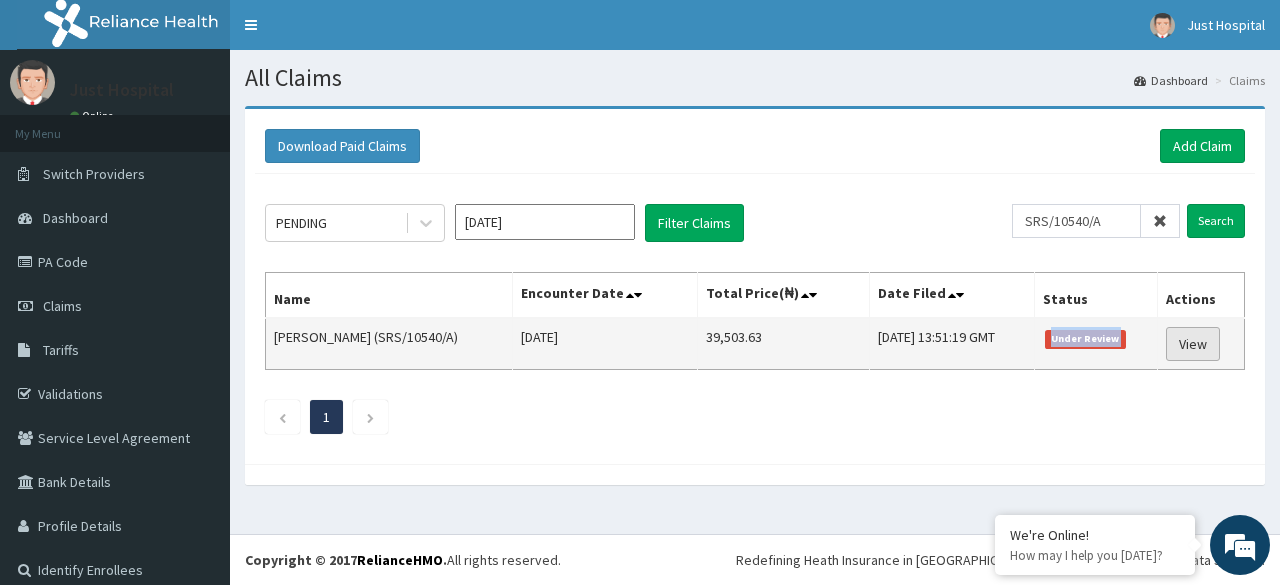drag, startPoint x: 1109, startPoint y: 339, endPoint x: 1188, endPoint y: 341, distance: 79.025314 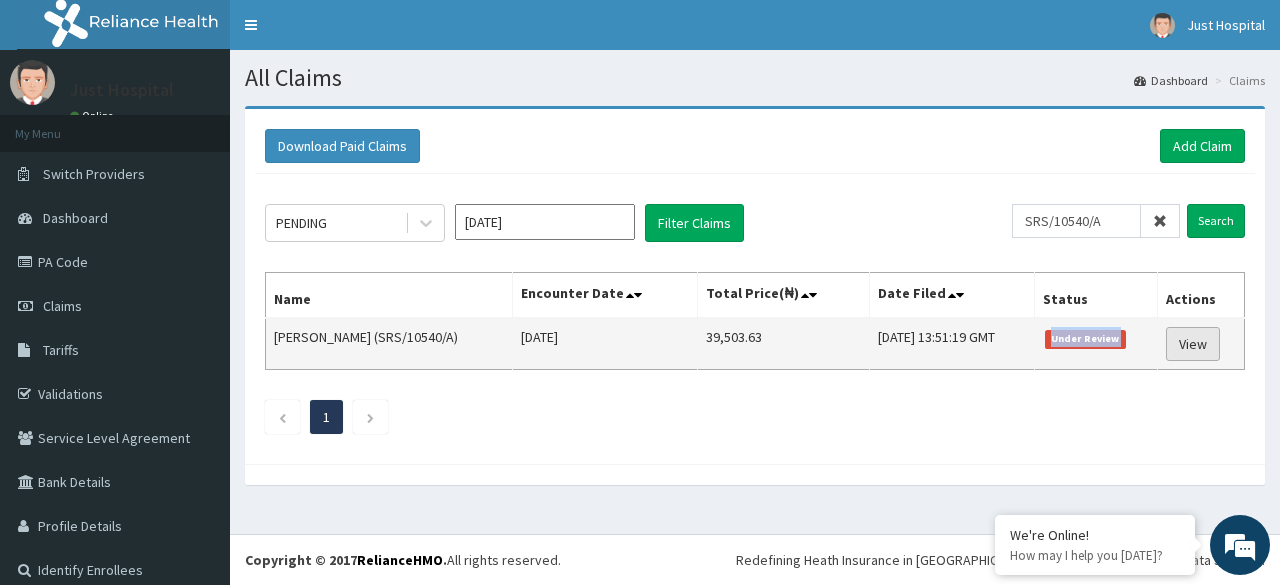 click on "View" at bounding box center (1193, 344) 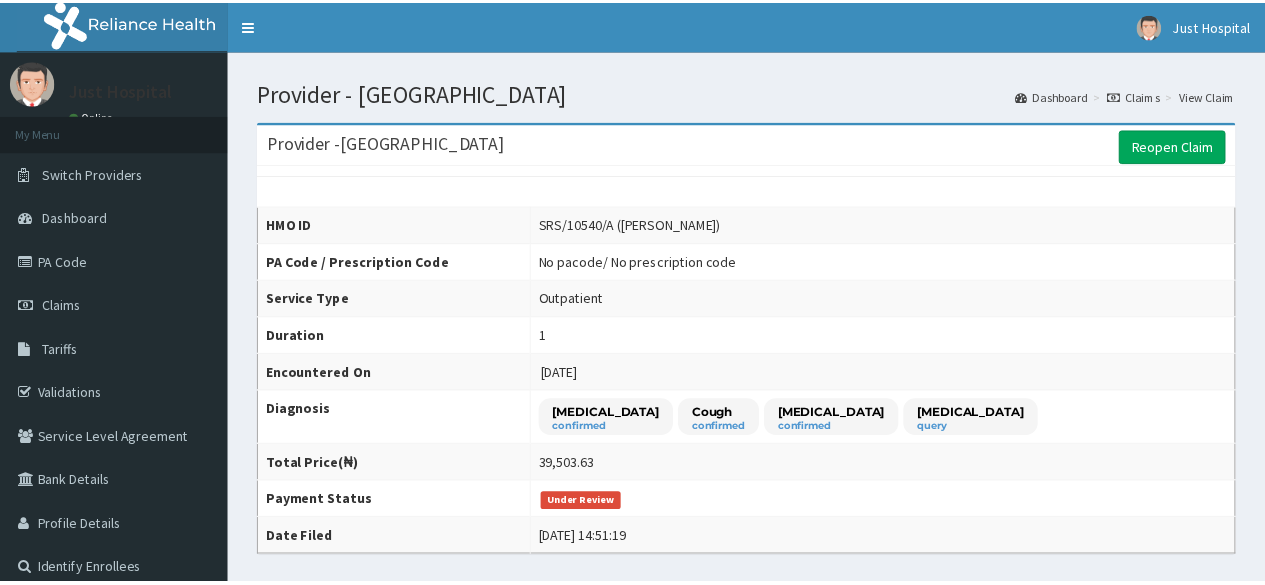 scroll, scrollTop: 0, scrollLeft: 0, axis: both 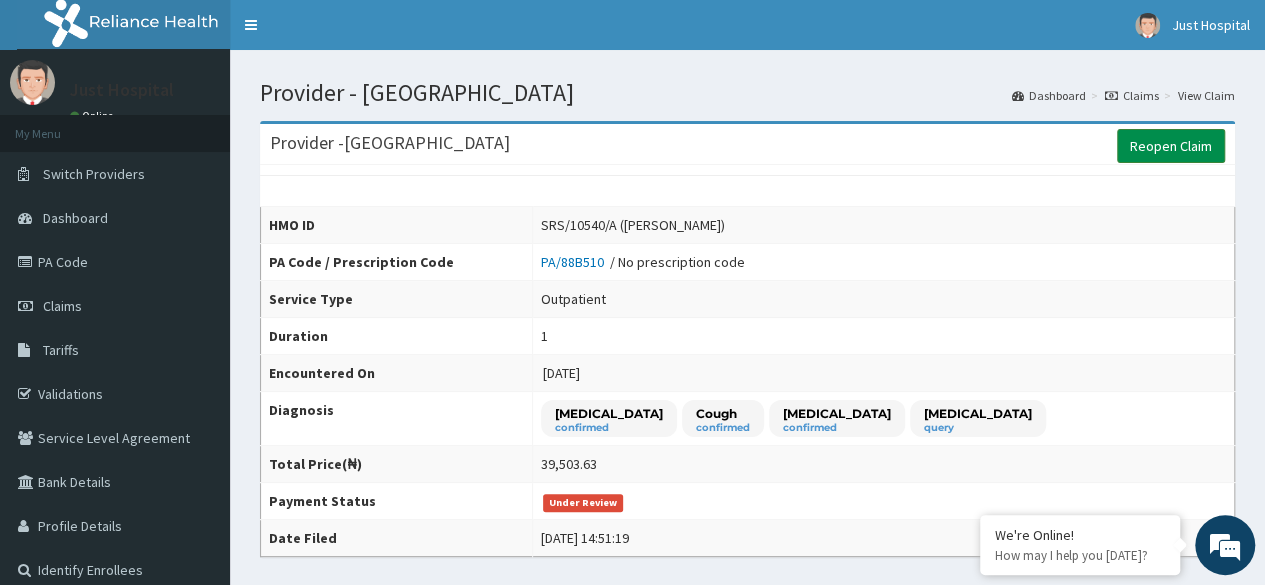 click on "Reopen Claim" at bounding box center (1171, 146) 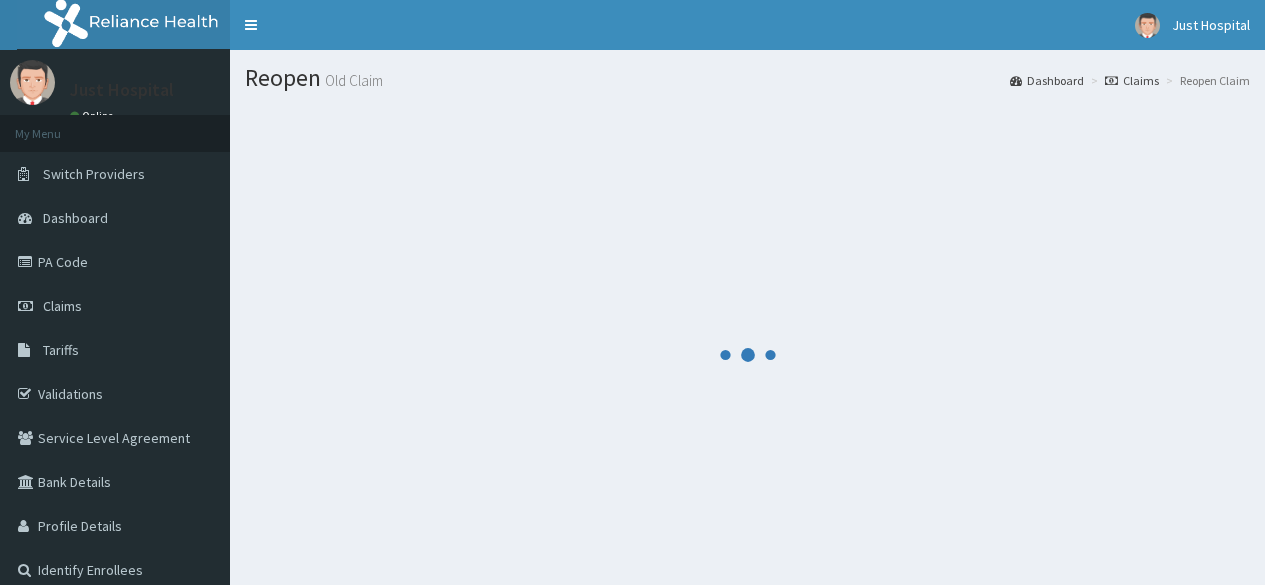 scroll, scrollTop: 0, scrollLeft: 0, axis: both 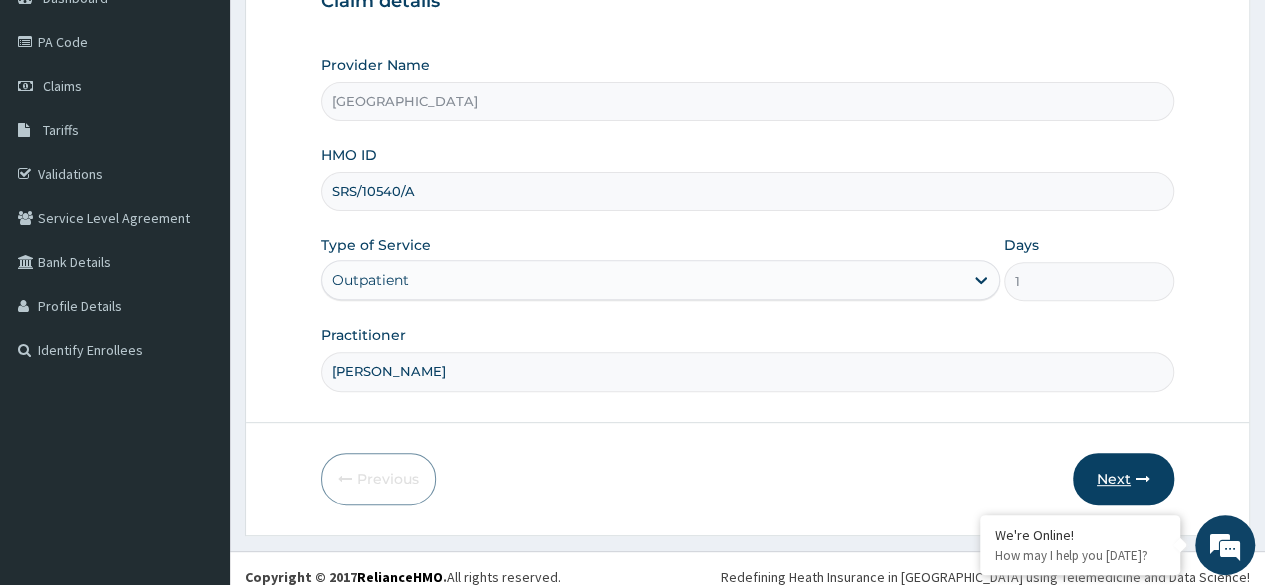 click on "Next" at bounding box center (1123, 479) 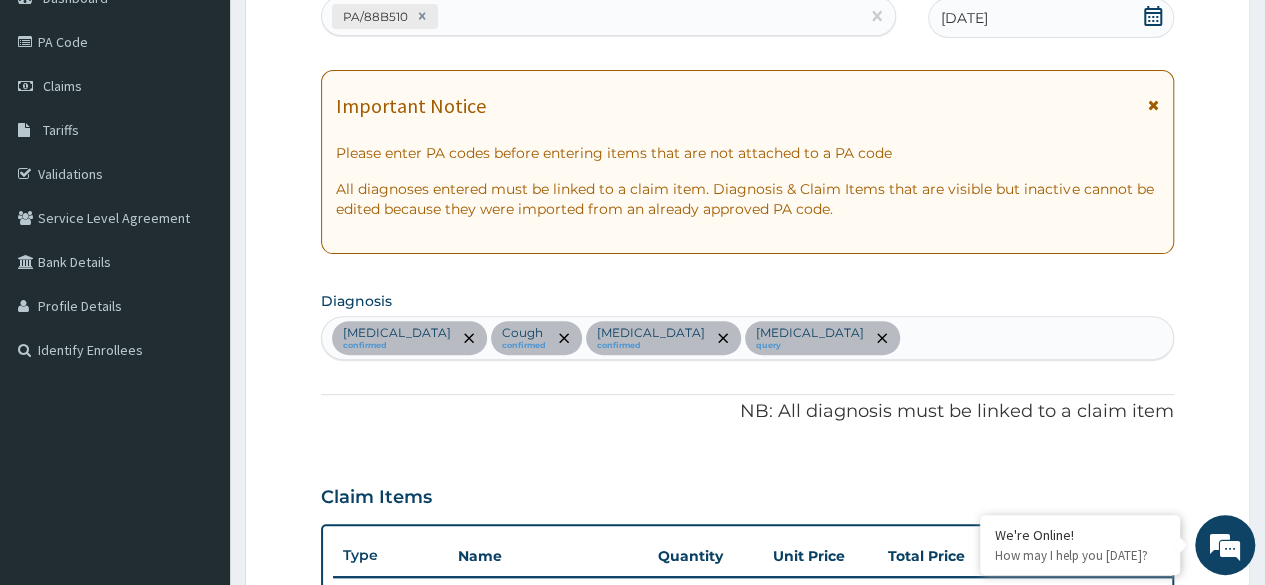 click at bounding box center (1153, 105) 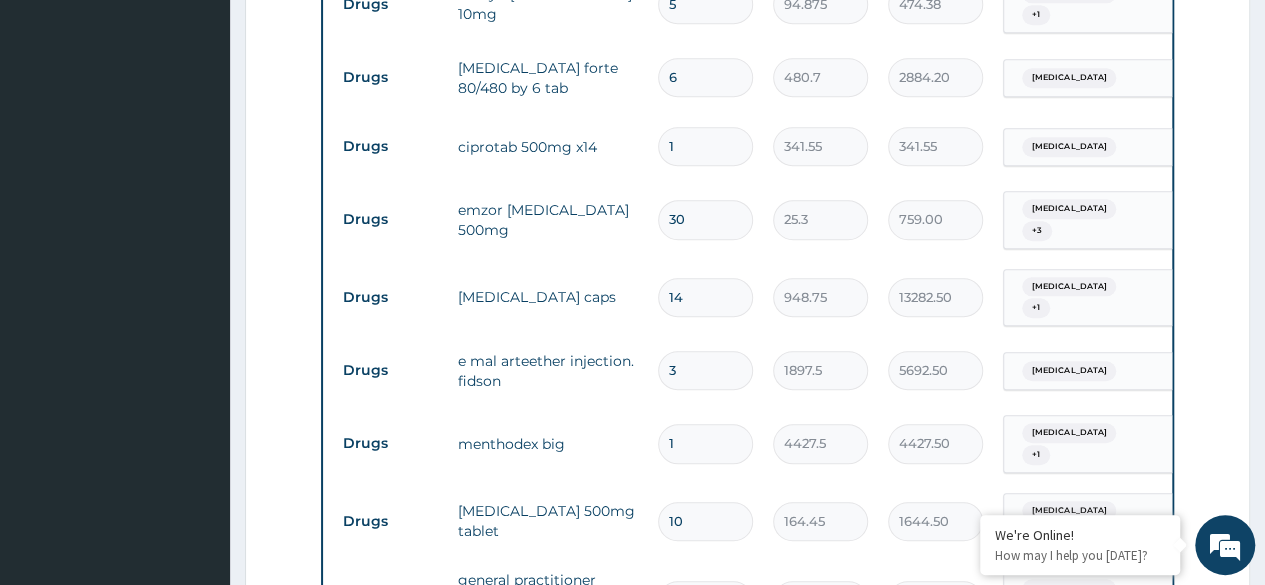 scroll, scrollTop: 628, scrollLeft: 0, axis: vertical 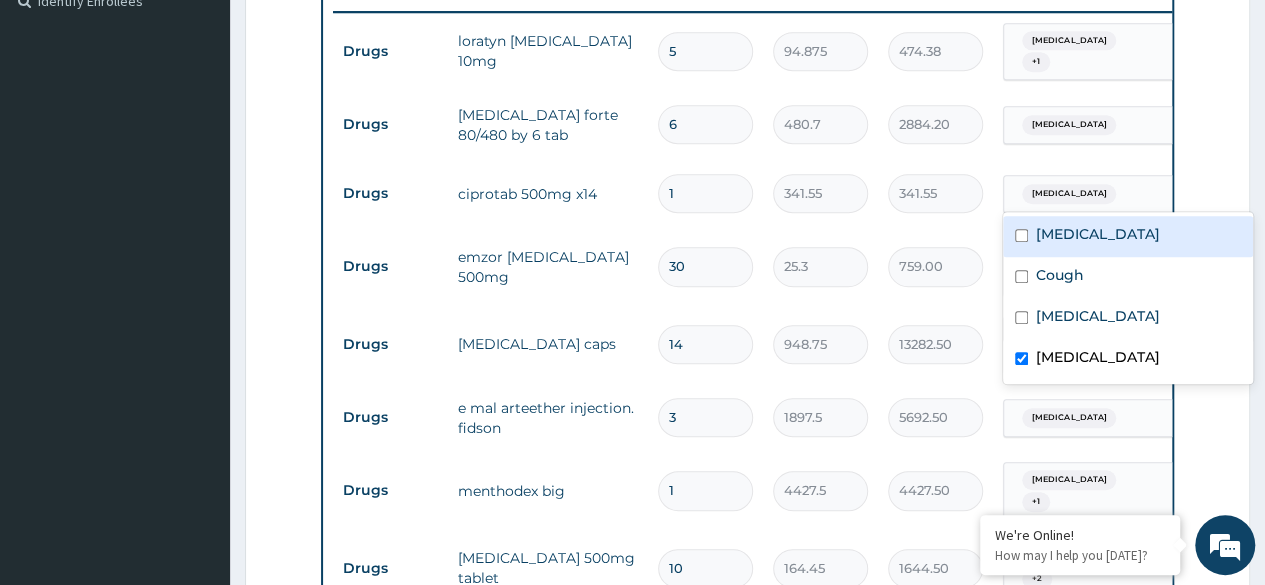 click on "Typhoid fever" at bounding box center [1085, 194] 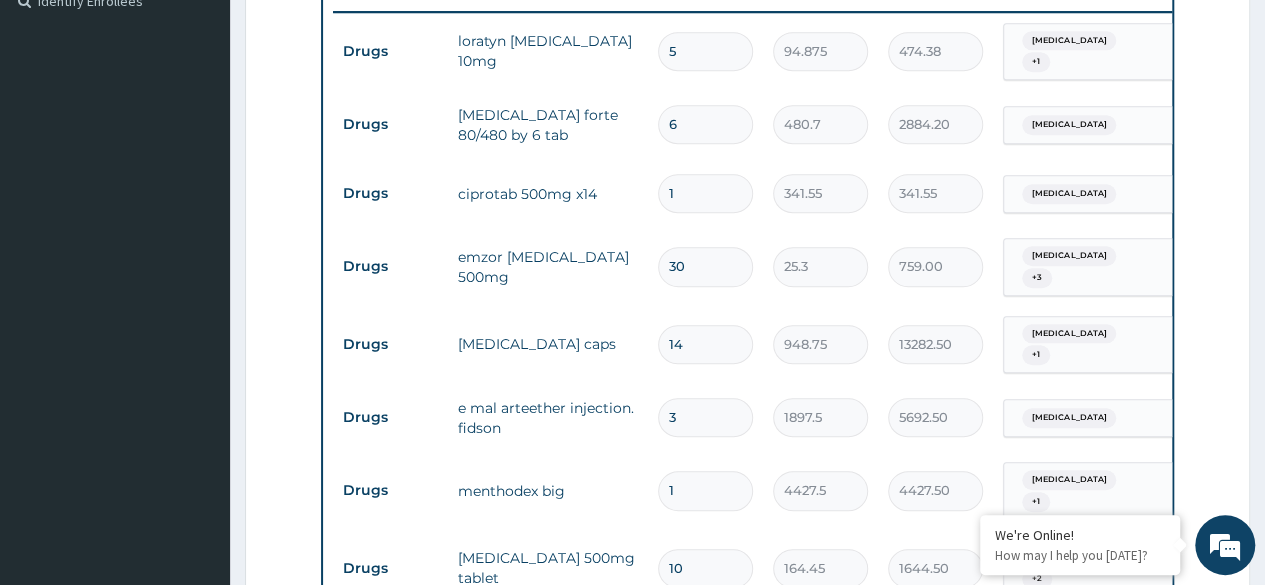 click on "Typhoid fever" at bounding box center (1085, 194) 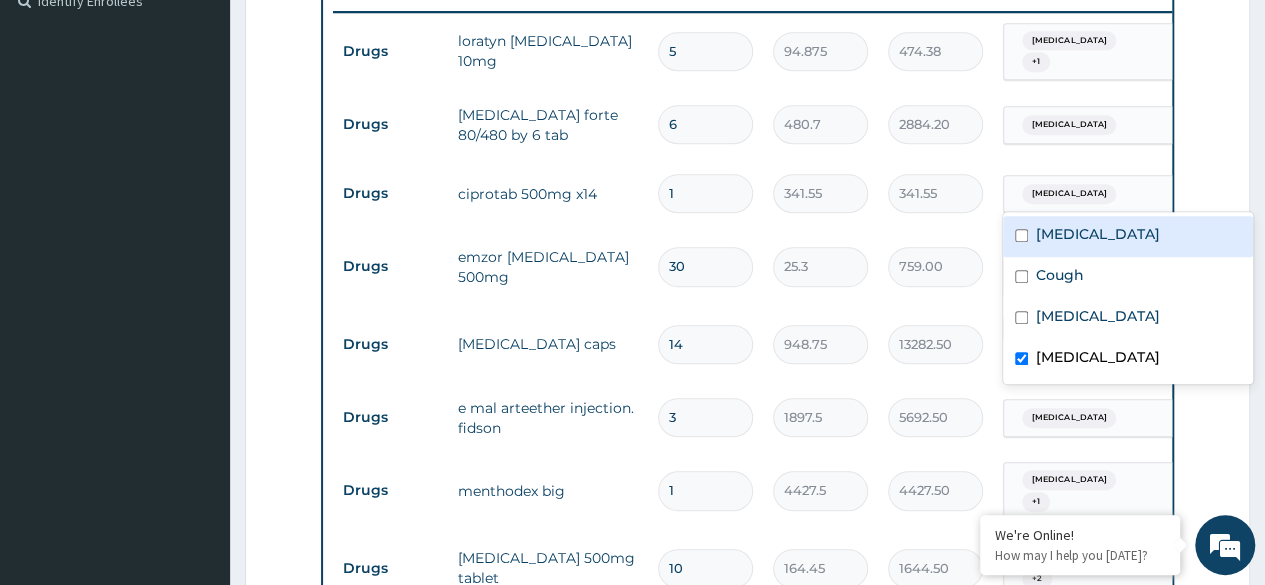 click on "Typhoid fever" at bounding box center [1085, 194] 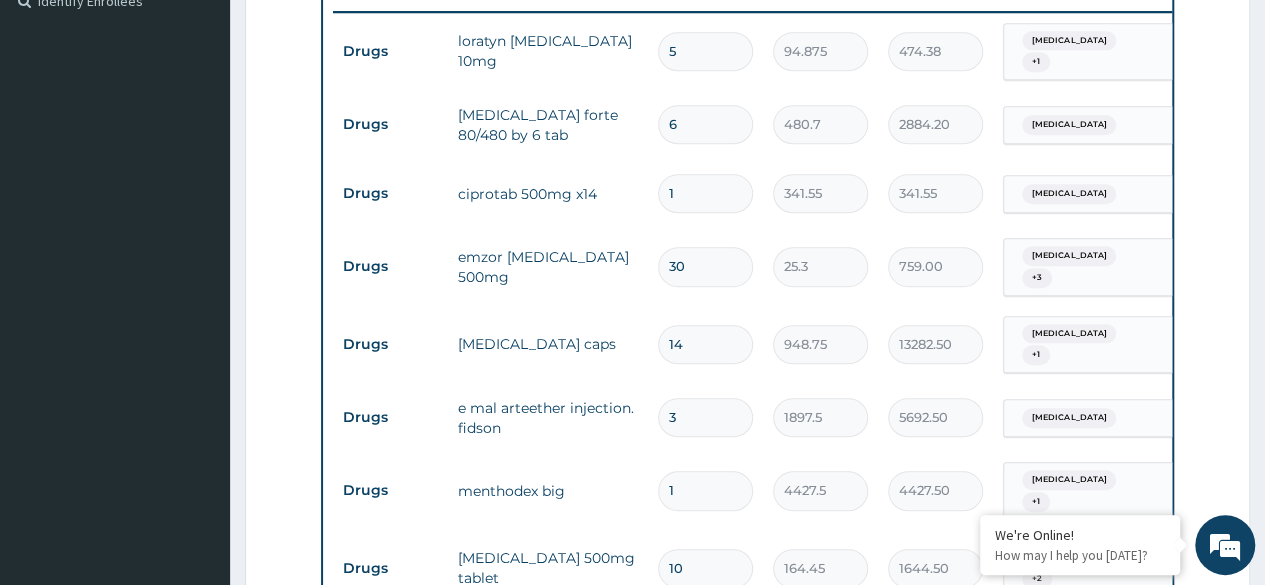 click on "Drugs" at bounding box center [390, 193] 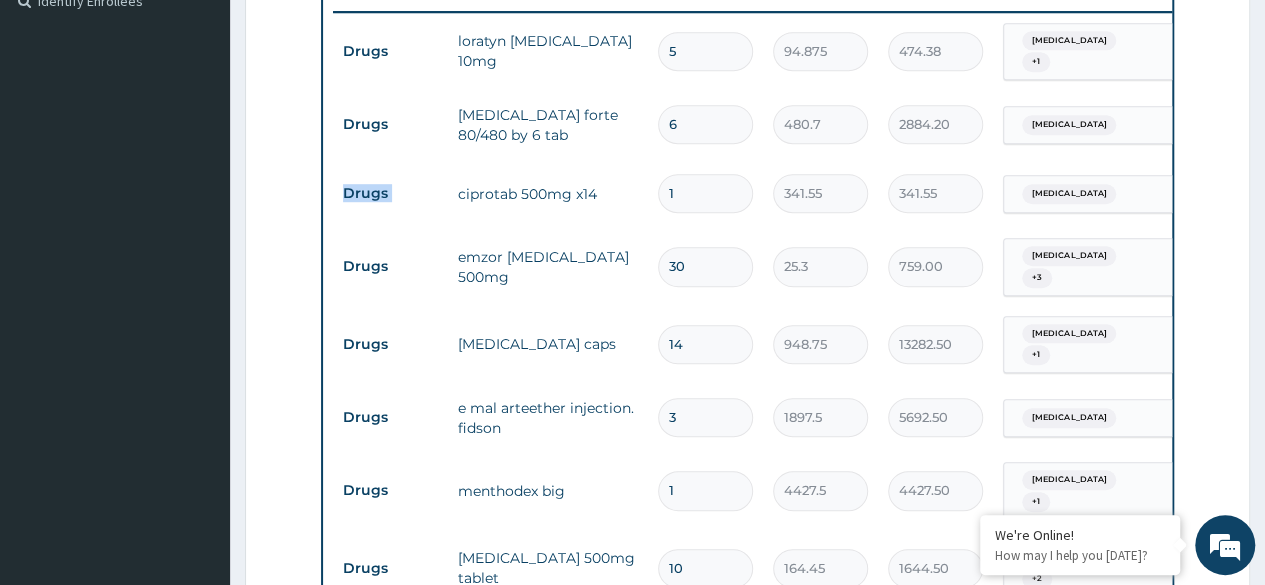 click on "Drugs" at bounding box center [390, 193] 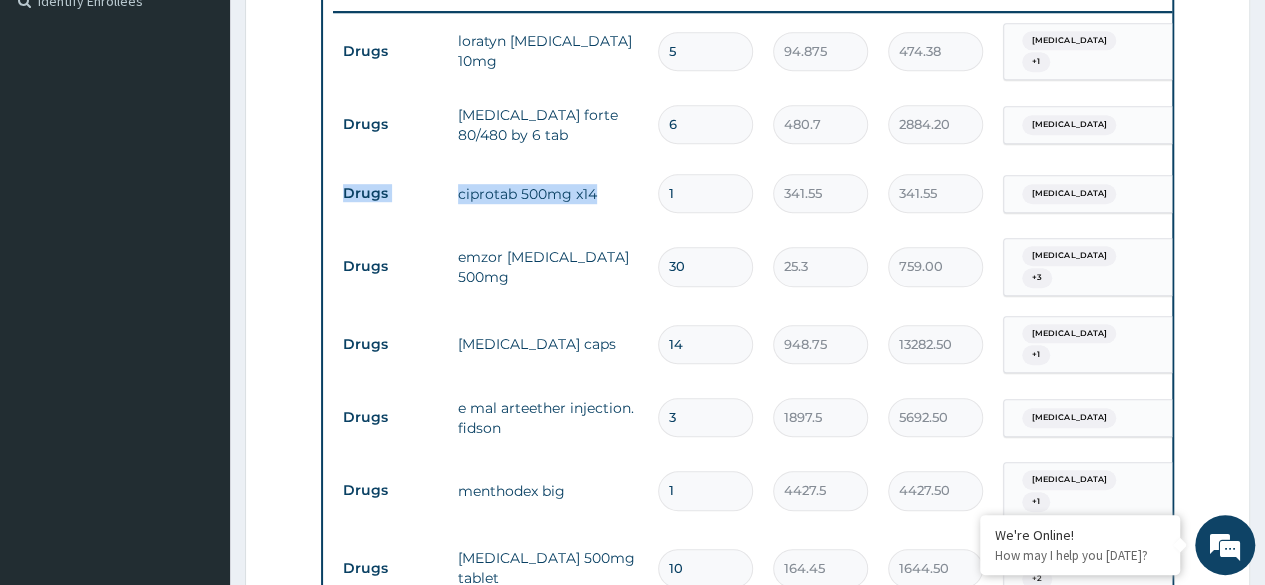 drag, startPoint x: 399, startPoint y: 175, endPoint x: 524, endPoint y: 189, distance: 125.781555 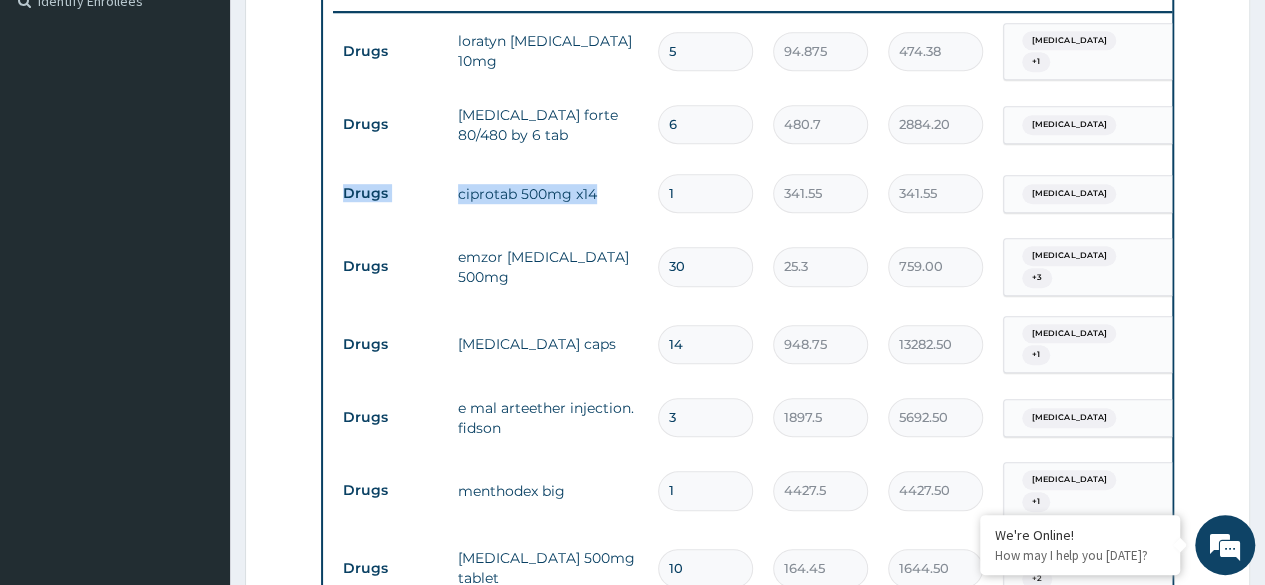 click on "Drugs ciprotab 500mg x14 1 341.55 341.55 Typhoid fever Delete" at bounding box center (823, 193) 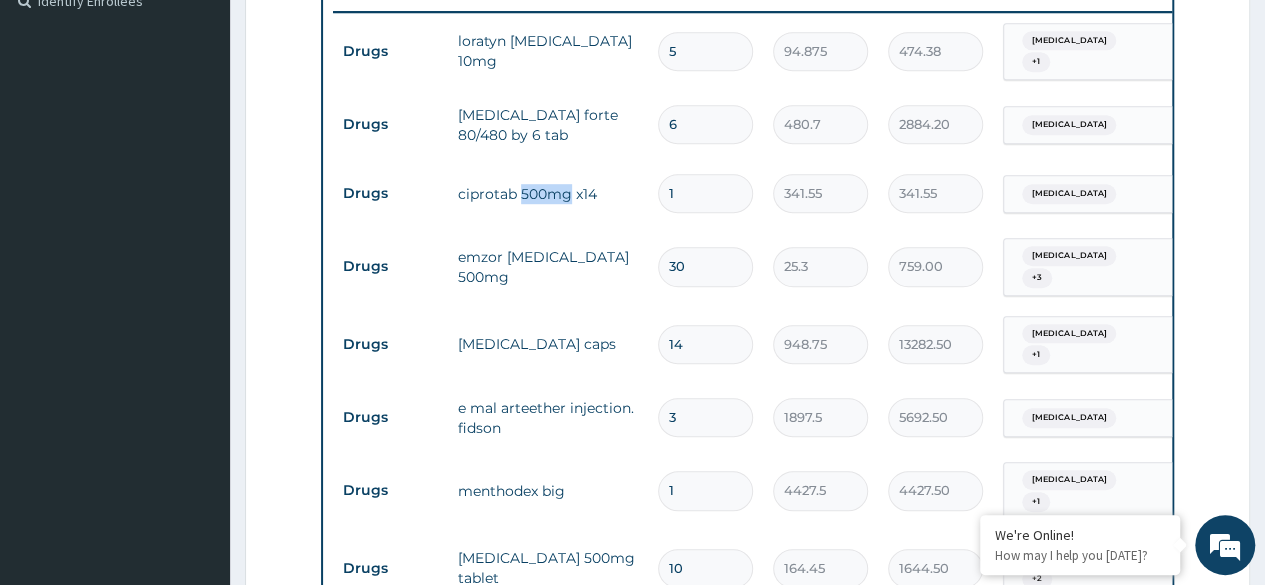click on "ciprotab 500mg x14" at bounding box center [548, 194] 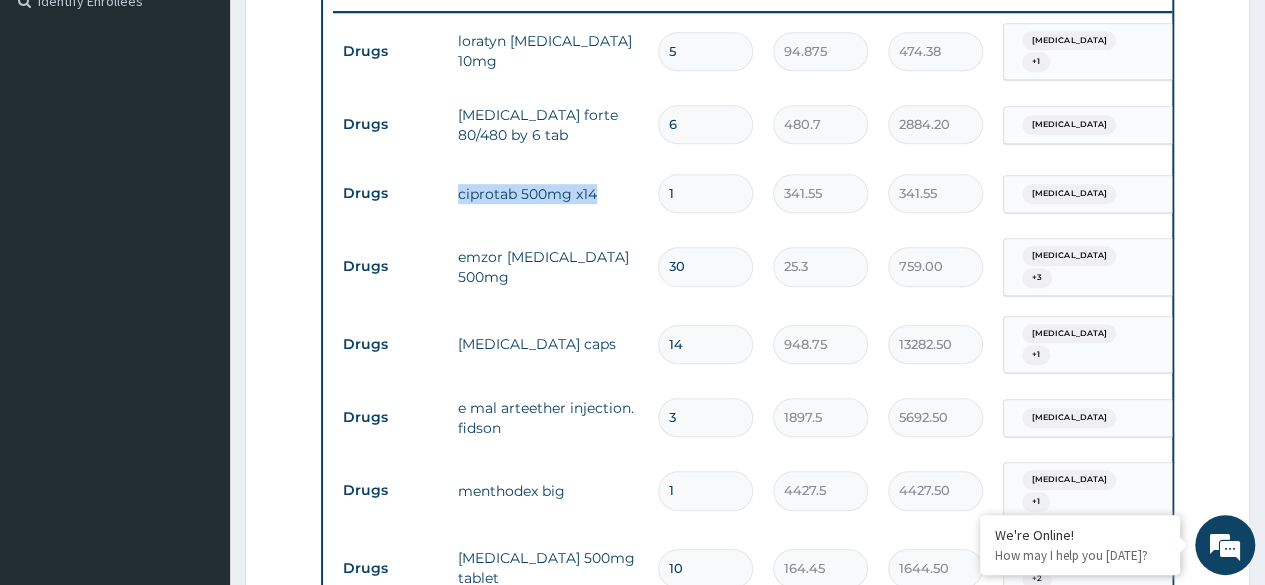 click on "ciprotab 500mg x14" at bounding box center [548, 194] 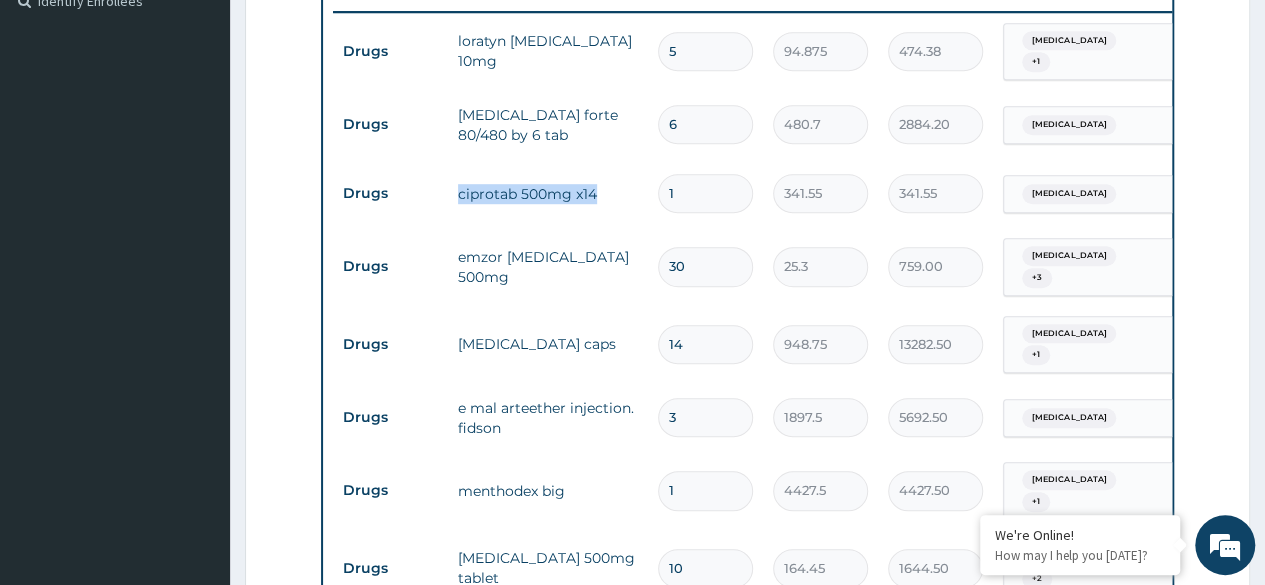 drag, startPoint x: 524, startPoint y: 189, endPoint x: 676, endPoint y: 186, distance: 152.0296 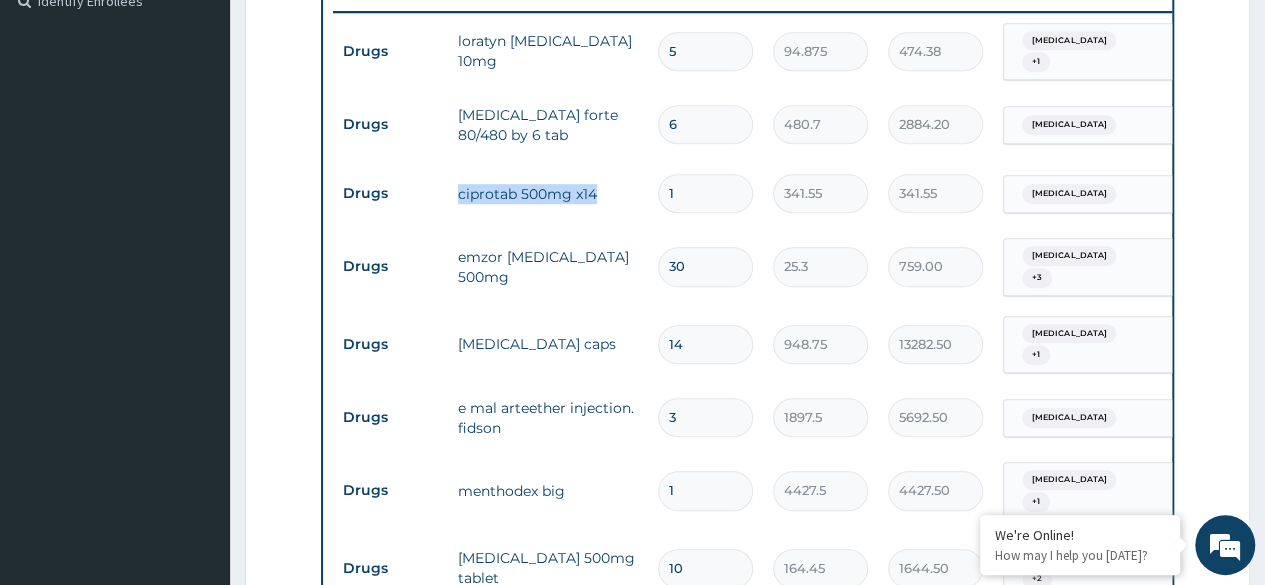 click on "Drugs ciprotab 500mg x14 1 341.55 341.55 Typhoid fever Delete" at bounding box center [823, 193] 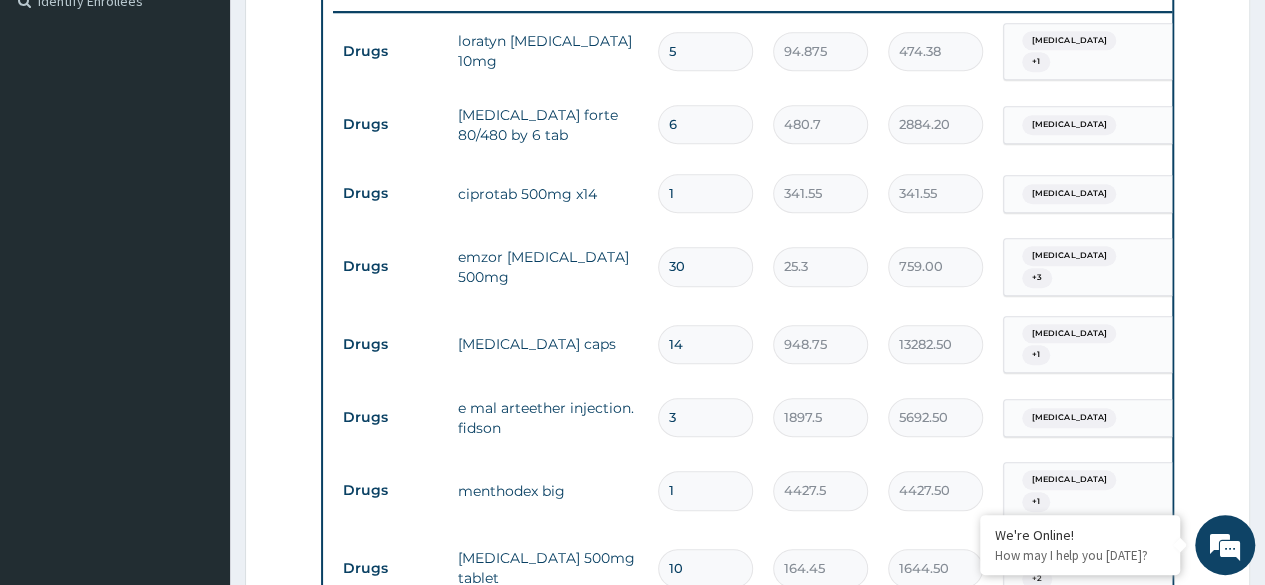 click on "1" at bounding box center (705, 193) 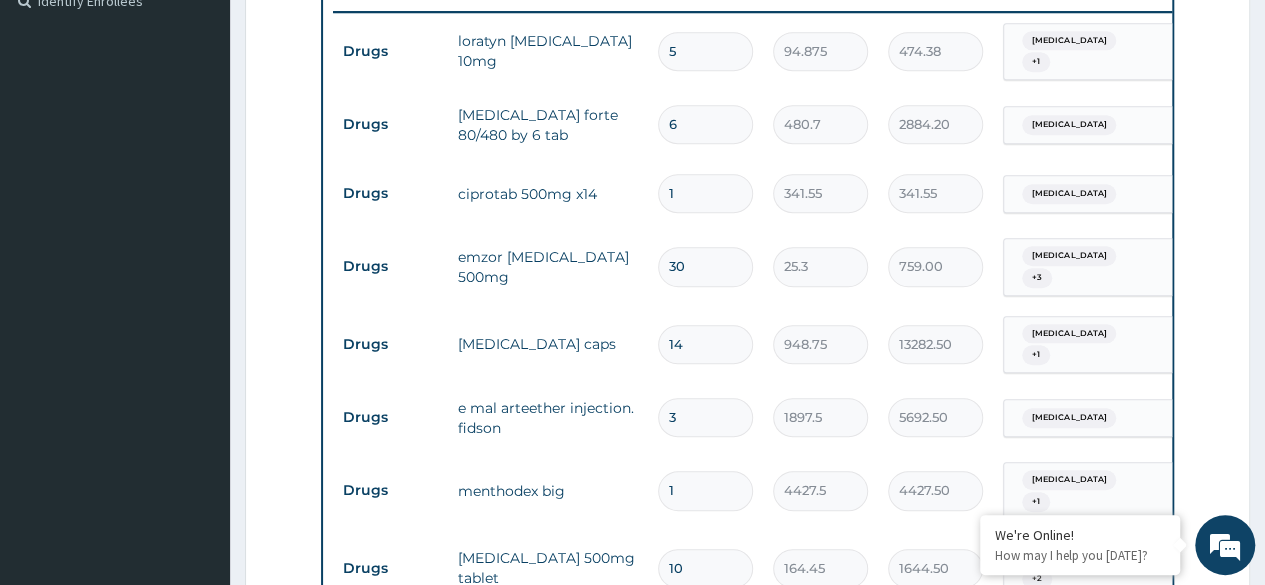 click on "1" at bounding box center [705, 193] 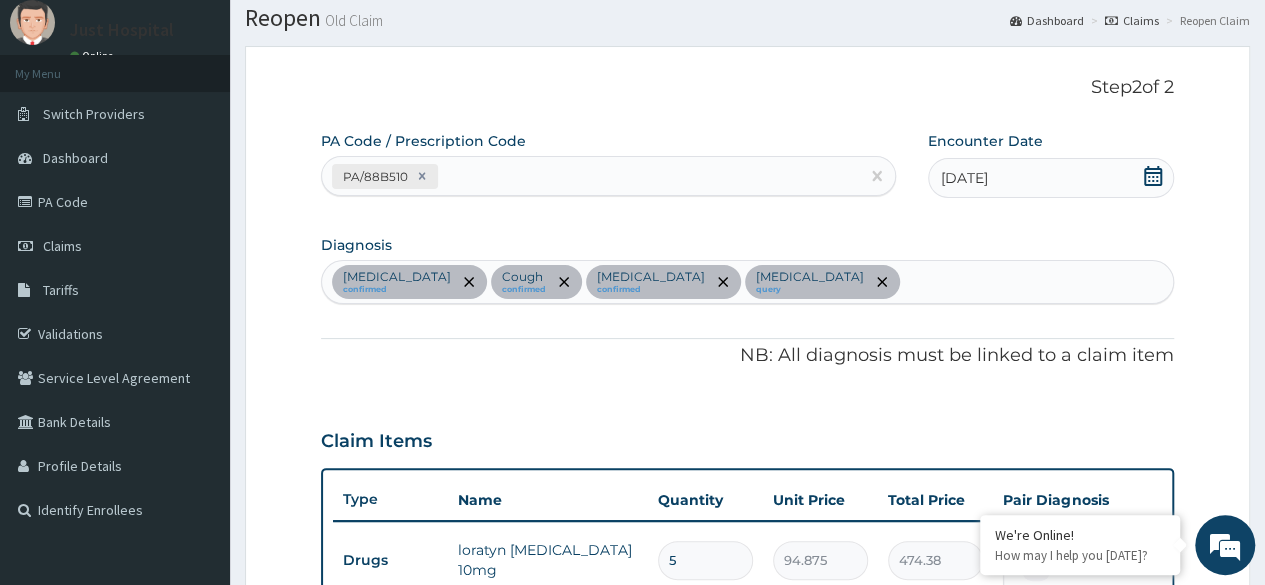 scroll, scrollTop: 11, scrollLeft: 0, axis: vertical 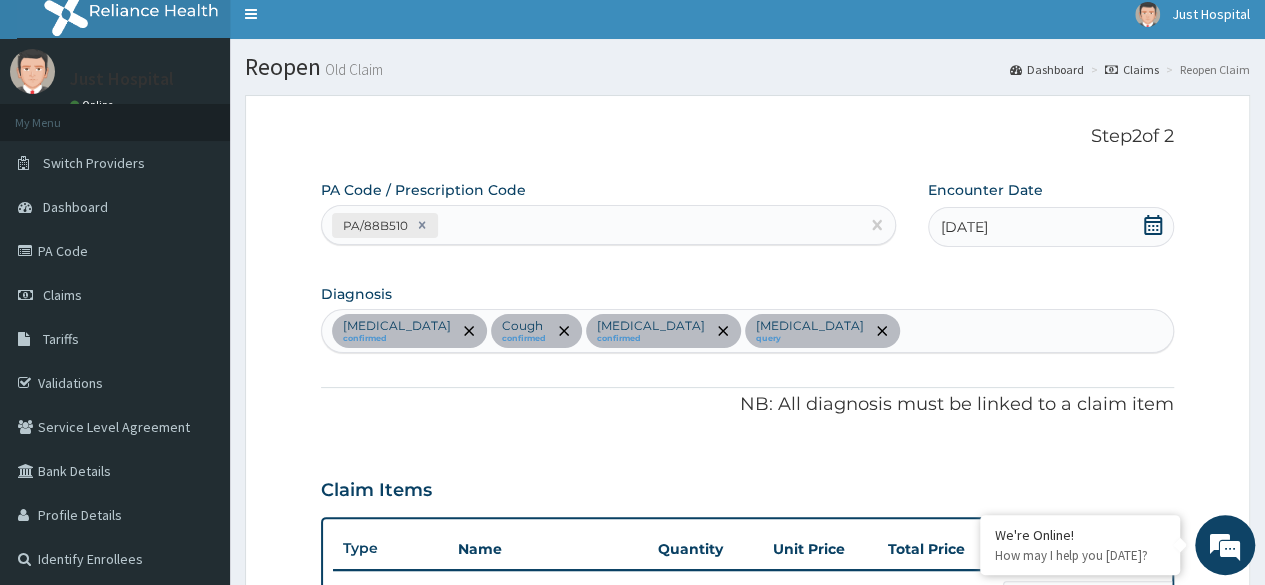 click at bounding box center (1111, 70) 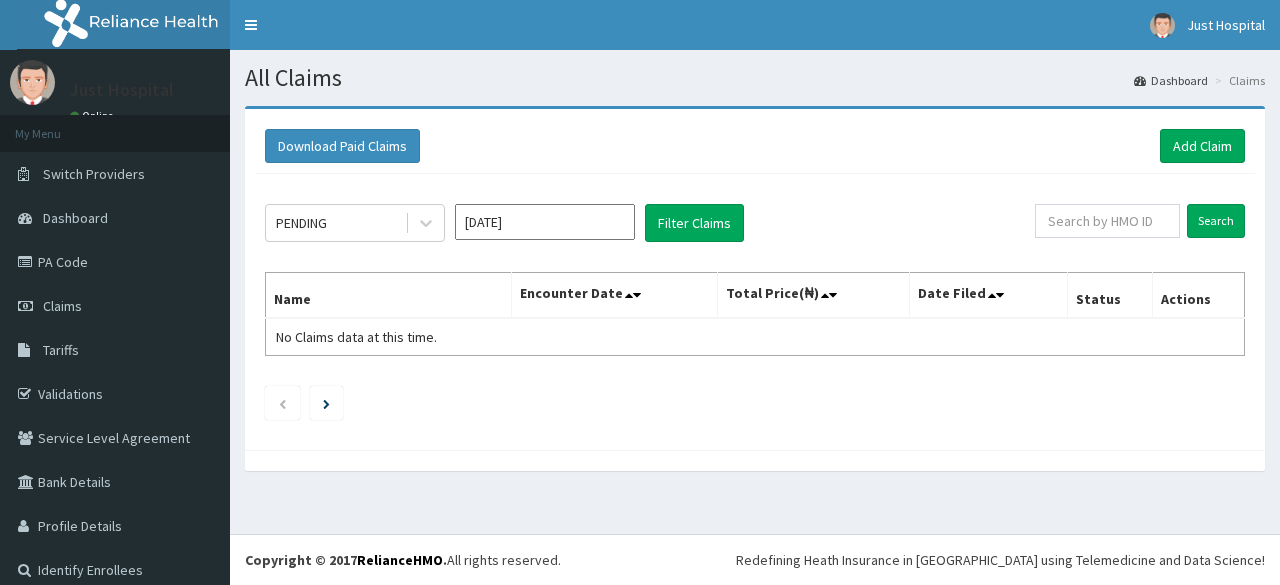 scroll, scrollTop: 0, scrollLeft: 0, axis: both 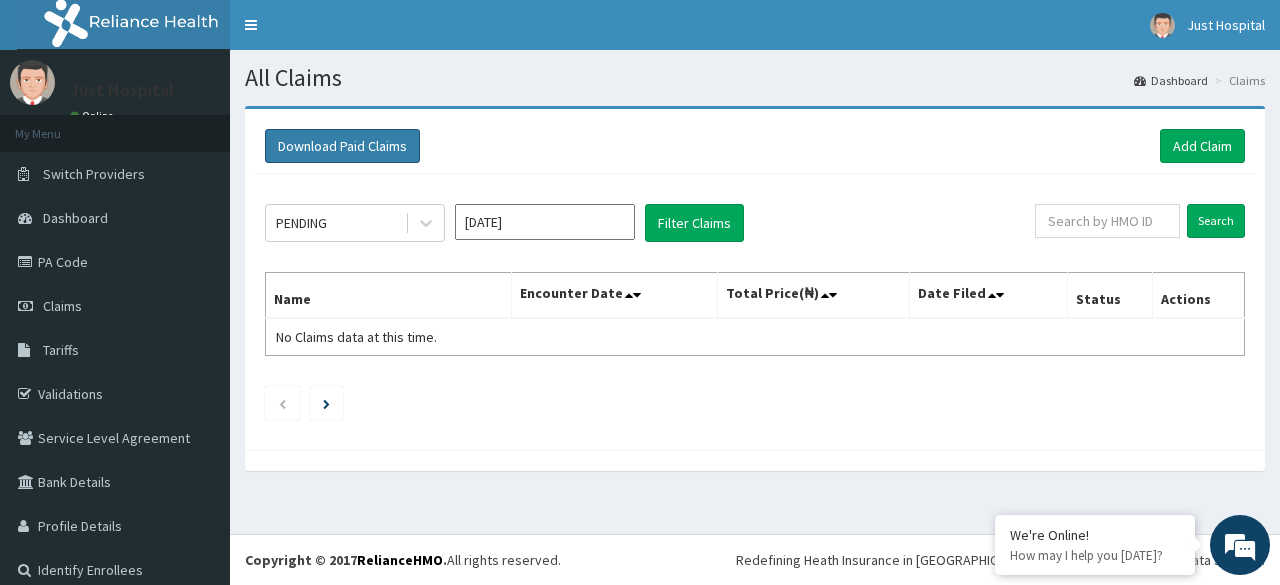 click on "Download Paid Claims" at bounding box center [342, 146] 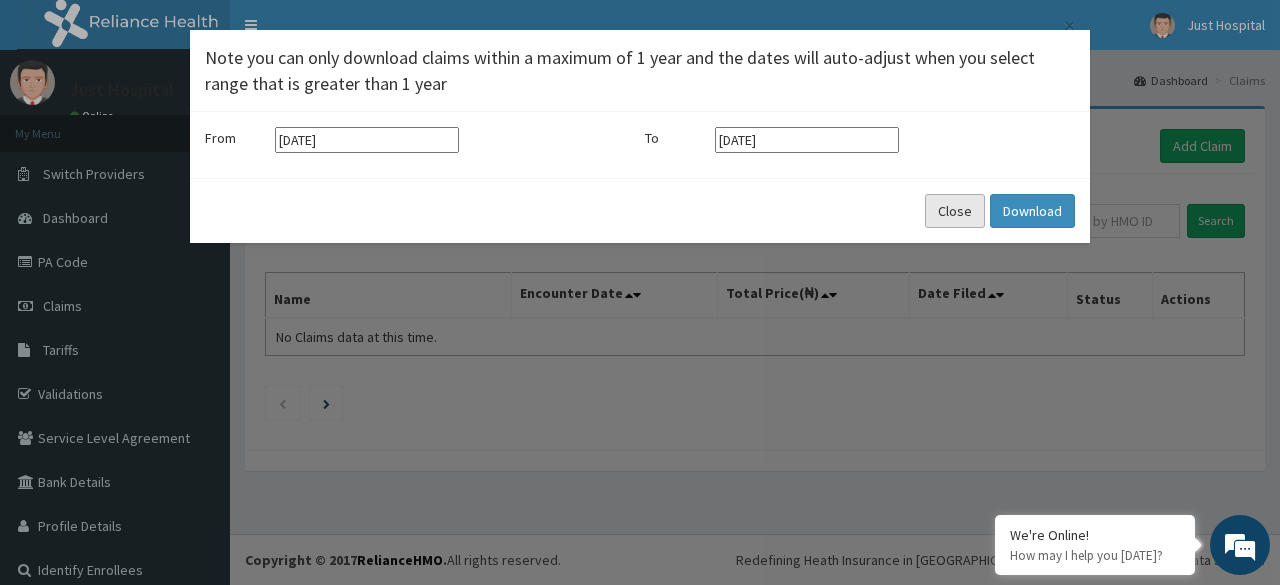 click on "Close" at bounding box center [955, 211] 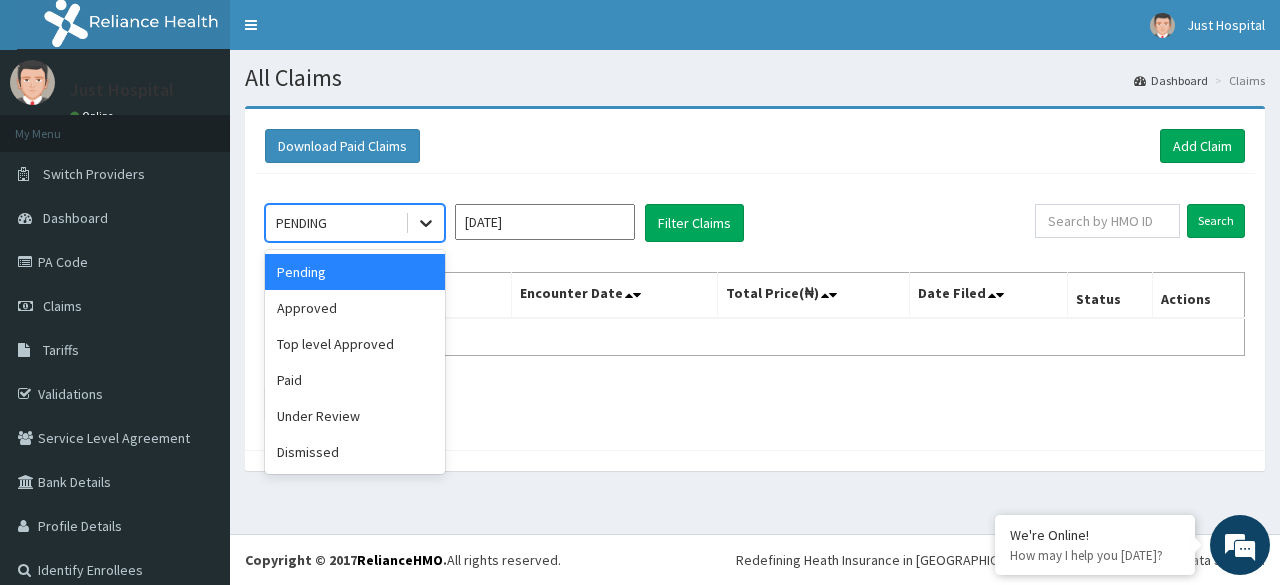 click 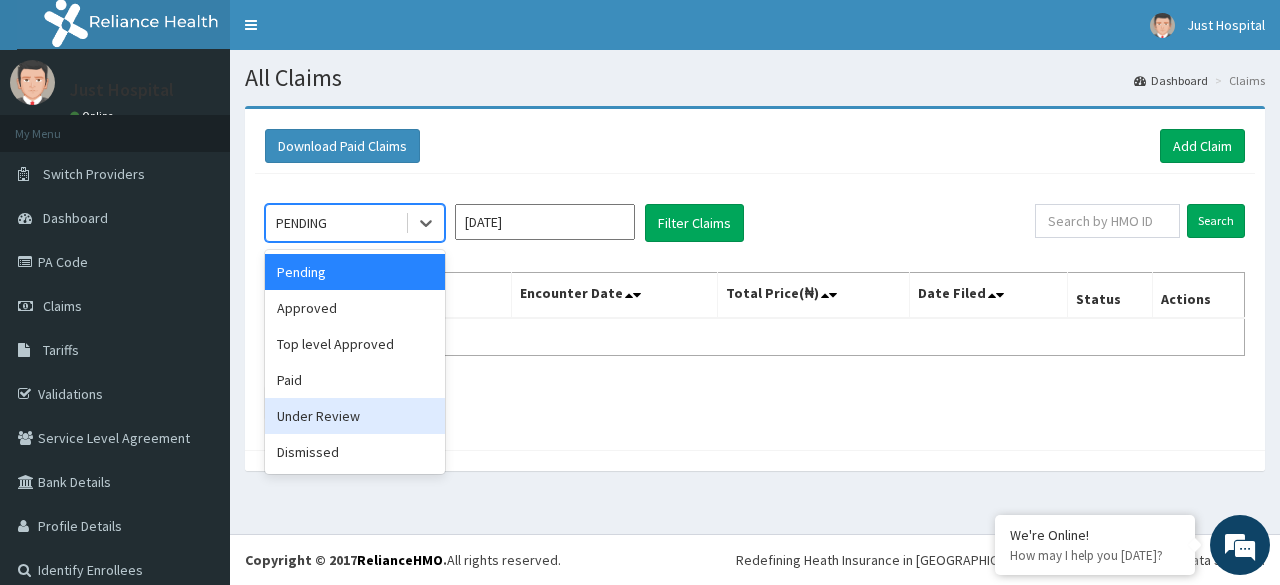 click on "Under Review" at bounding box center [355, 416] 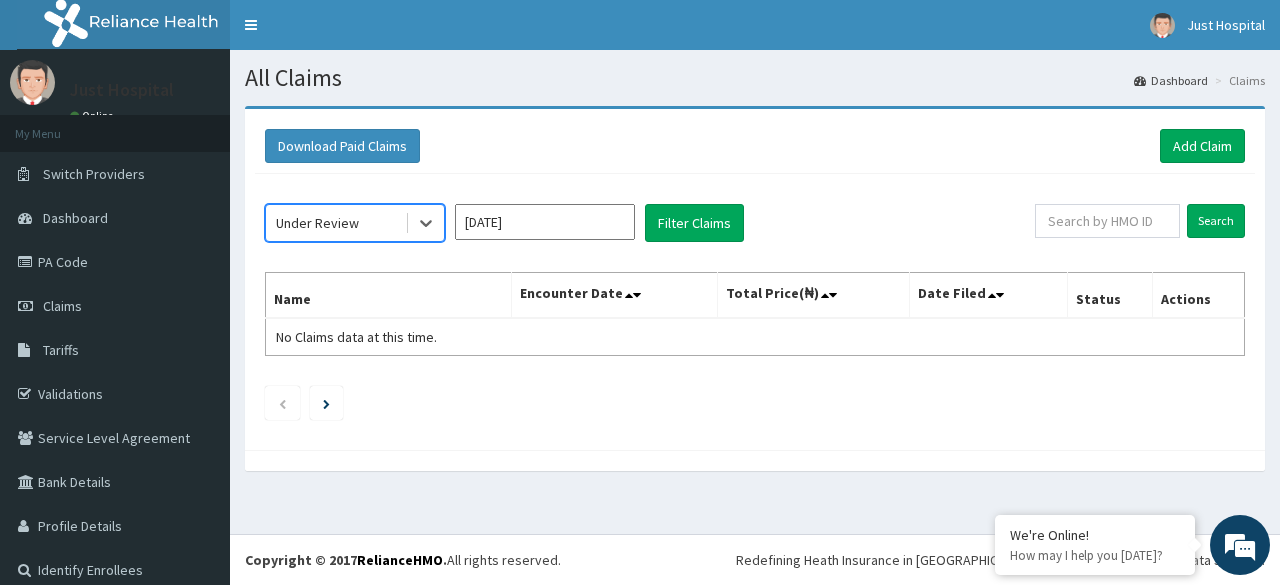 scroll, scrollTop: 0, scrollLeft: 0, axis: both 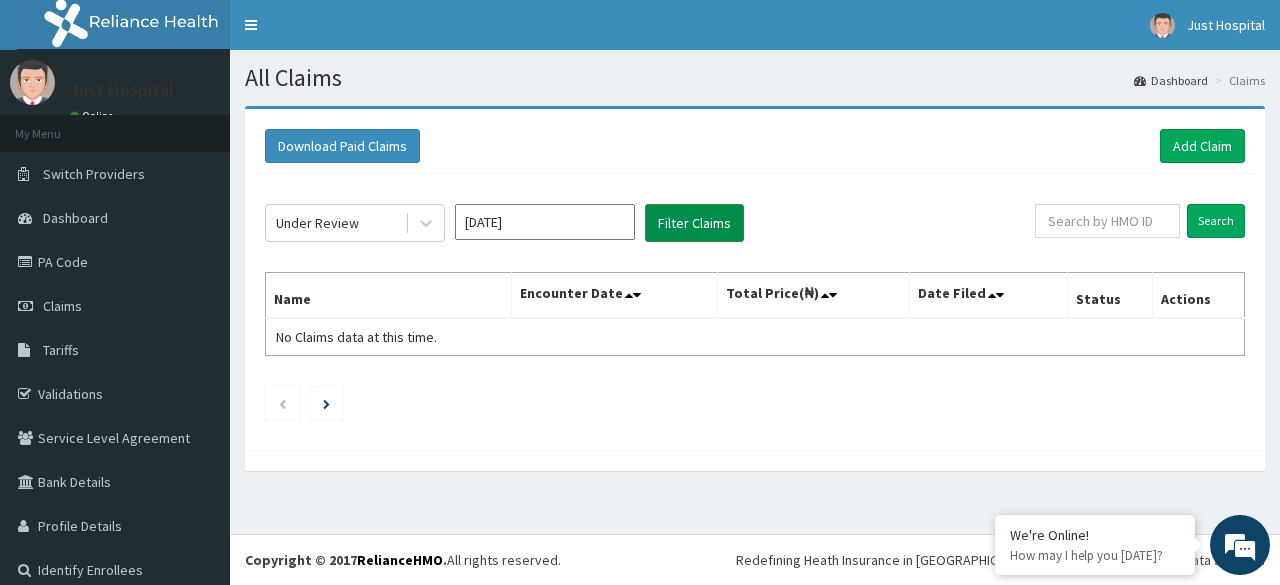 click on "Filter Claims" at bounding box center (694, 223) 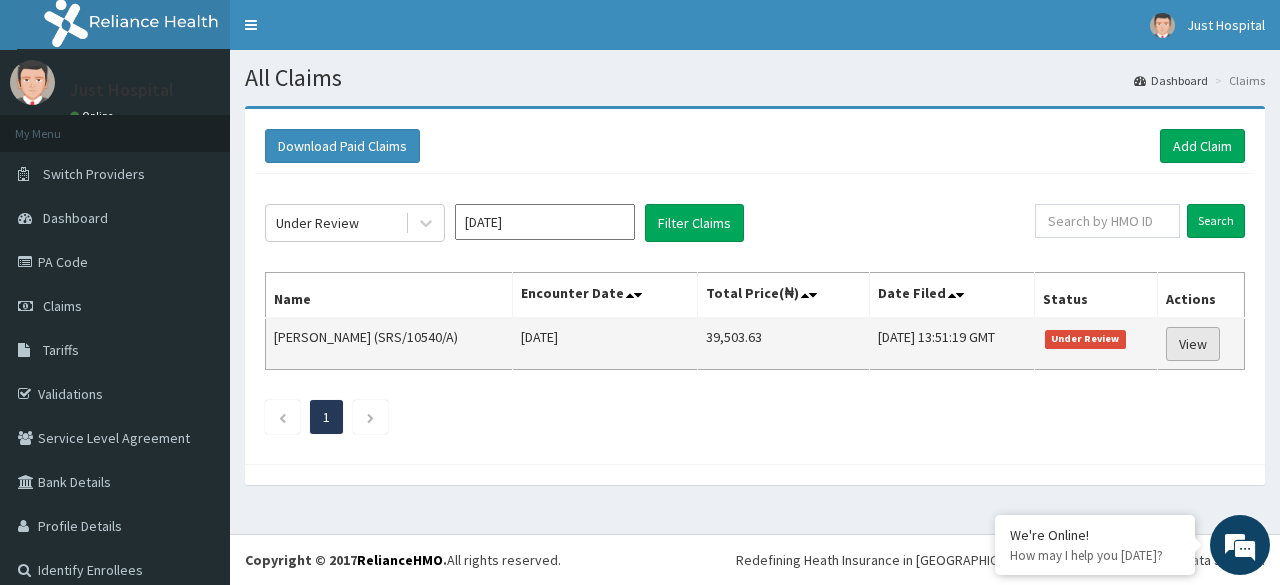 click on "View" at bounding box center (1193, 344) 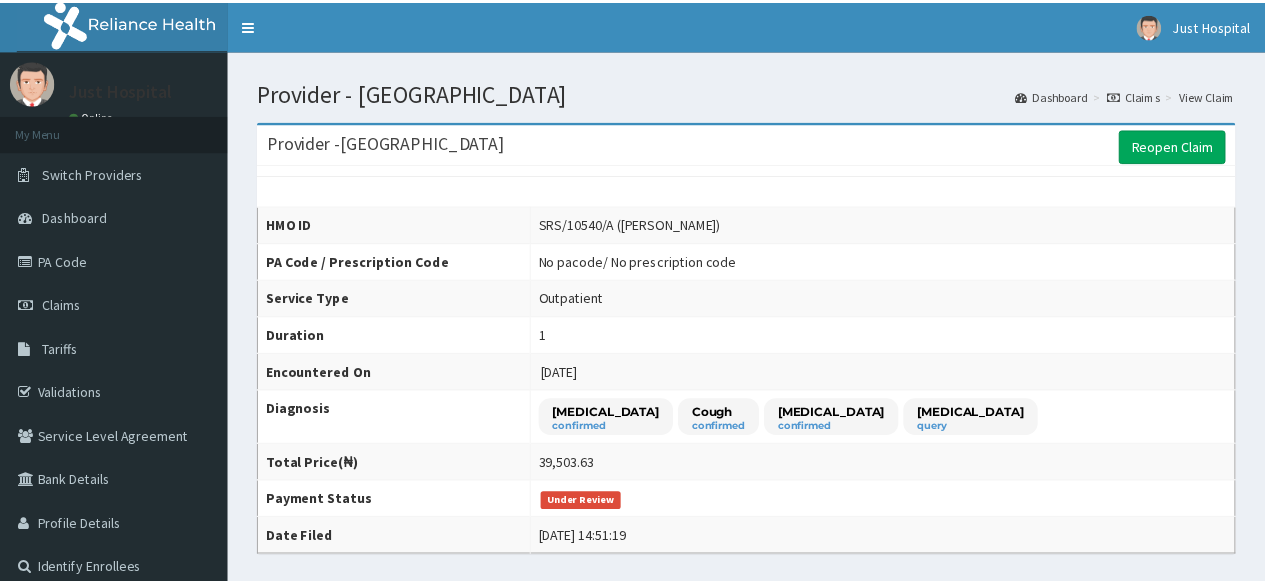 scroll, scrollTop: 0, scrollLeft: 0, axis: both 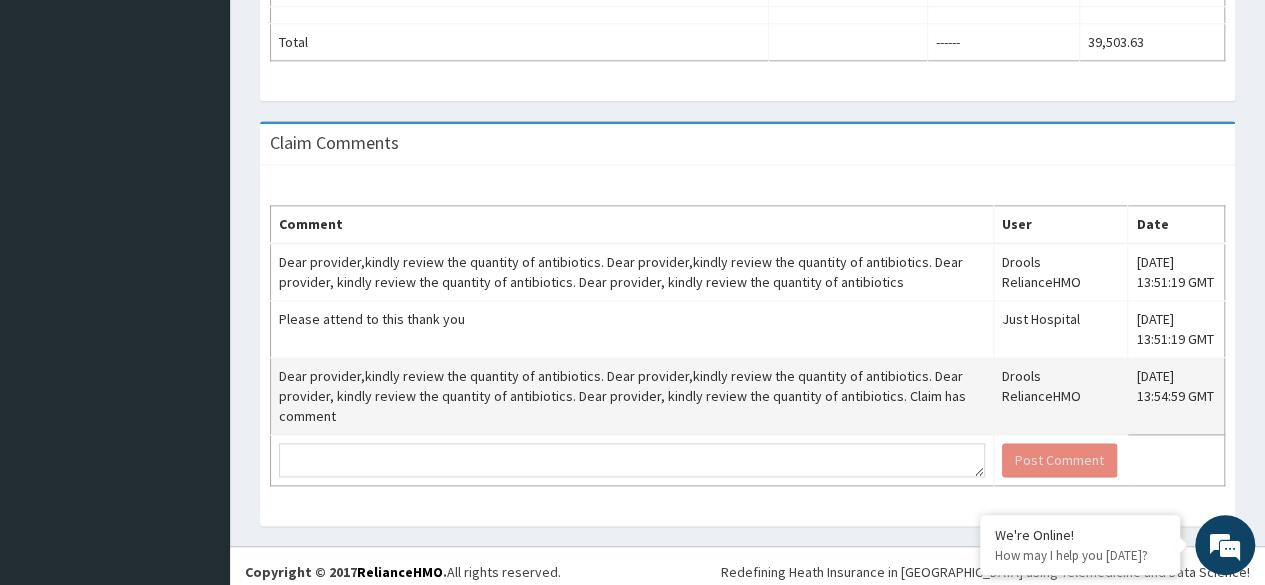 click on "Dear provider,kindly review the quantity of antibiotics.
Dear provider,kindly review the quantity of antibiotics.
Dear provider, kindly review the quantity of antibiotics.
Dear provider, kindly review the quantity of antibiotics.
Claim has comment" at bounding box center [632, 396] 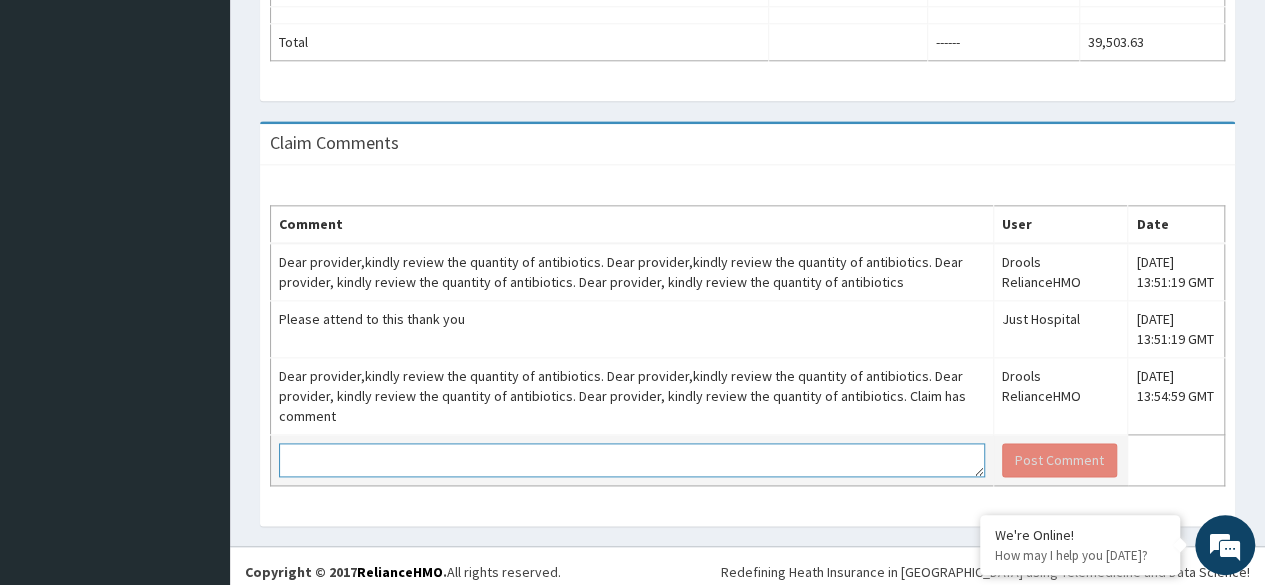 click at bounding box center (632, 460) 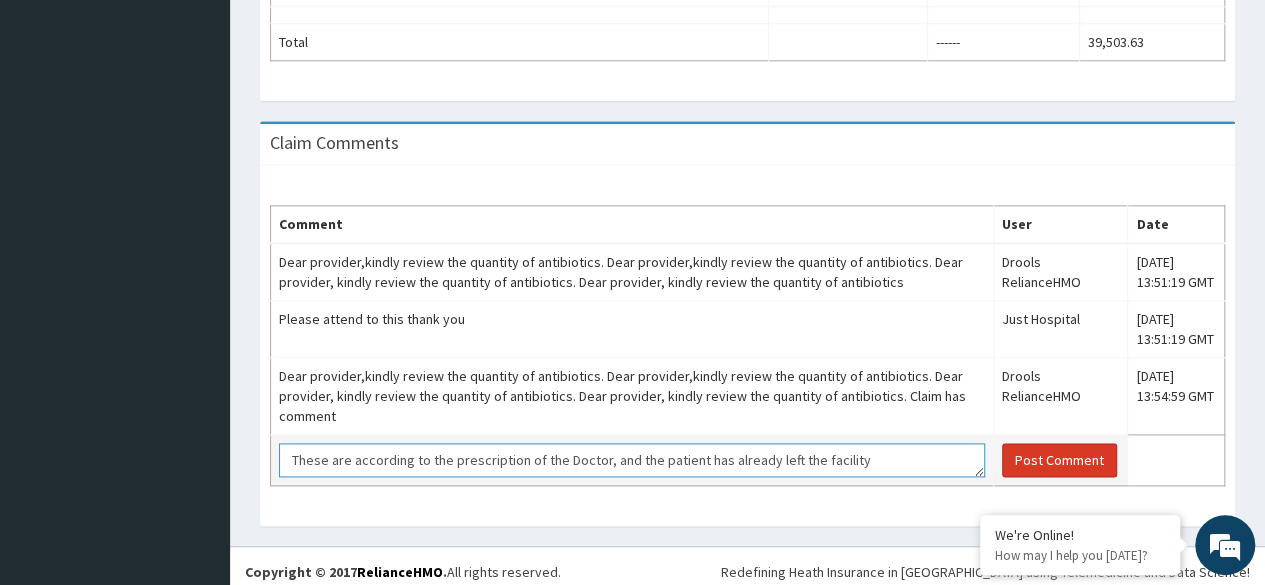 type on "These are according to the prescription of the Doctor, and the patient has already left the facility" 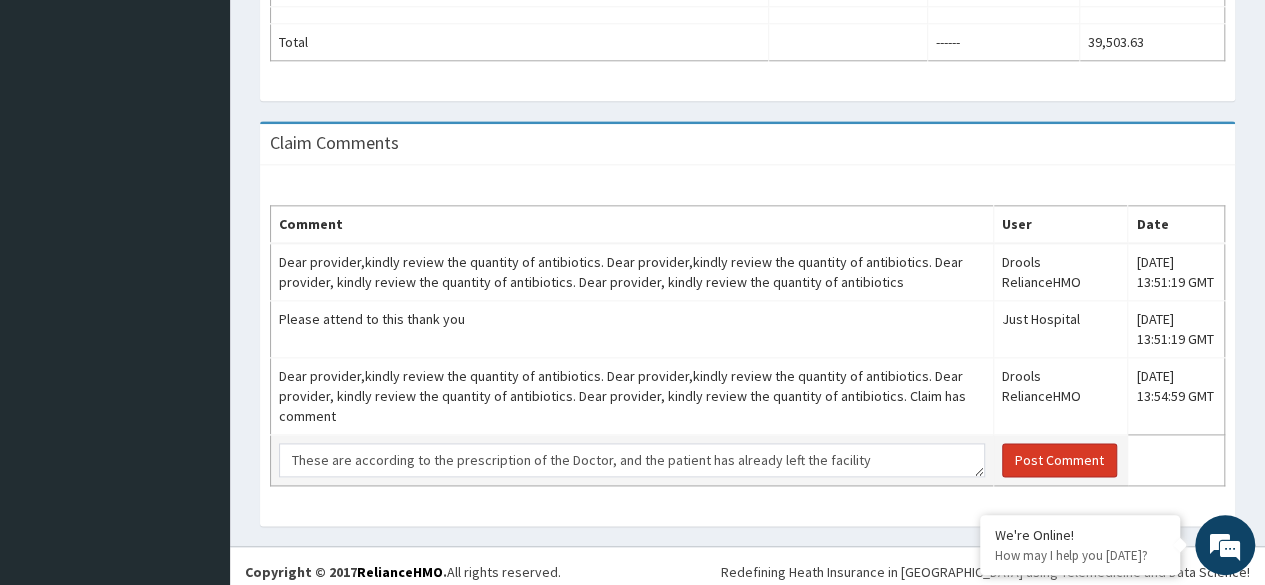 click on "Post Comment" at bounding box center [1059, 460] 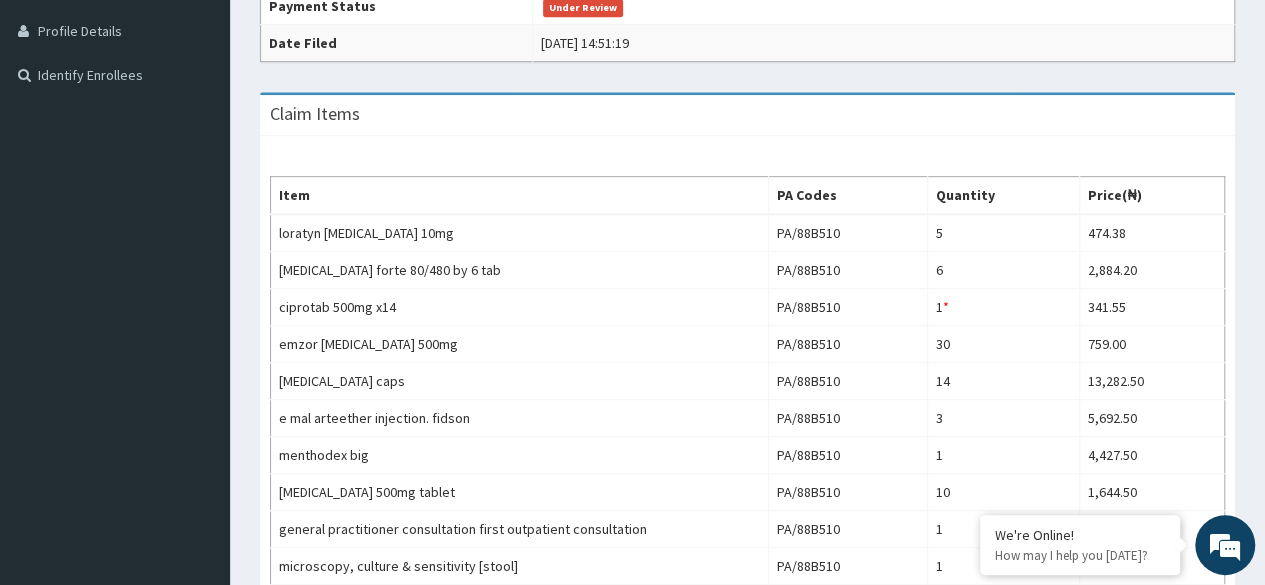 scroll, scrollTop: 418, scrollLeft: 0, axis: vertical 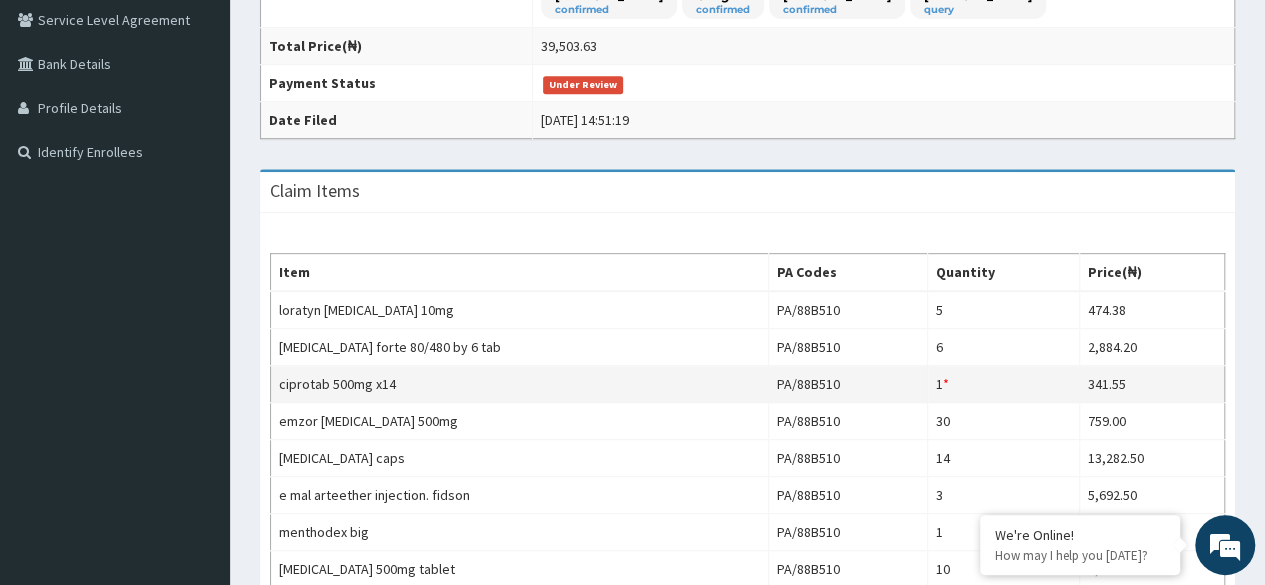 click on "341.55" at bounding box center (1151, 384) 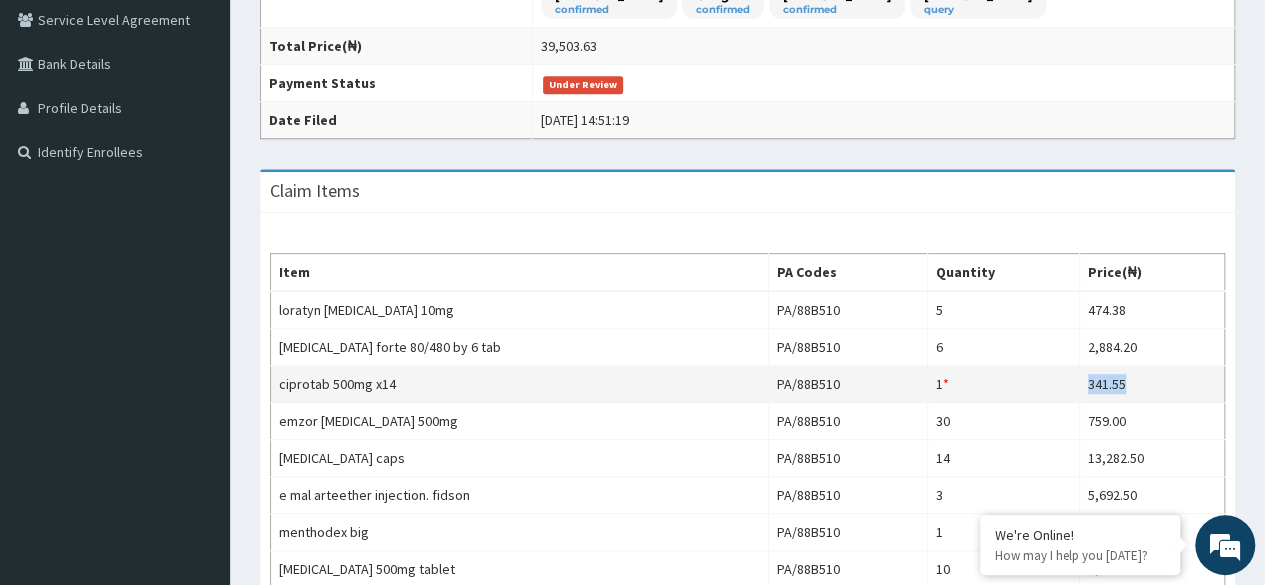 click on "341.55" at bounding box center (1151, 384) 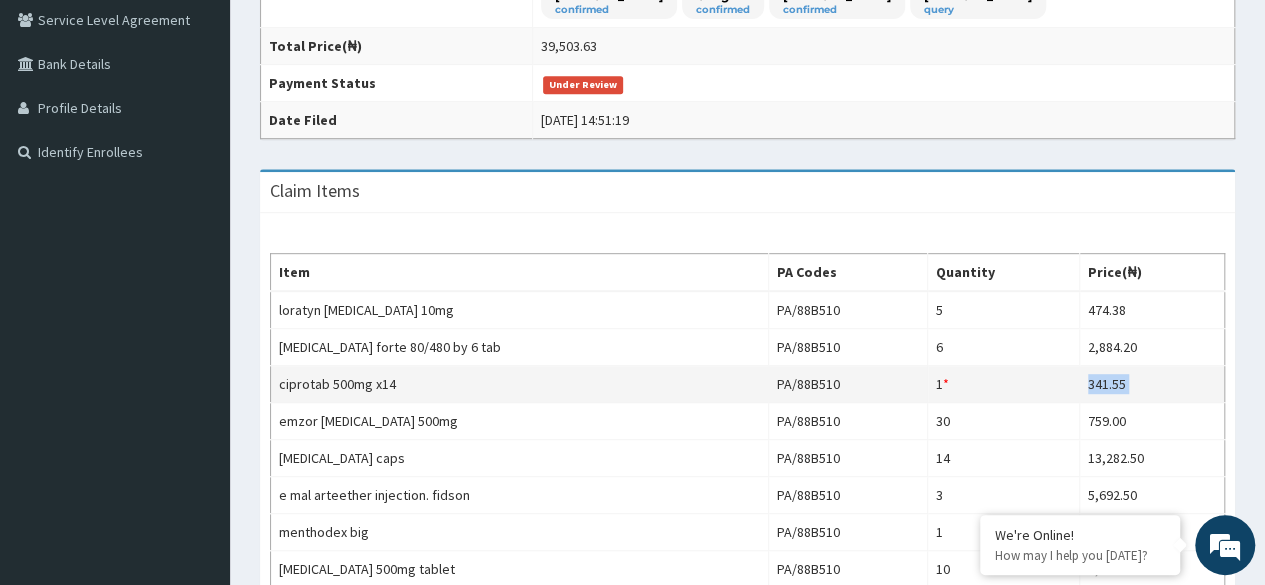 click on "341.55" at bounding box center (1151, 384) 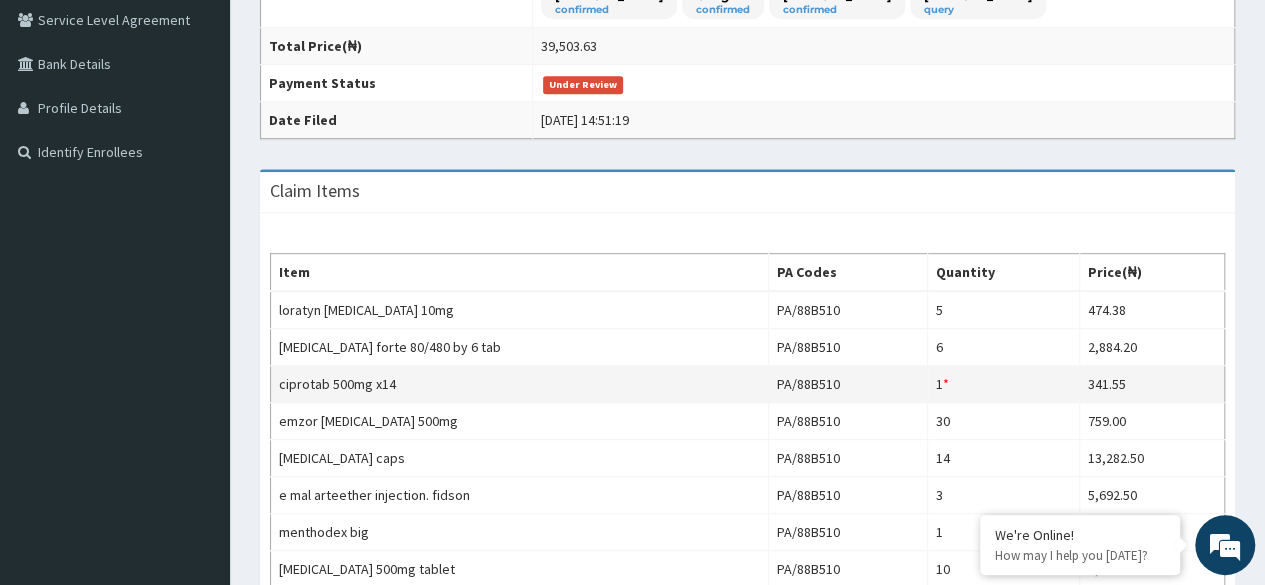 click on "341.55" at bounding box center [1151, 384] 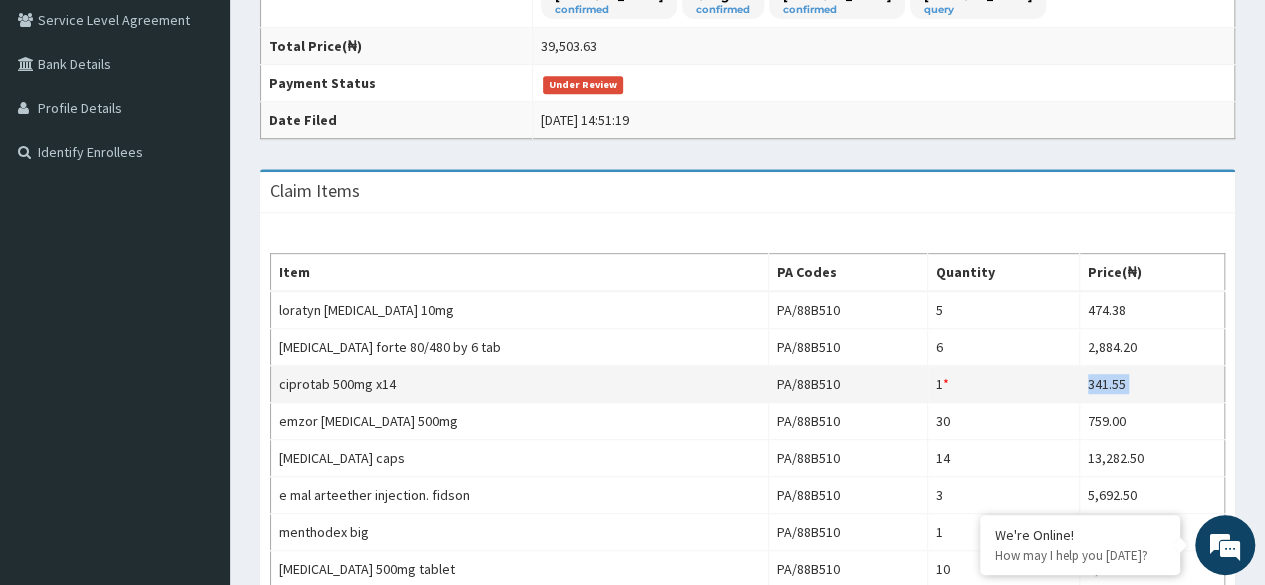 click on "341.55" at bounding box center [1151, 384] 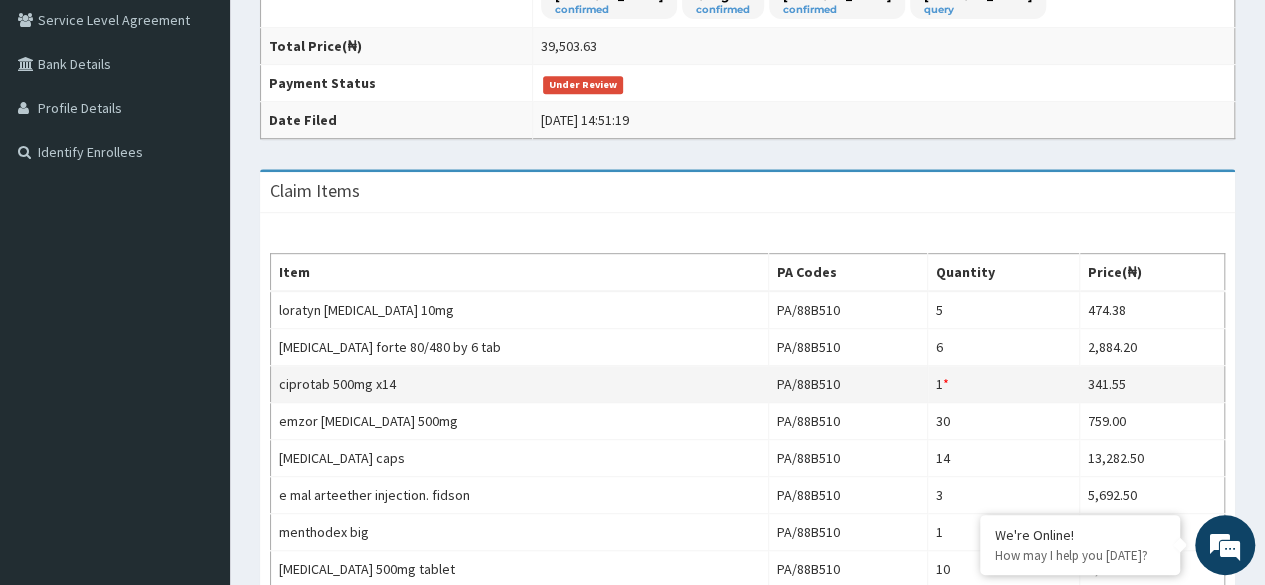 click on "1  * Quantity has been changed" at bounding box center [1003, 384] 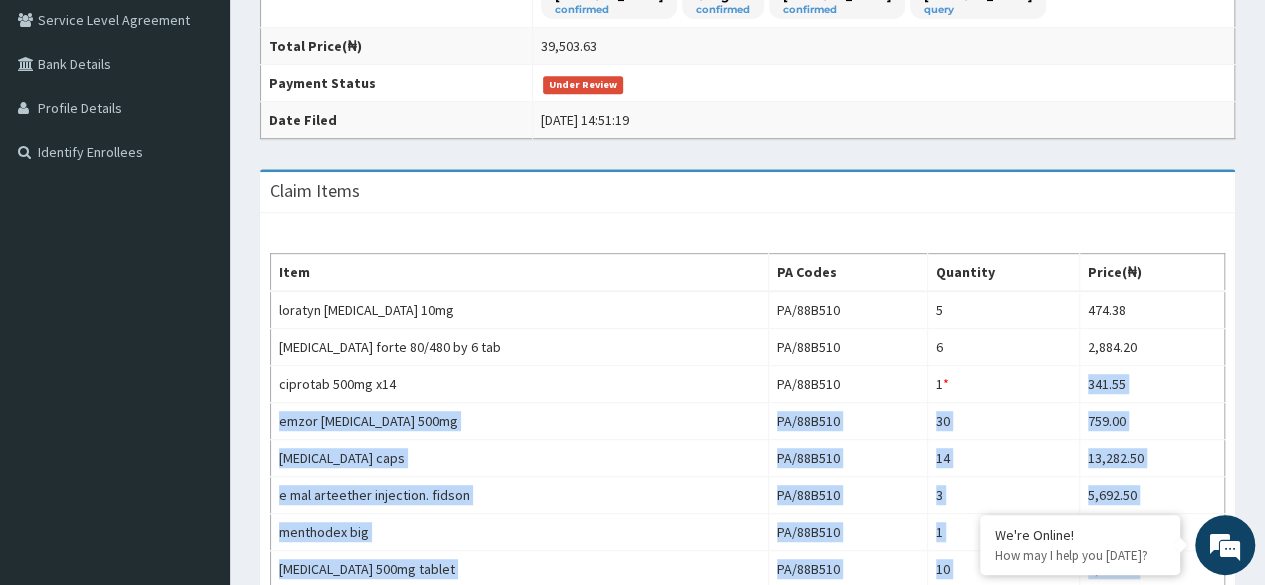 drag, startPoint x: 987, startPoint y: 373, endPoint x: 1267, endPoint y: 221, distance: 318.59692 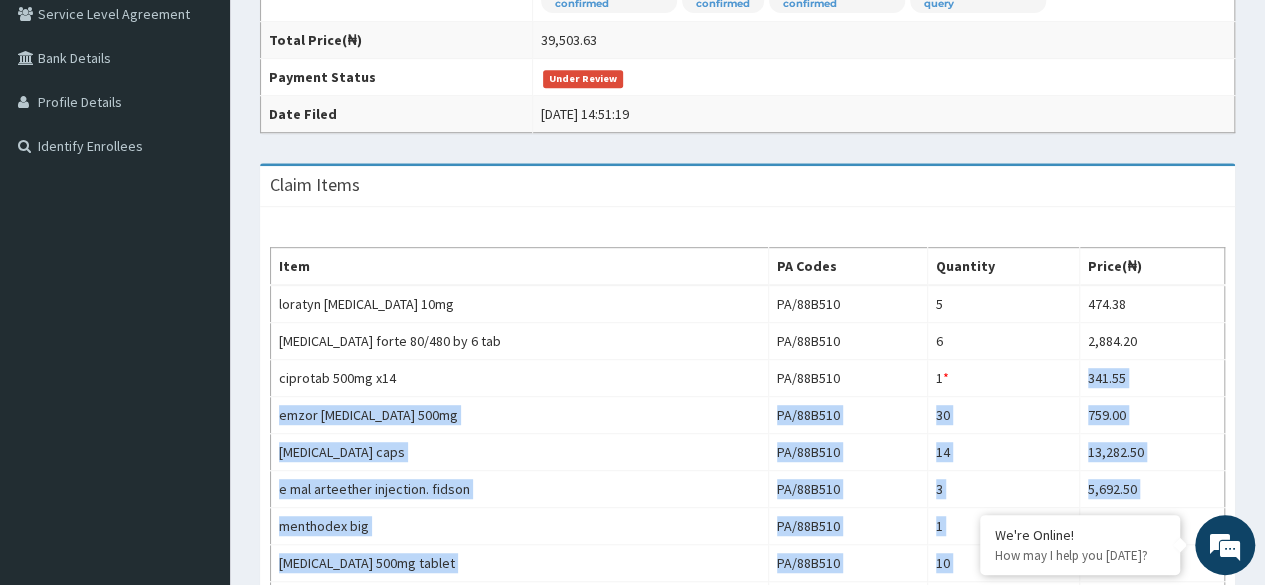 scroll, scrollTop: 504, scrollLeft: 0, axis: vertical 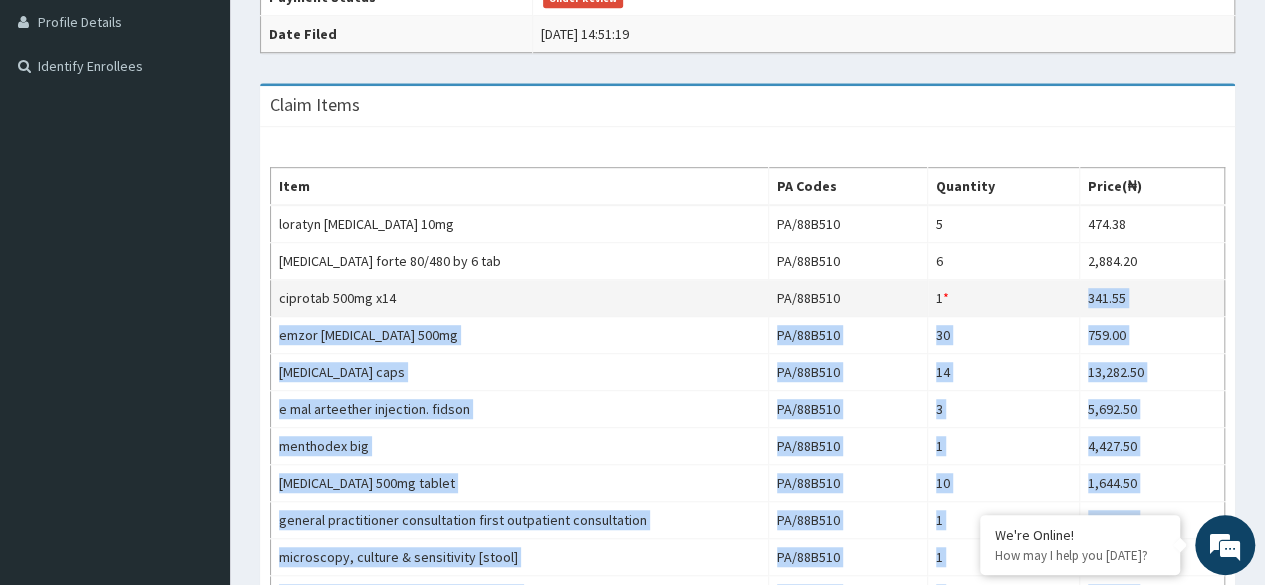 click on "341.55" at bounding box center (1151, 298) 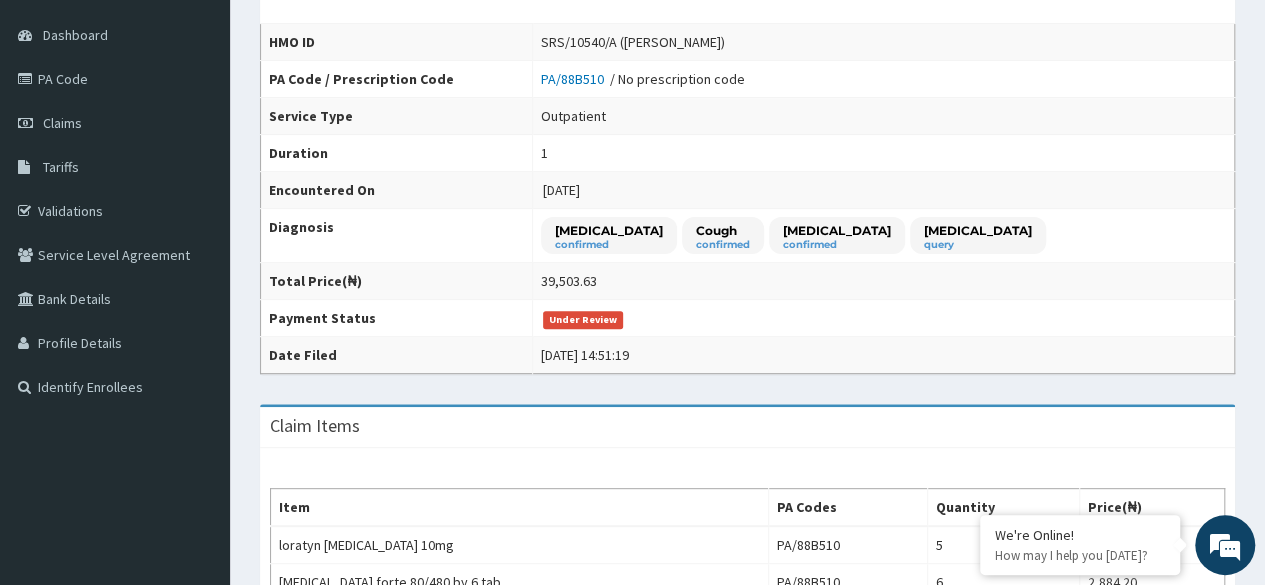 scroll, scrollTop: 160, scrollLeft: 0, axis: vertical 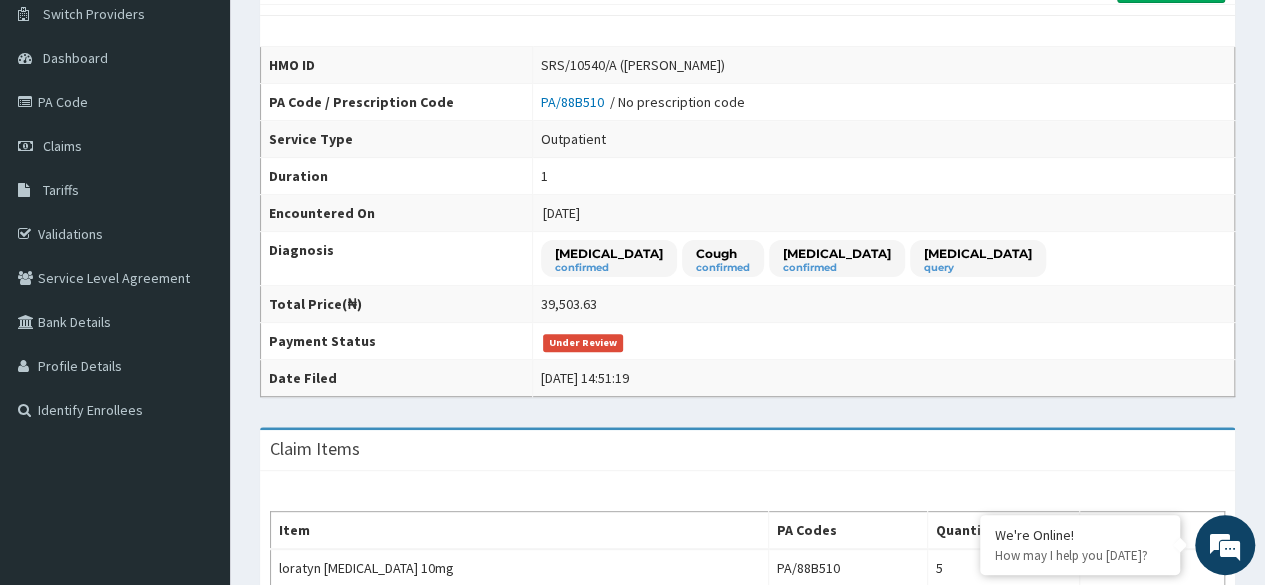 drag, startPoint x: 1263, startPoint y: 145, endPoint x: 1276, endPoint y: 129, distance: 20.615528 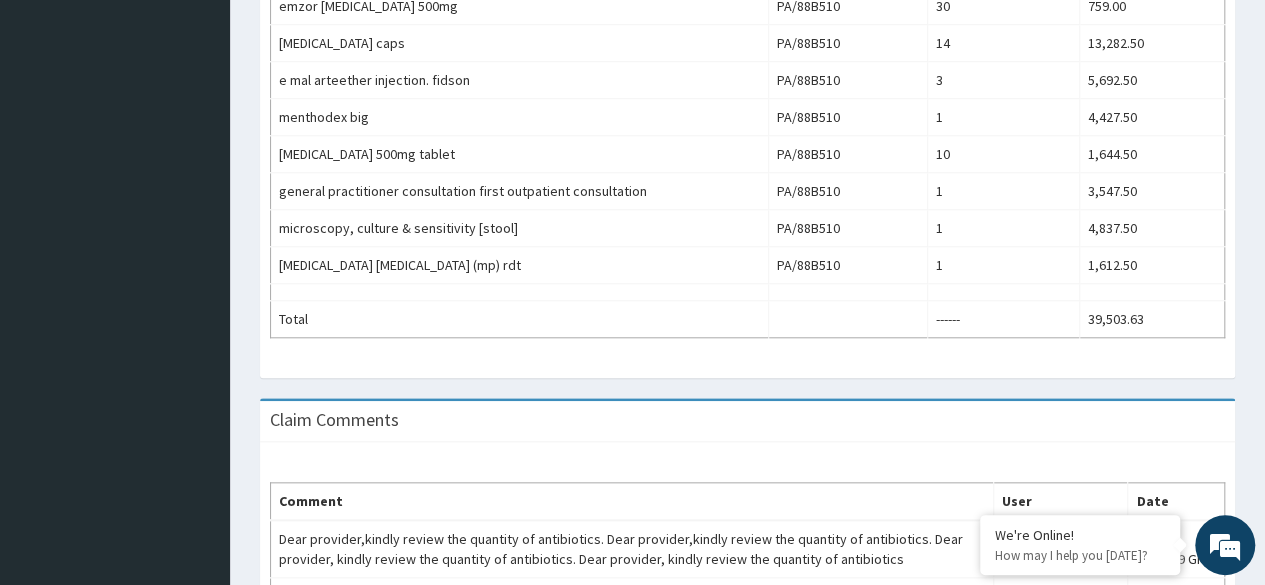 scroll, scrollTop: 1167, scrollLeft: 0, axis: vertical 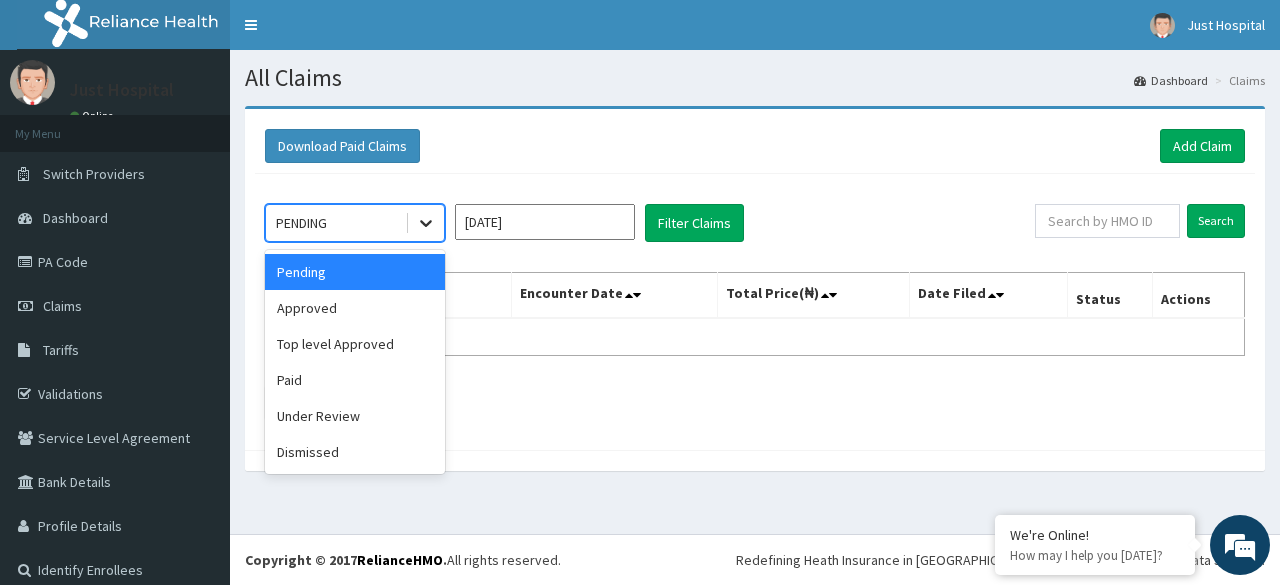 click 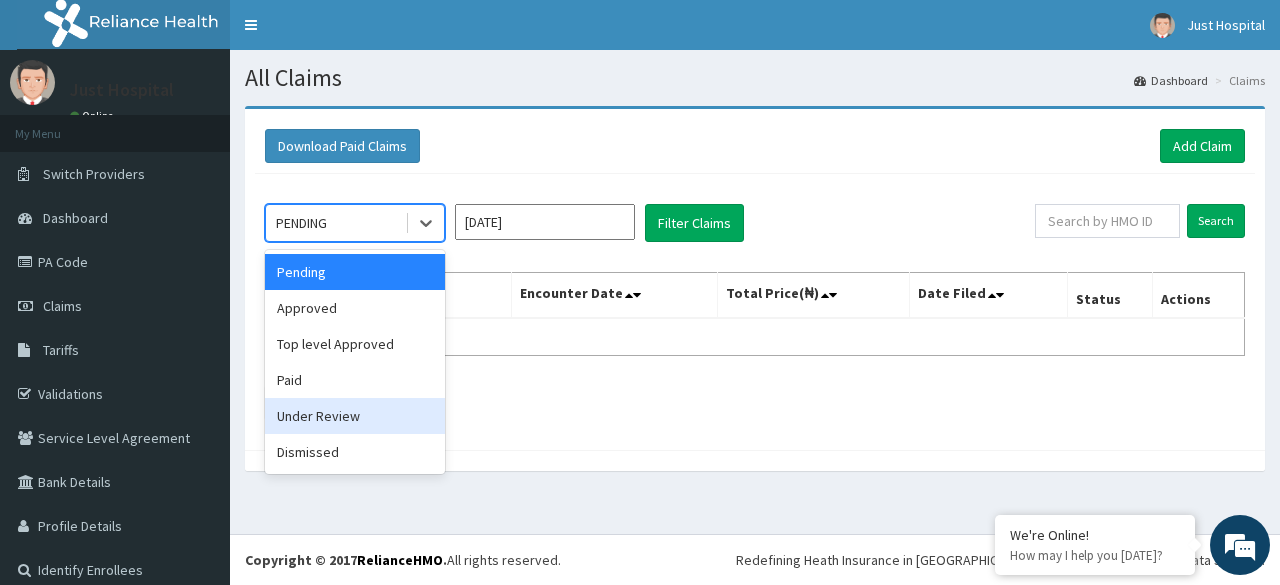 click on "Under Review" at bounding box center (355, 416) 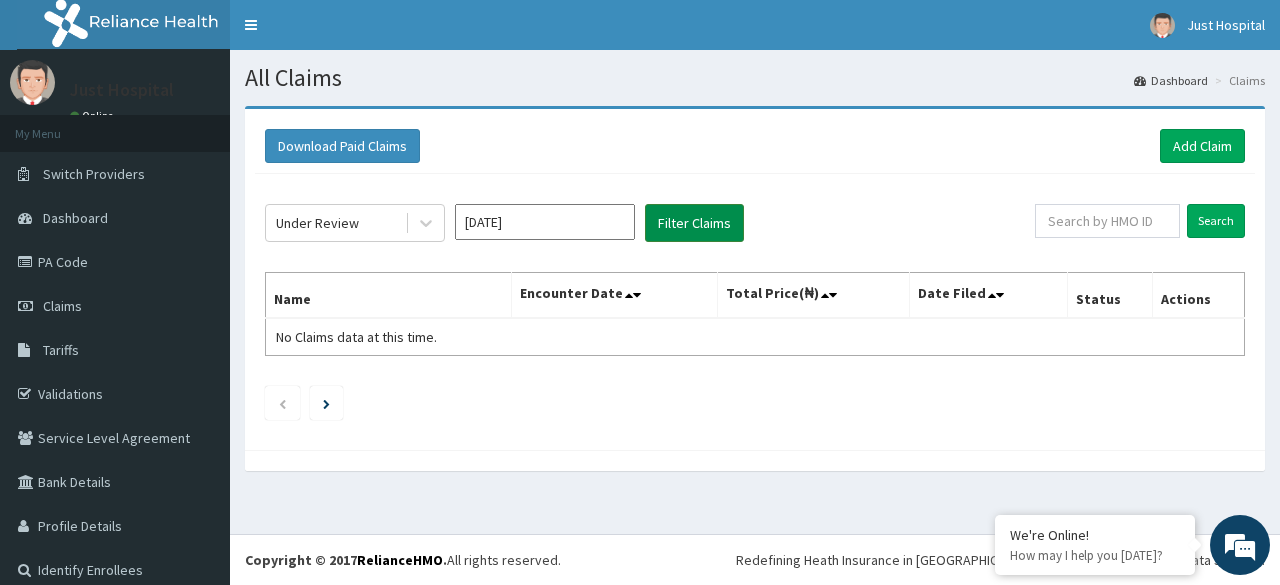 click on "Filter Claims" at bounding box center [694, 223] 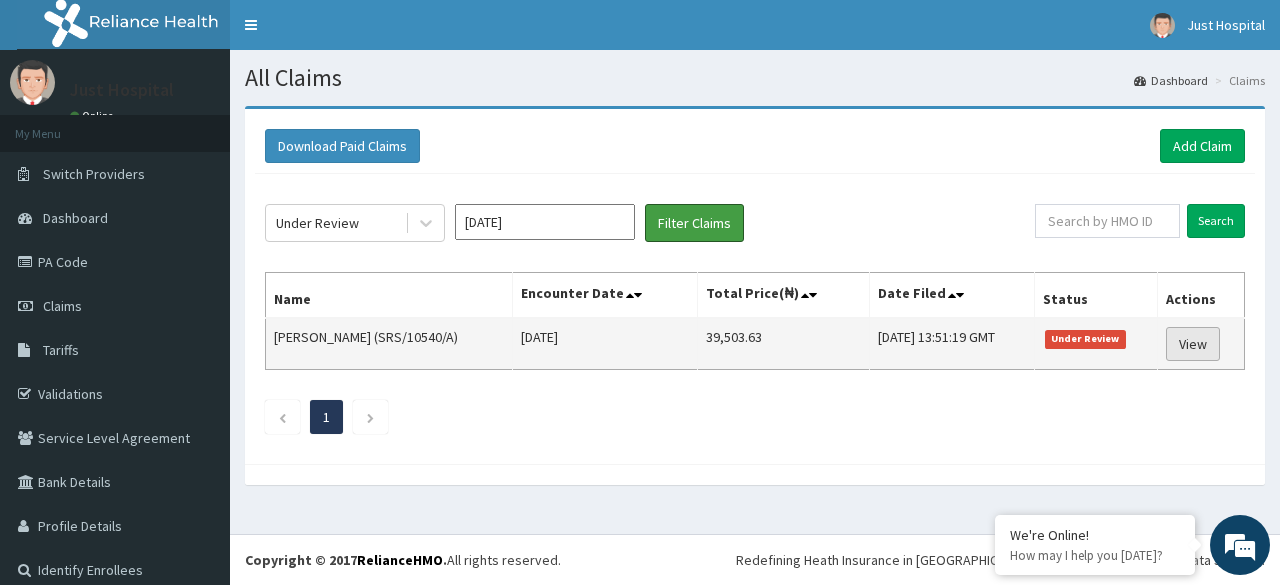 scroll, scrollTop: 0, scrollLeft: 0, axis: both 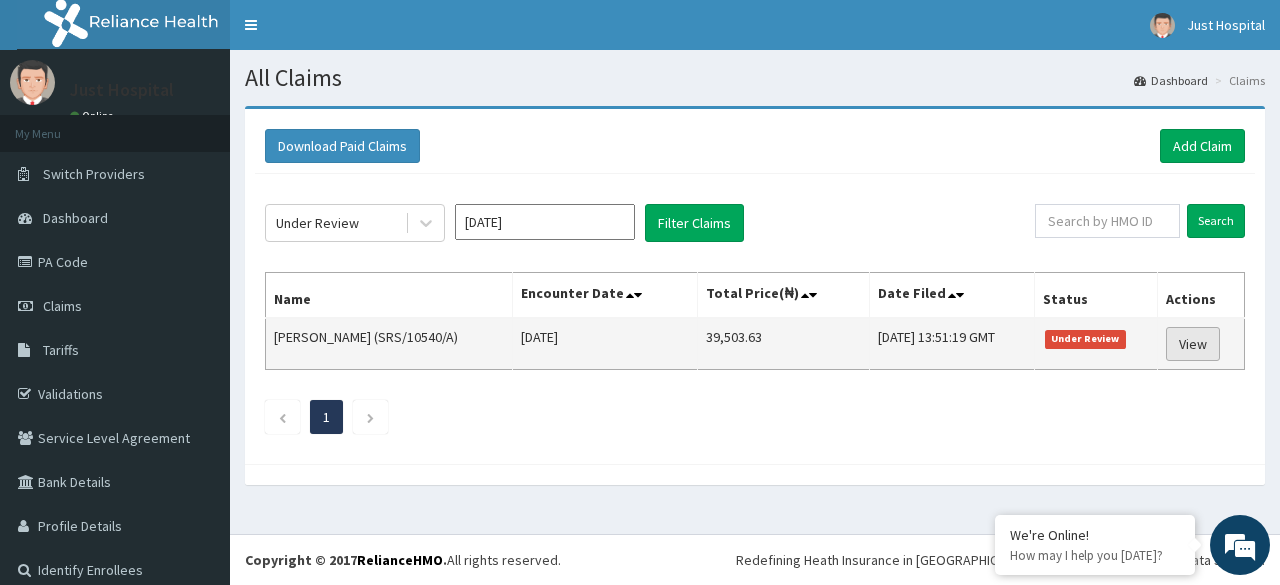 click on "View" at bounding box center [1193, 344] 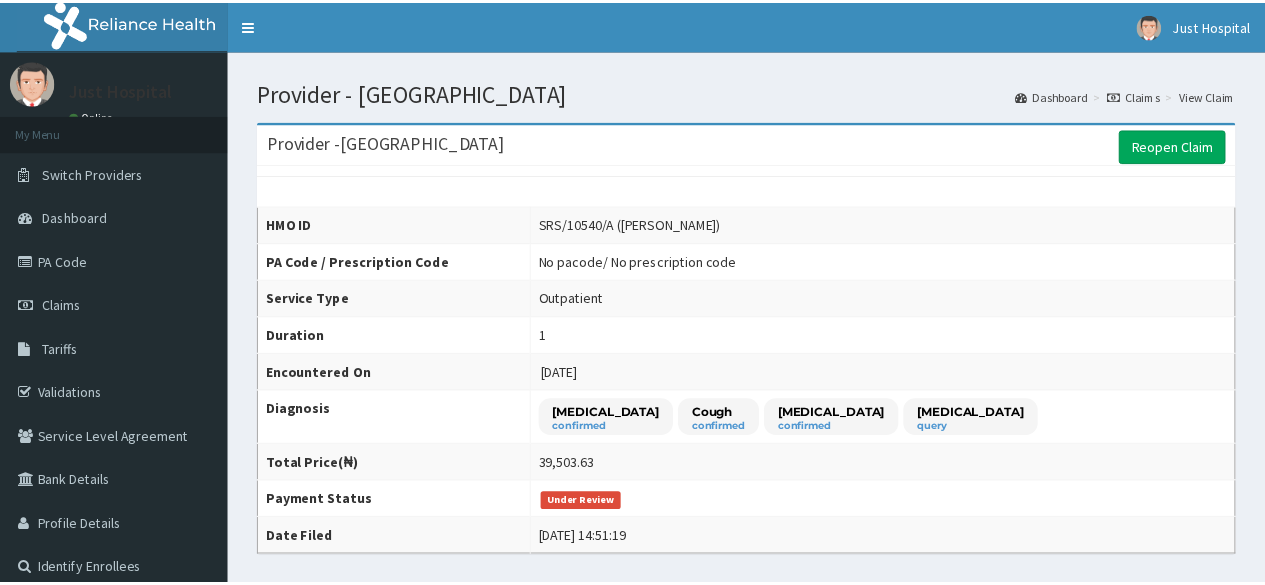 scroll, scrollTop: 0, scrollLeft: 0, axis: both 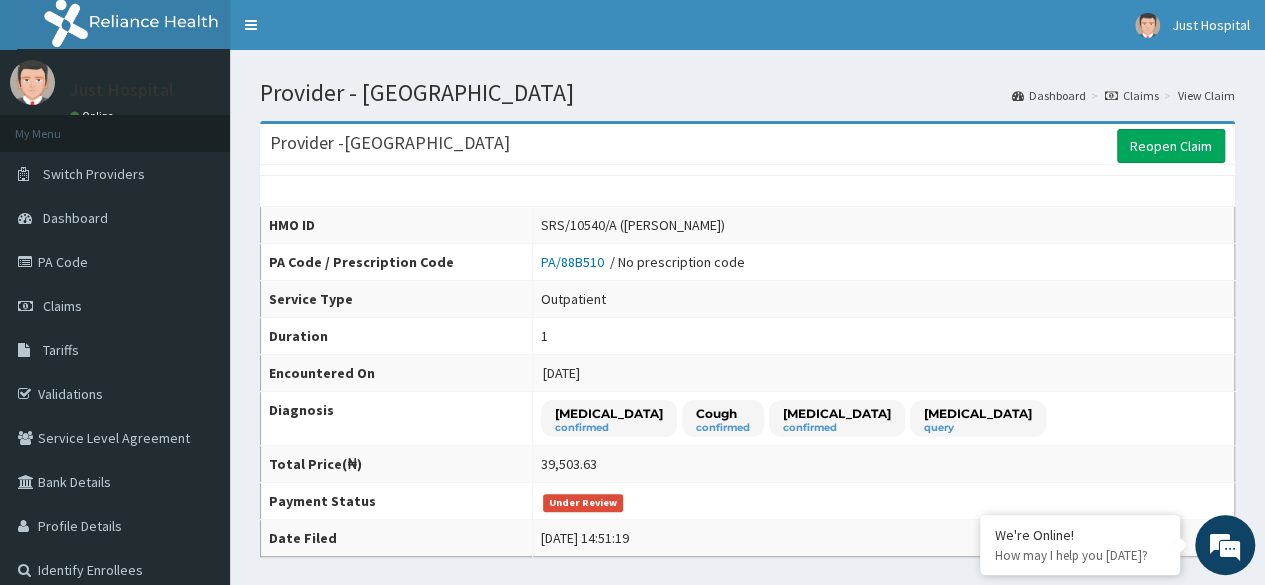 drag, startPoint x: 1271, startPoint y: 187, endPoint x: 1152, endPoint y: -3, distance: 224.18965 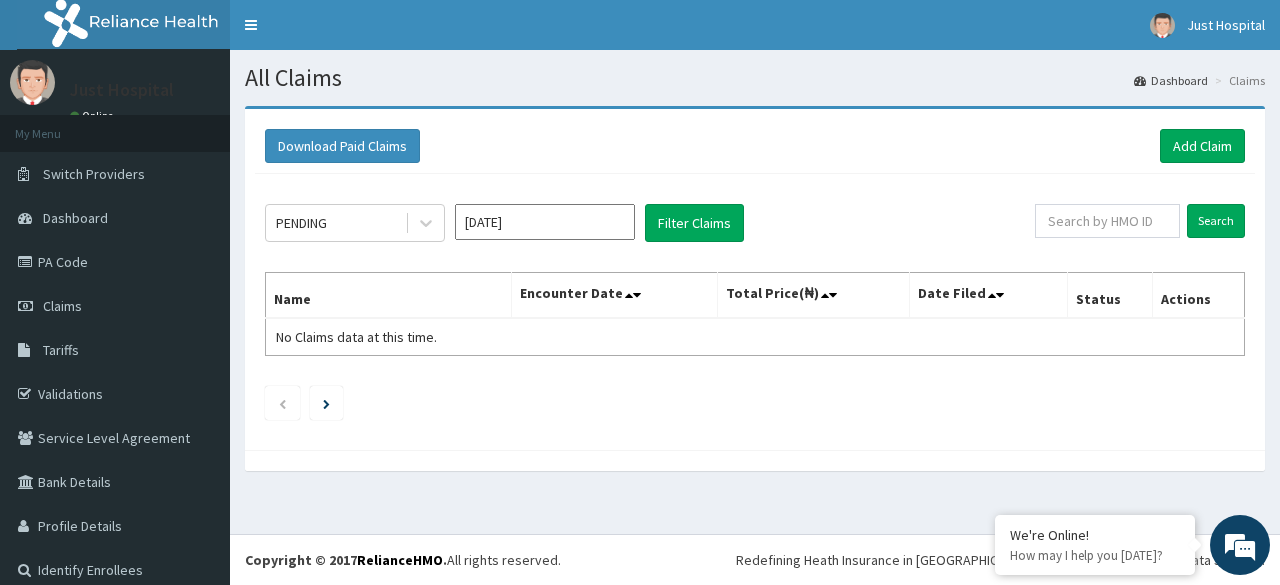 scroll, scrollTop: 0, scrollLeft: 0, axis: both 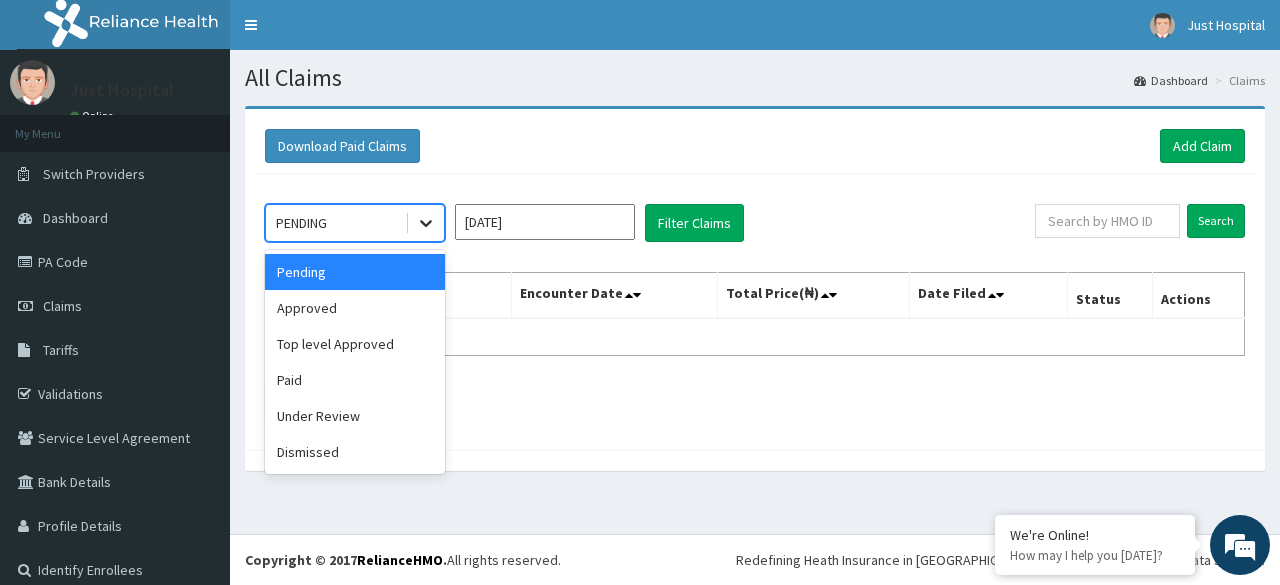 click 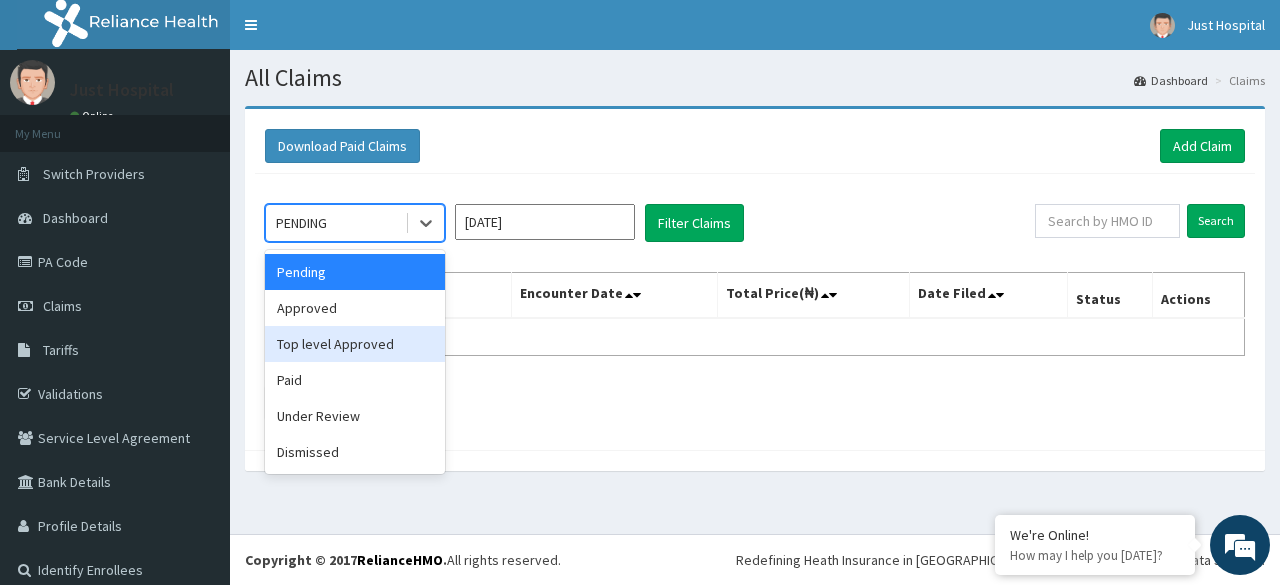 click on "Top level Approved" at bounding box center [355, 344] 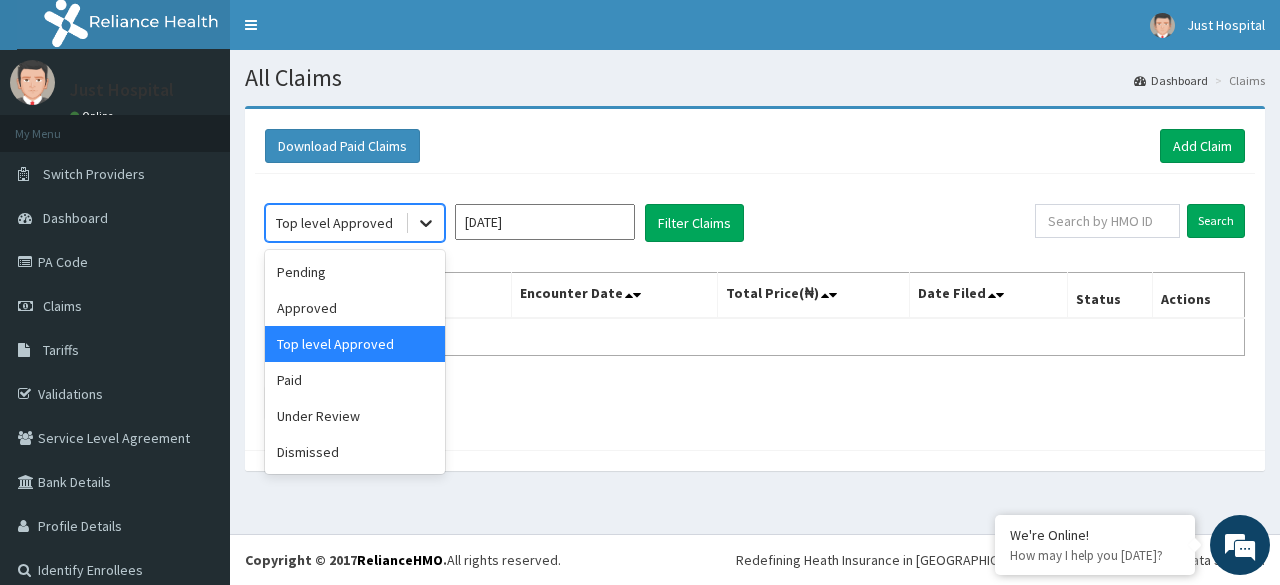 click 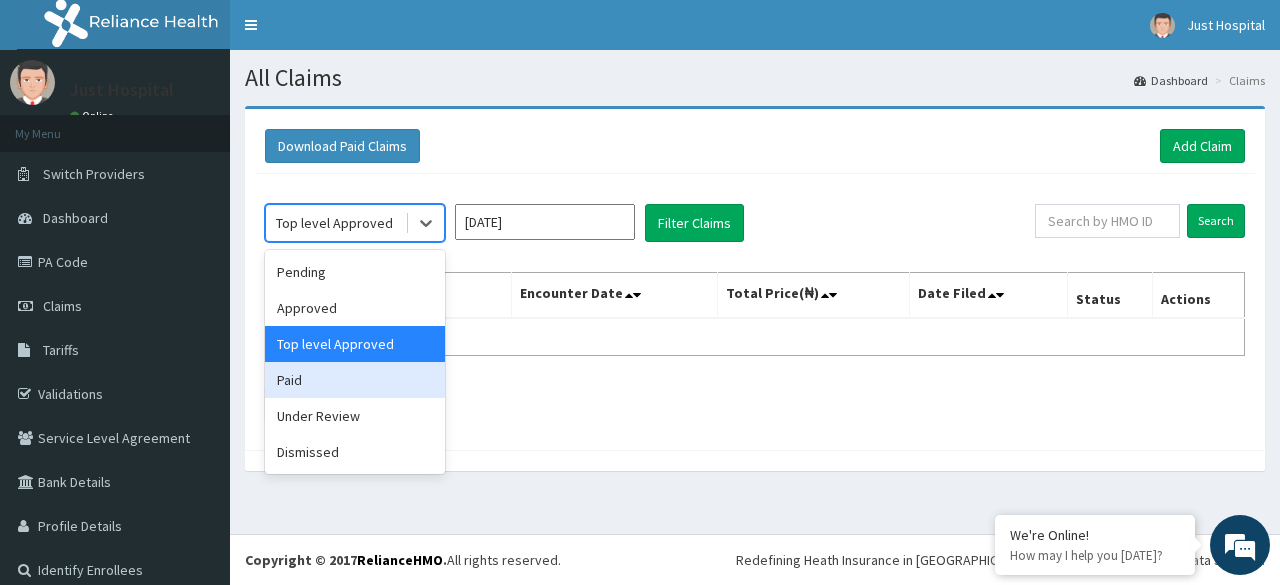 click on "Paid" at bounding box center (355, 380) 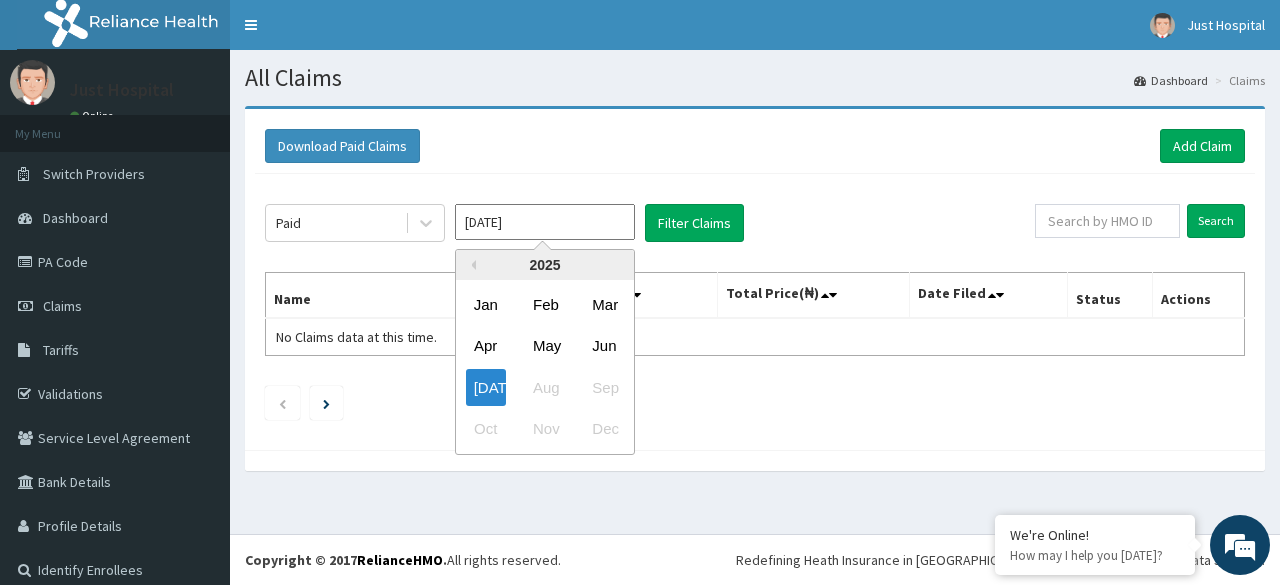 click on "Jul 2025" at bounding box center [545, 222] 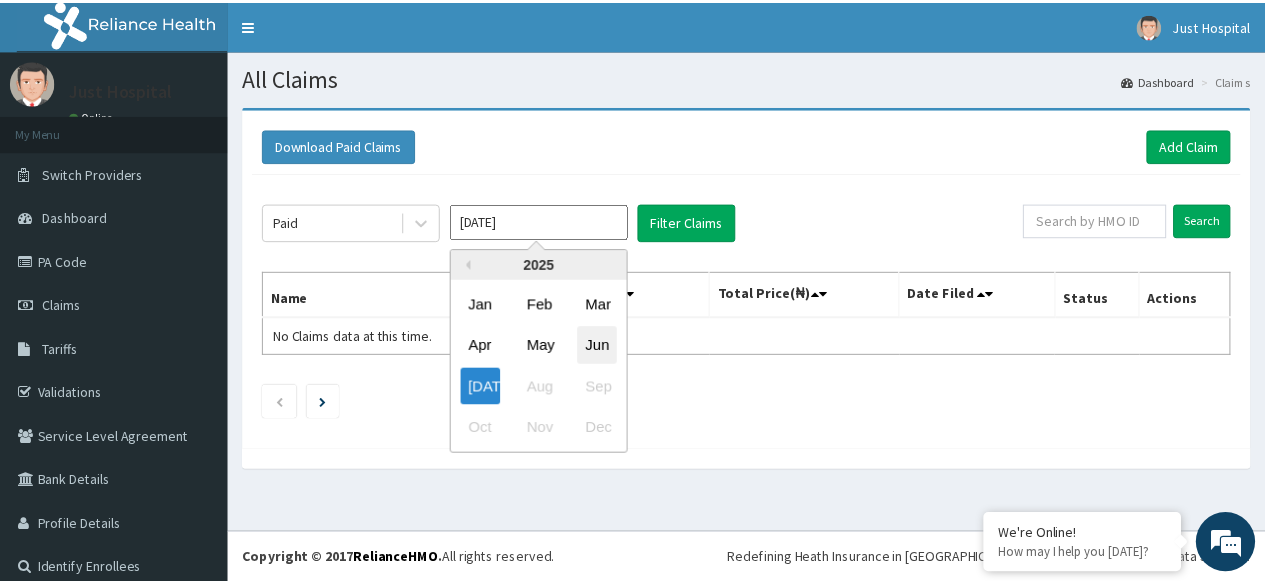 scroll, scrollTop: 0, scrollLeft: 0, axis: both 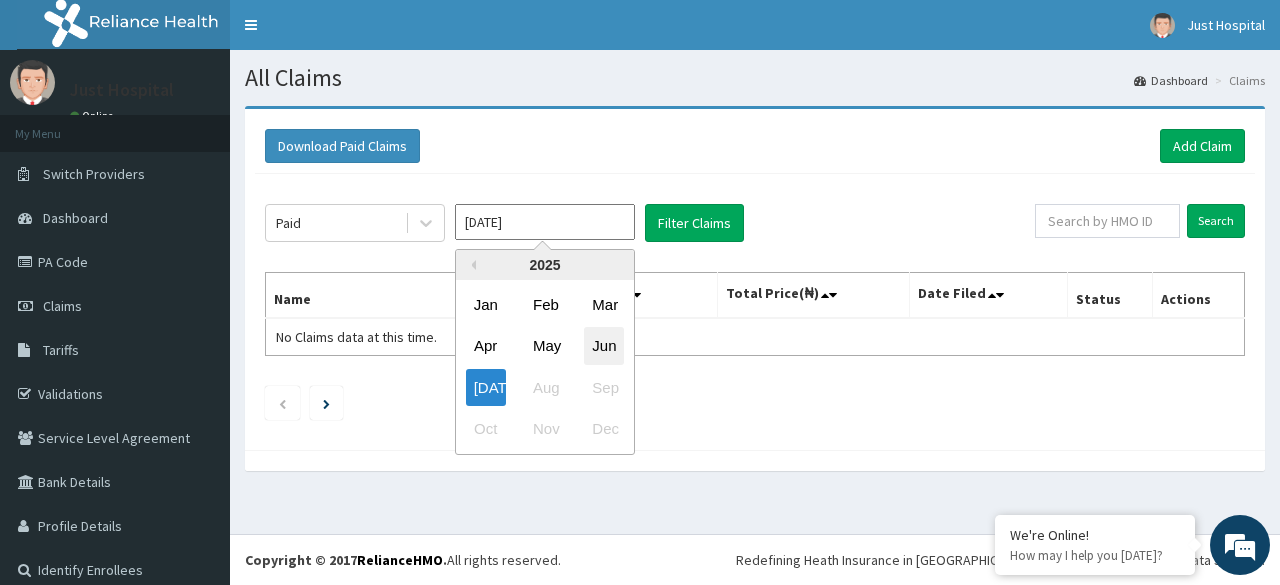 click on "Jun" at bounding box center (604, 346) 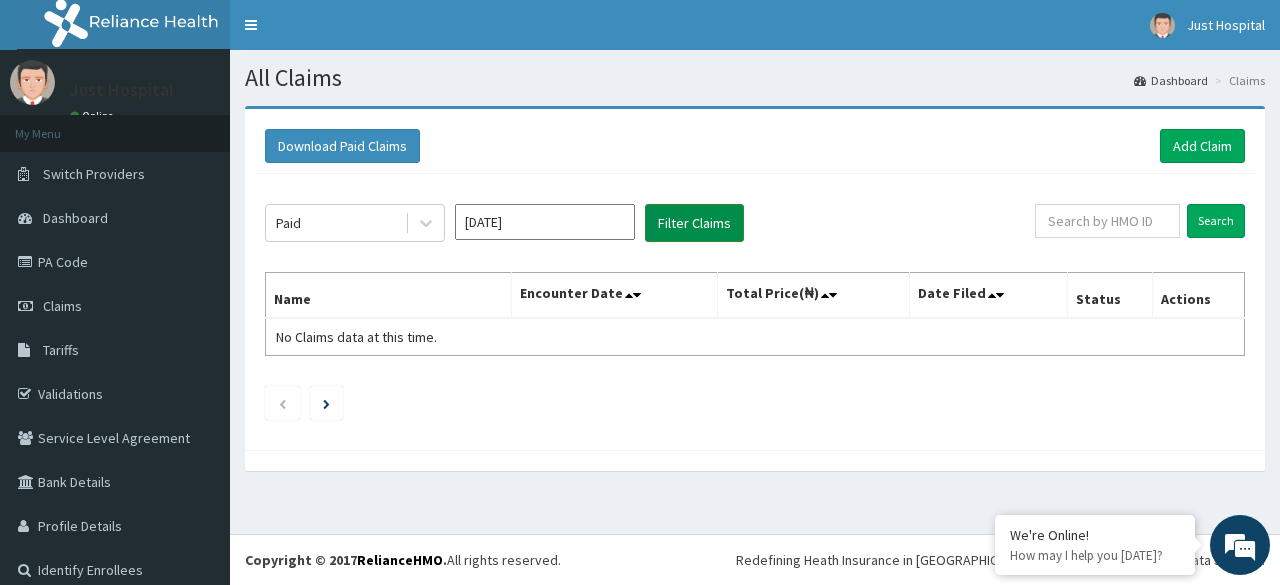 click on "Filter Claims" at bounding box center (694, 223) 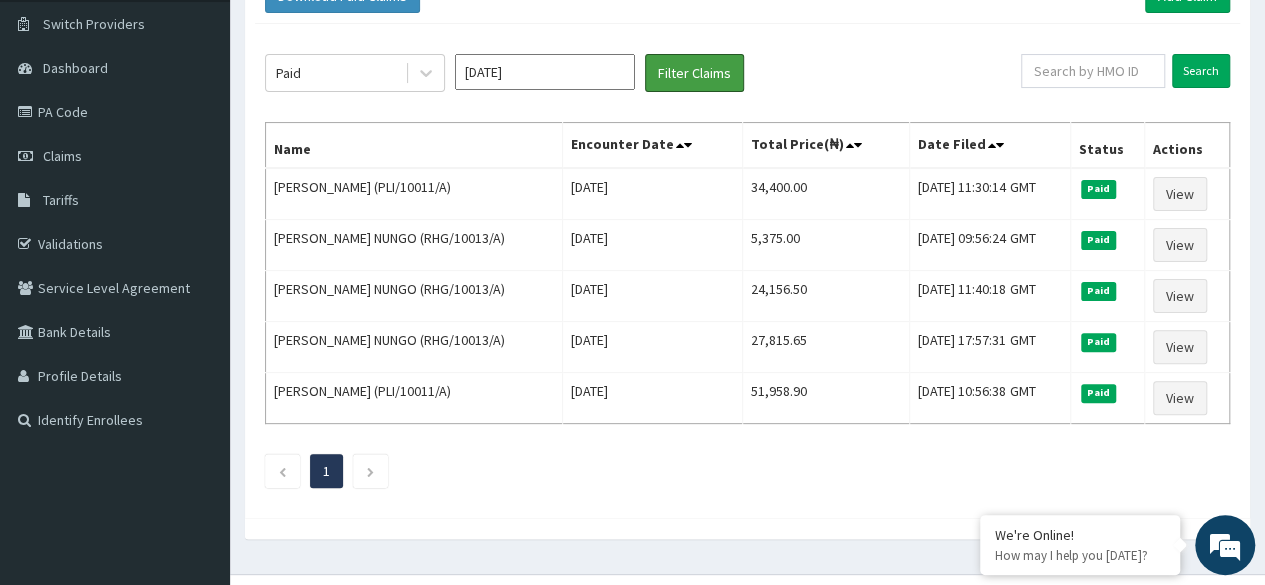 scroll, scrollTop: 0, scrollLeft: 0, axis: both 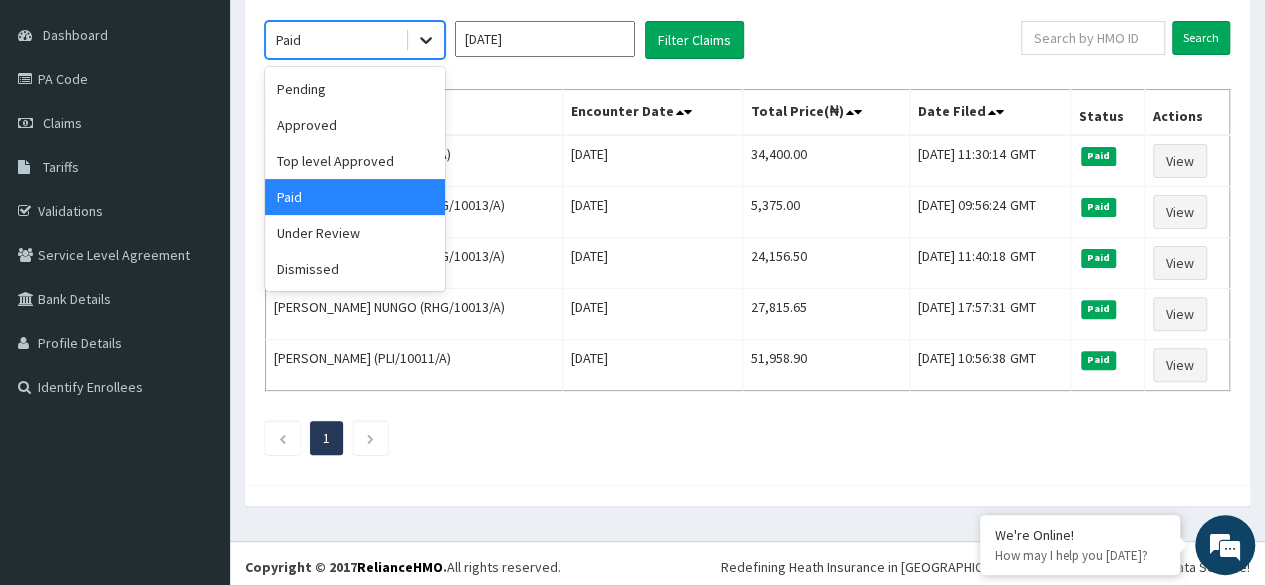 click 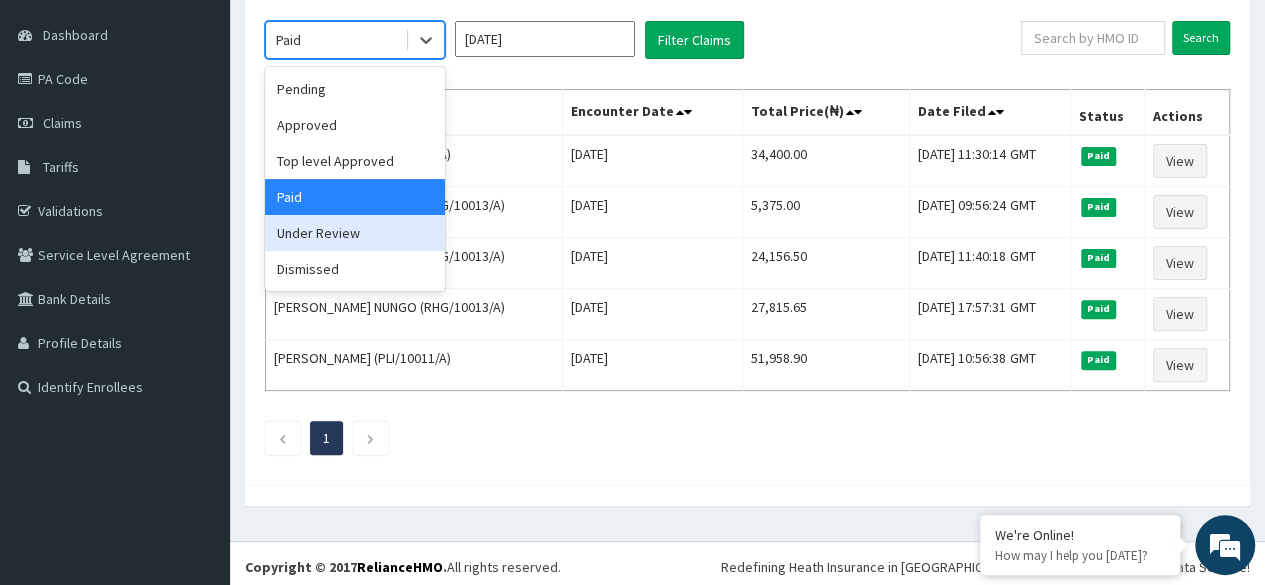 click on "Under Review" at bounding box center (355, 233) 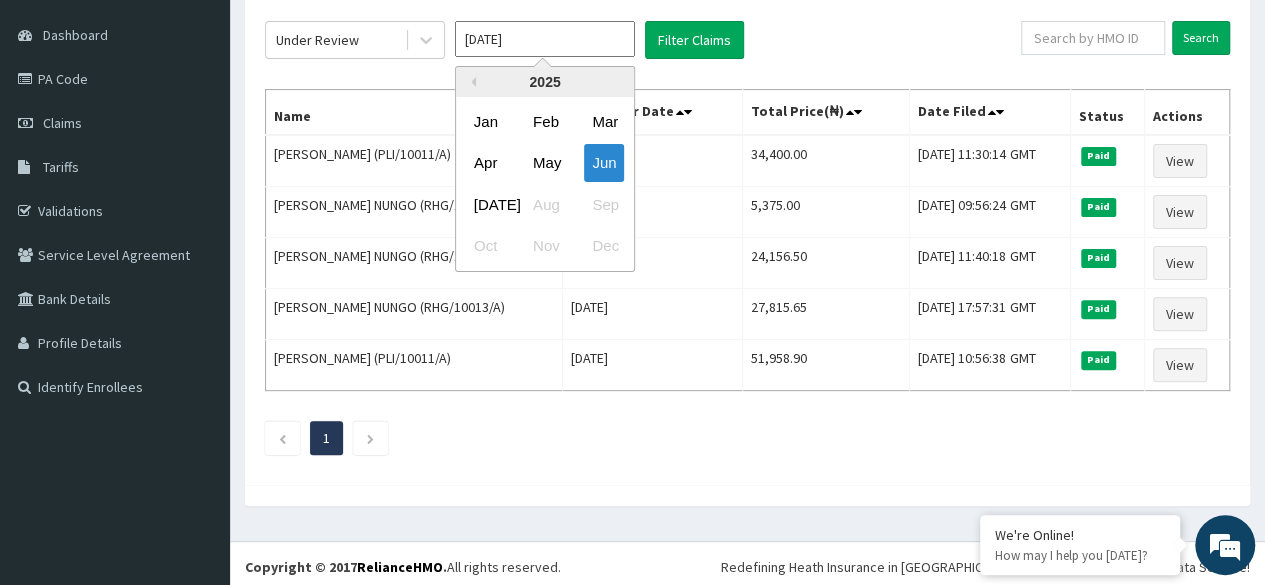 click on "Jun 2025" at bounding box center (545, 39) 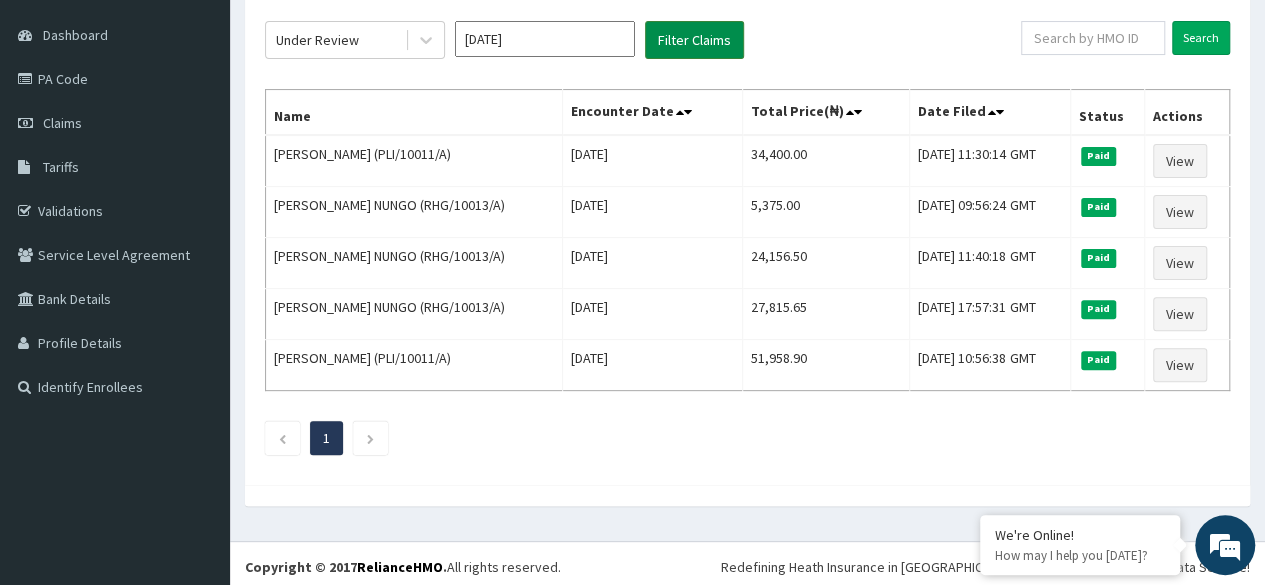 click on "Filter Claims" at bounding box center (694, 40) 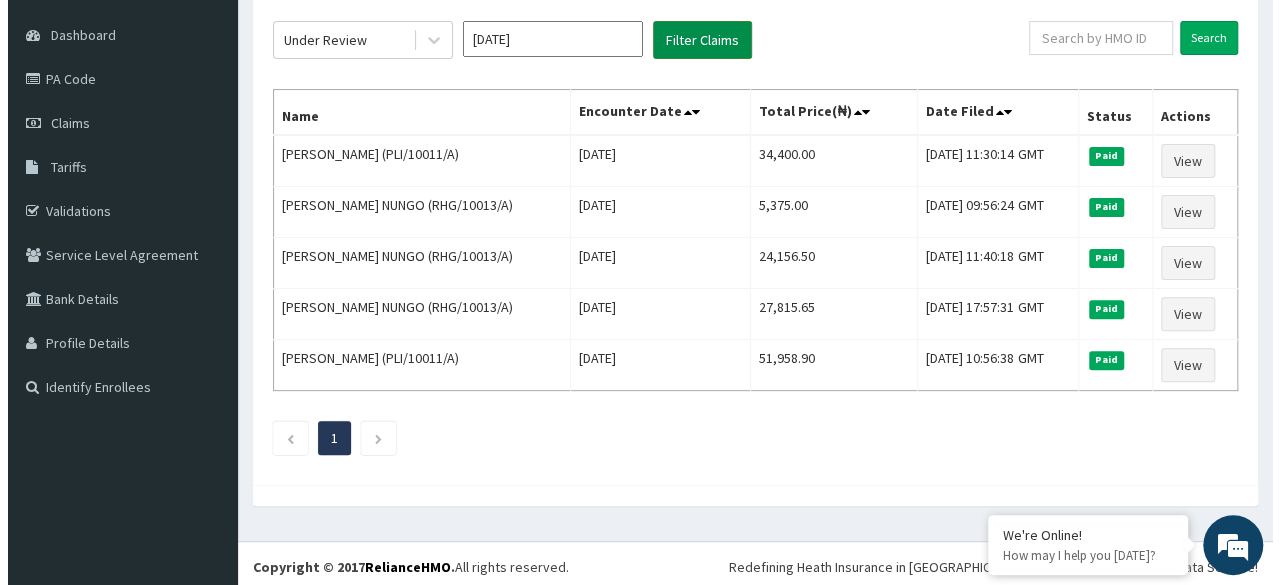 scroll, scrollTop: 0, scrollLeft: 0, axis: both 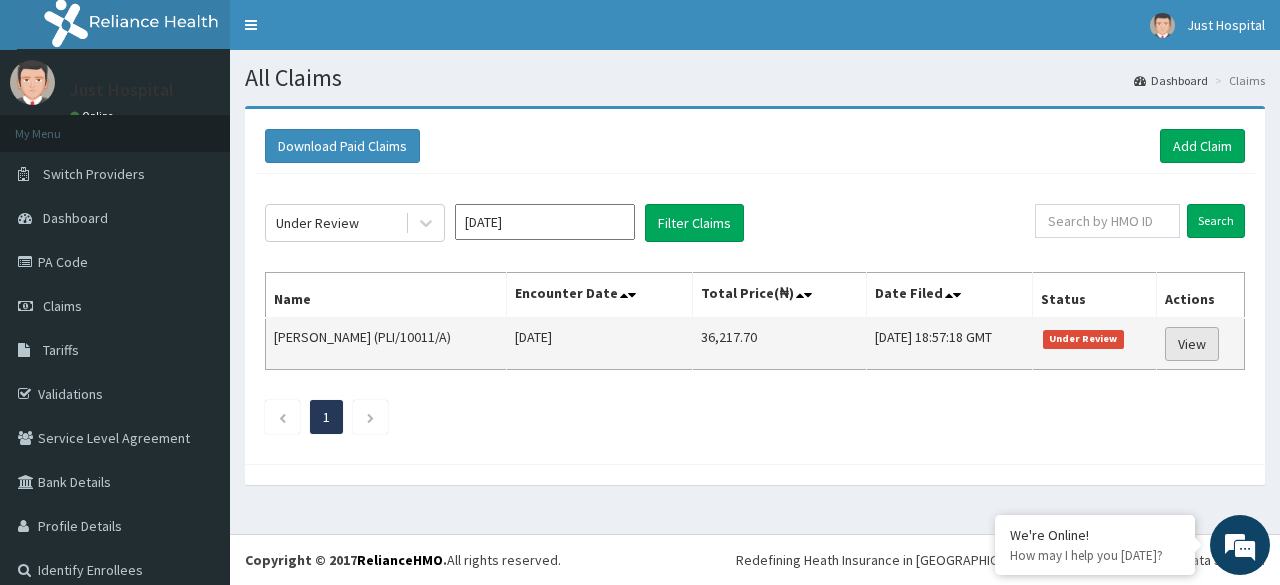 click on "View" at bounding box center [1192, 344] 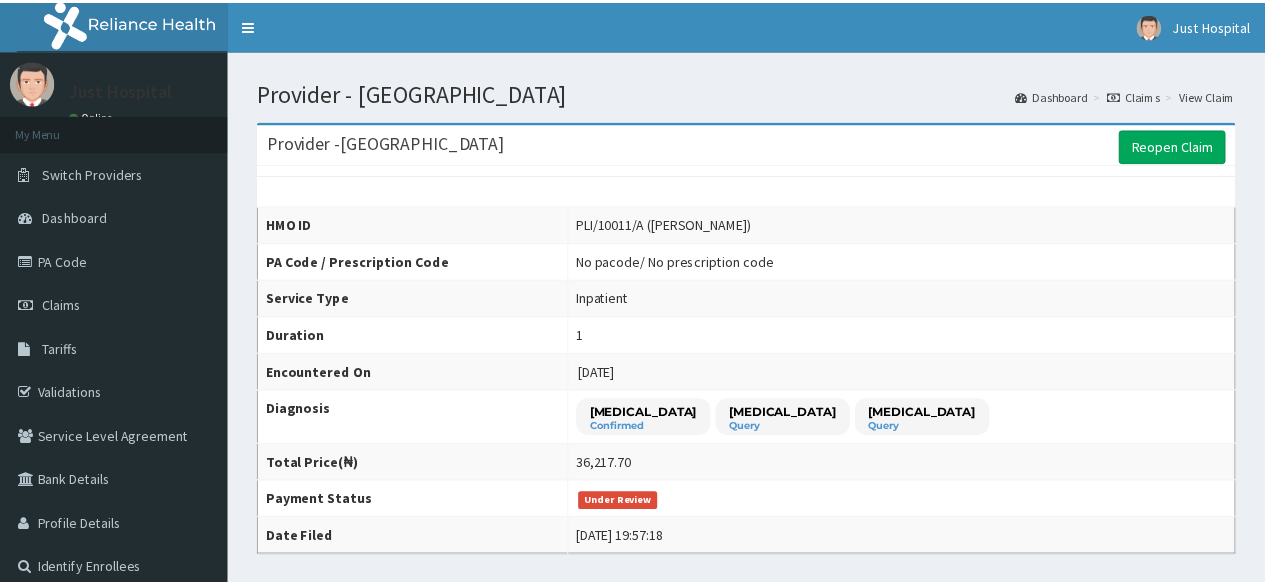scroll, scrollTop: 0, scrollLeft: 0, axis: both 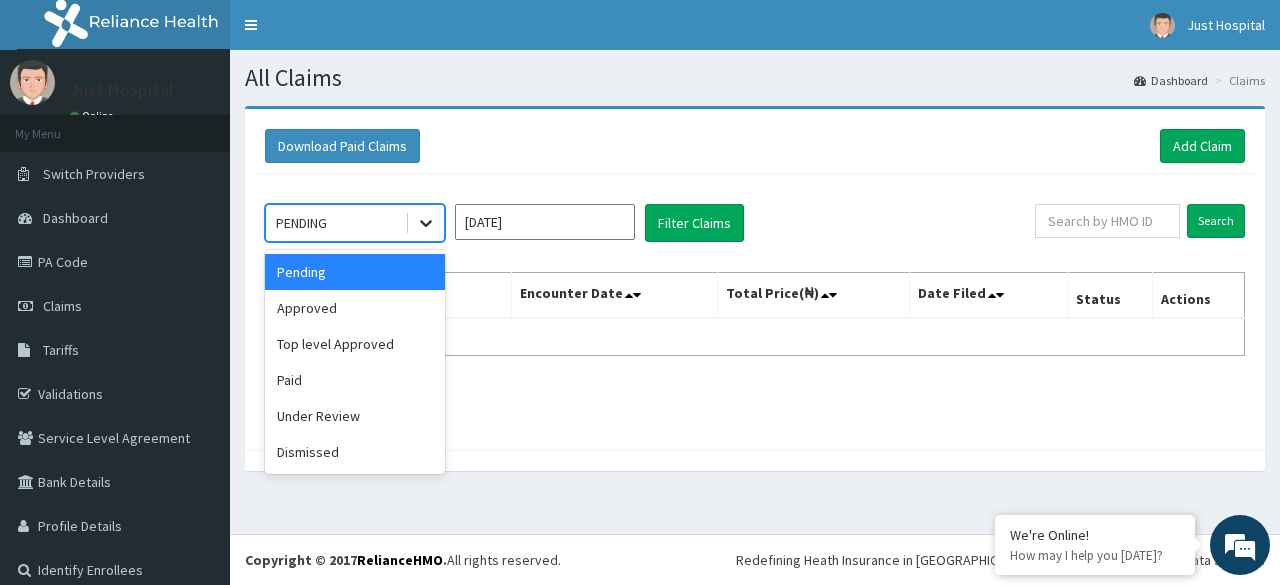 click 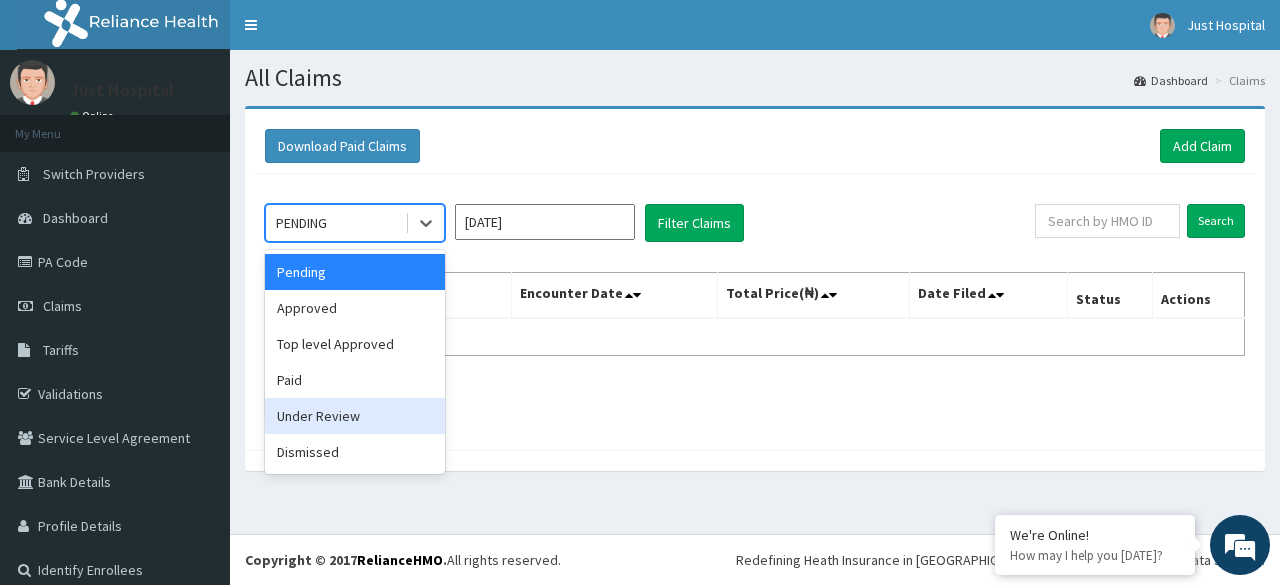 click on "Under Review" at bounding box center (355, 416) 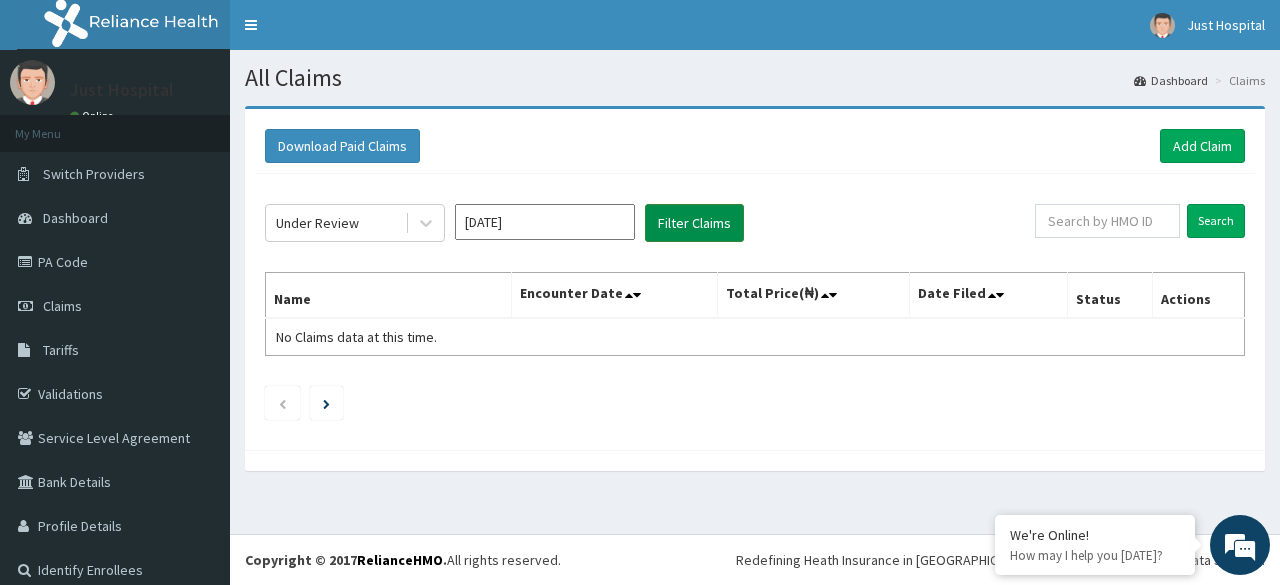 click on "Filter Claims" at bounding box center (694, 223) 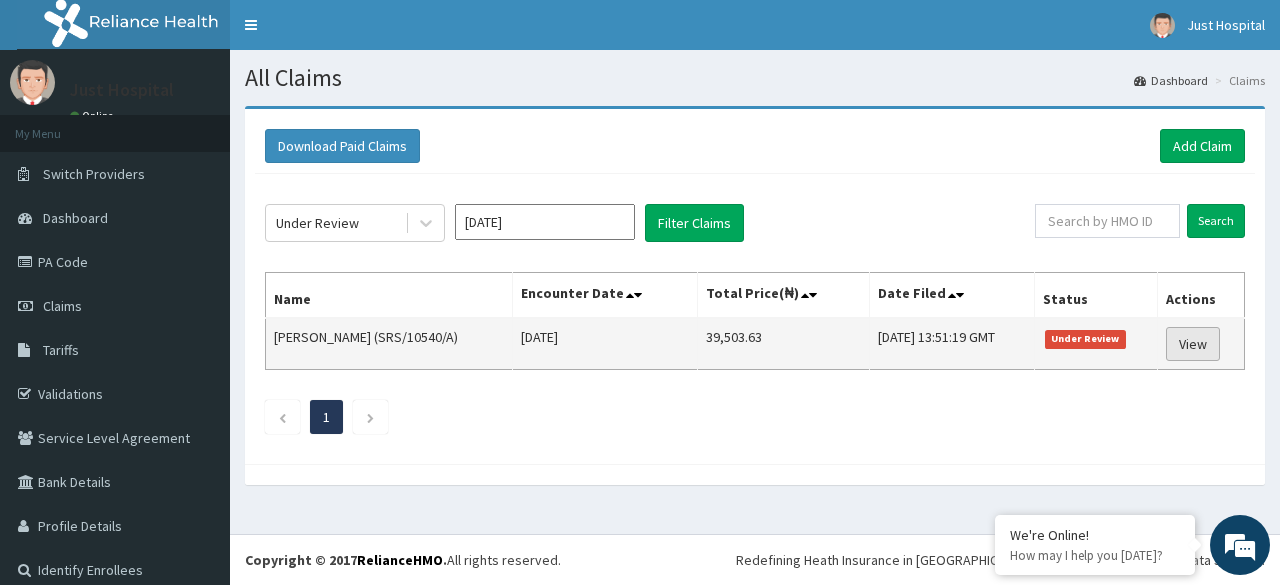 click on "View" at bounding box center [1193, 344] 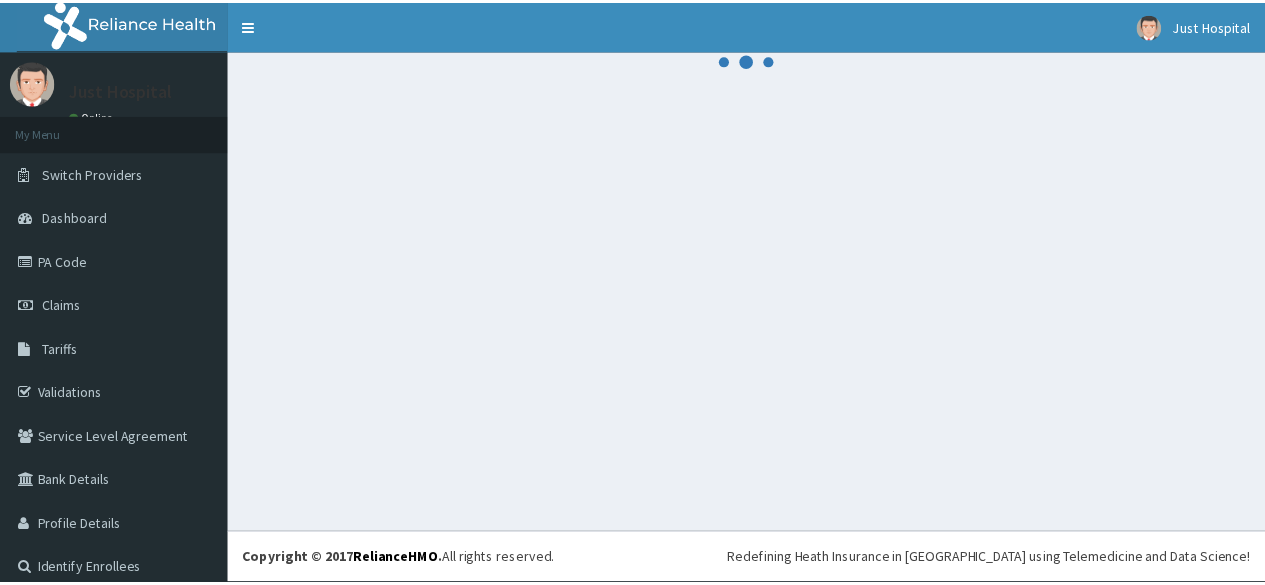 scroll, scrollTop: 0, scrollLeft: 0, axis: both 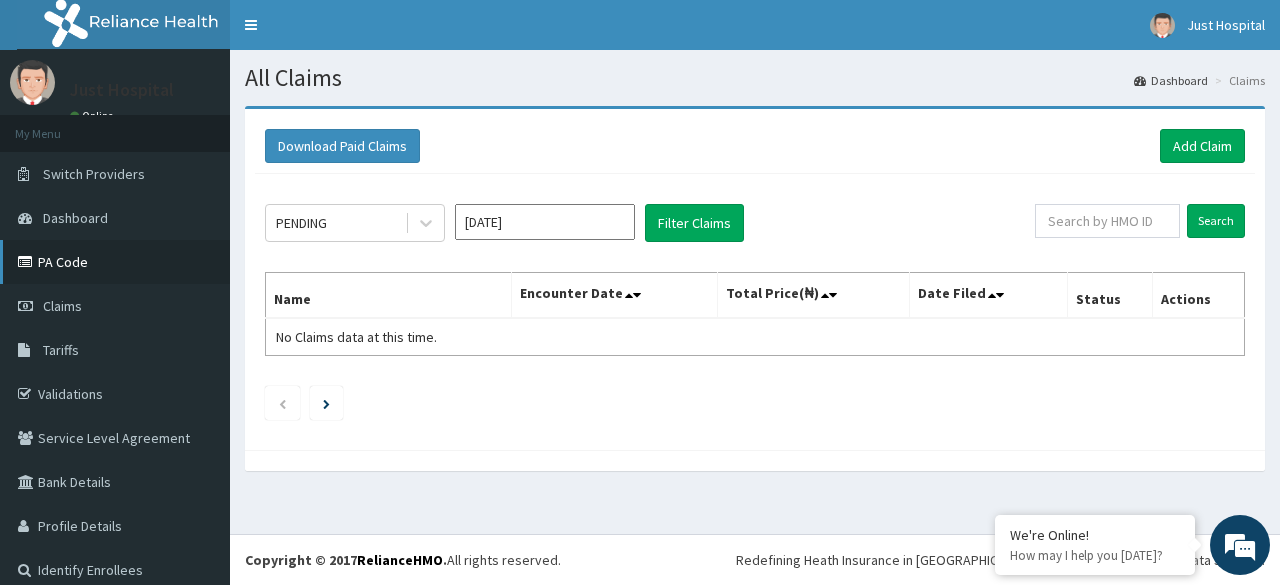 click on "PA Code" at bounding box center (115, 262) 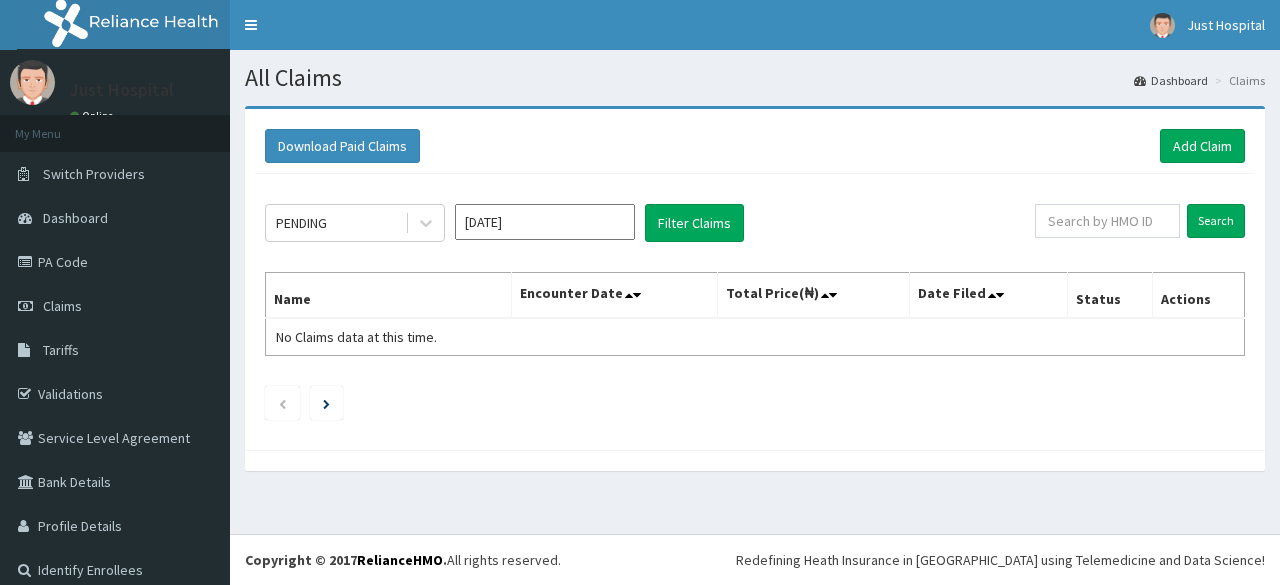 scroll, scrollTop: 0, scrollLeft: 0, axis: both 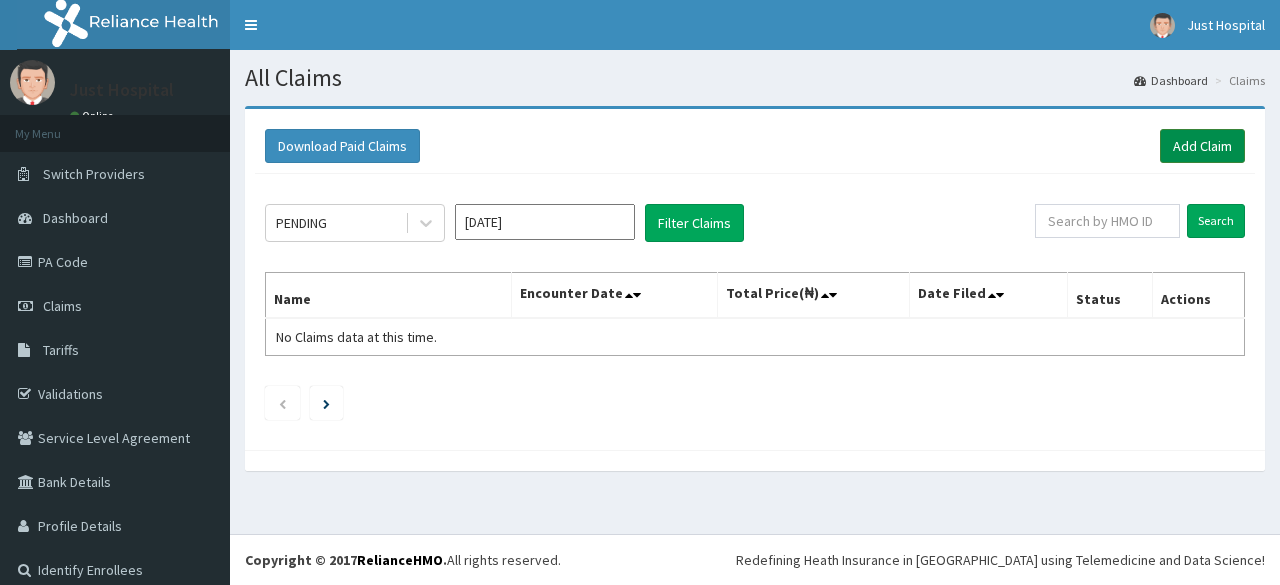 click on "Add Claim" at bounding box center (1202, 146) 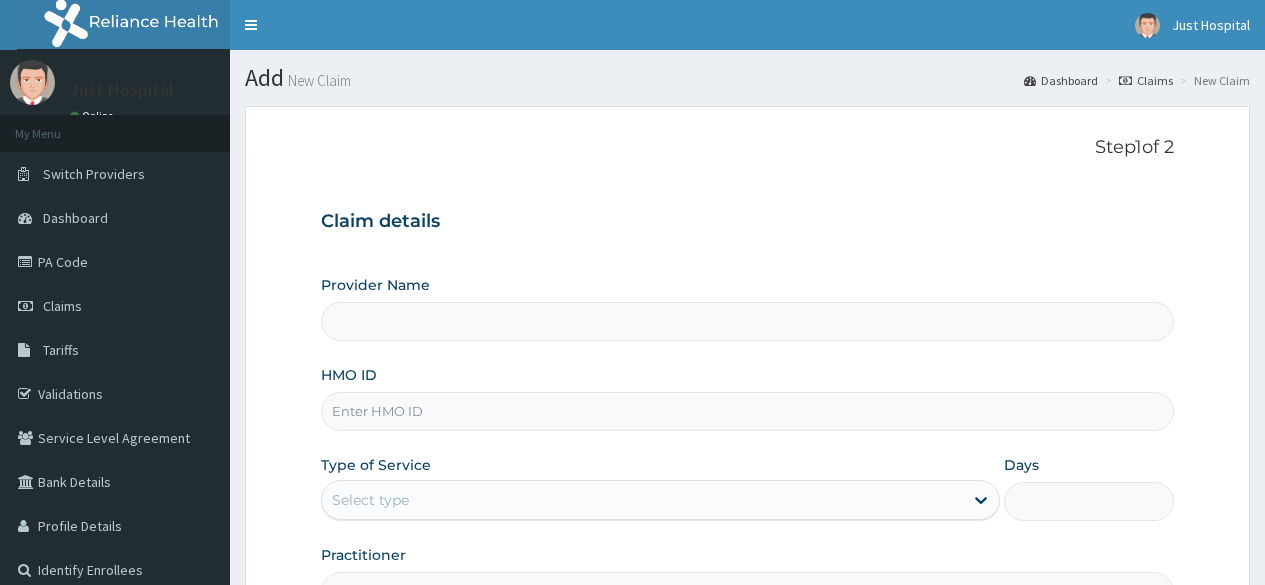 scroll, scrollTop: 0, scrollLeft: 0, axis: both 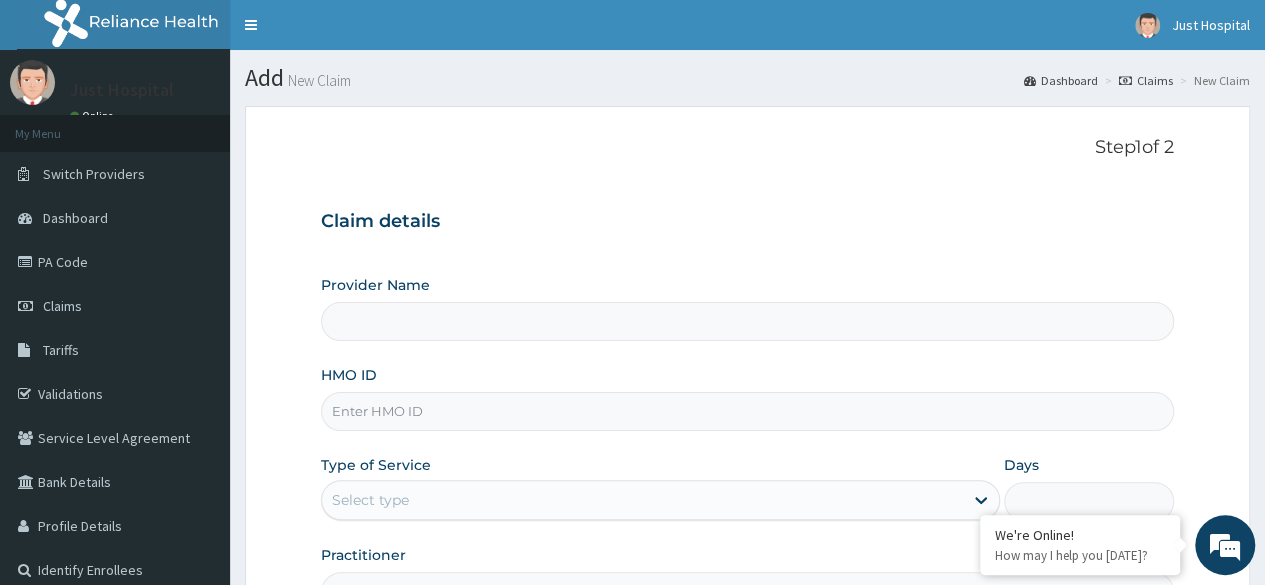 type on "[GEOGRAPHIC_DATA]" 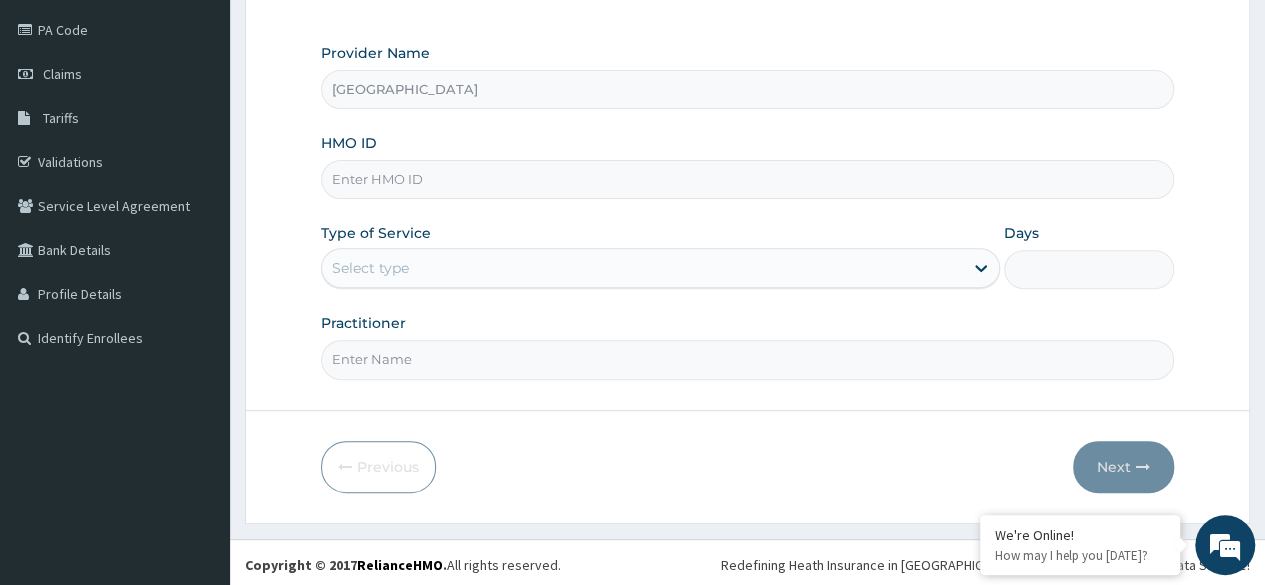 scroll, scrollTop: 232, scrollLeft: 0, axis: vertical 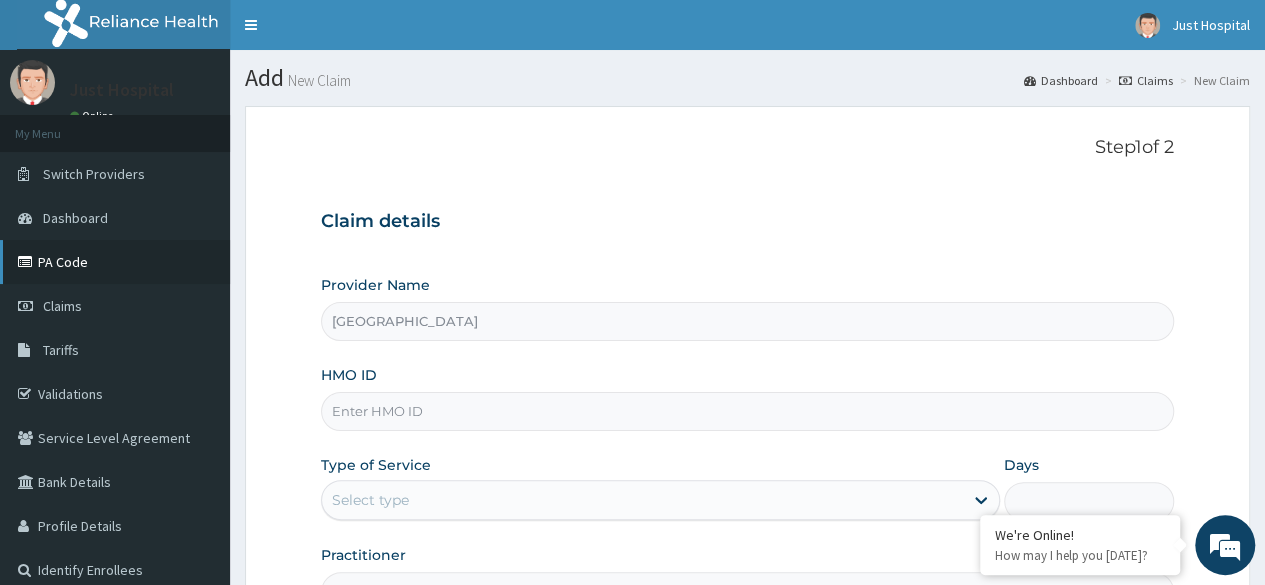 click on "PA Code" at bounding box center (115, 262) 